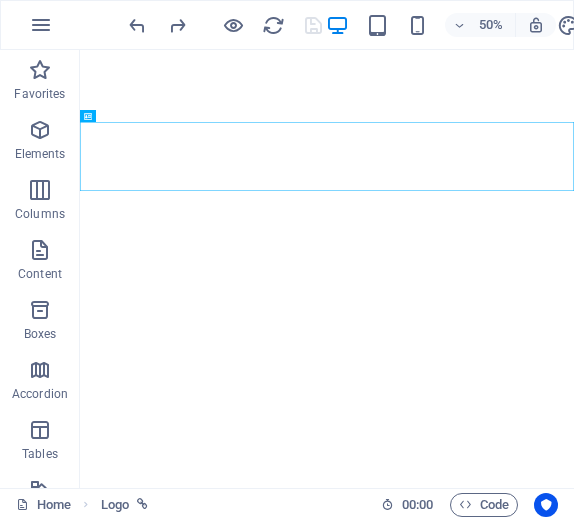 scroll, scrollTop: 0, scrollLeft: 0, axis: both 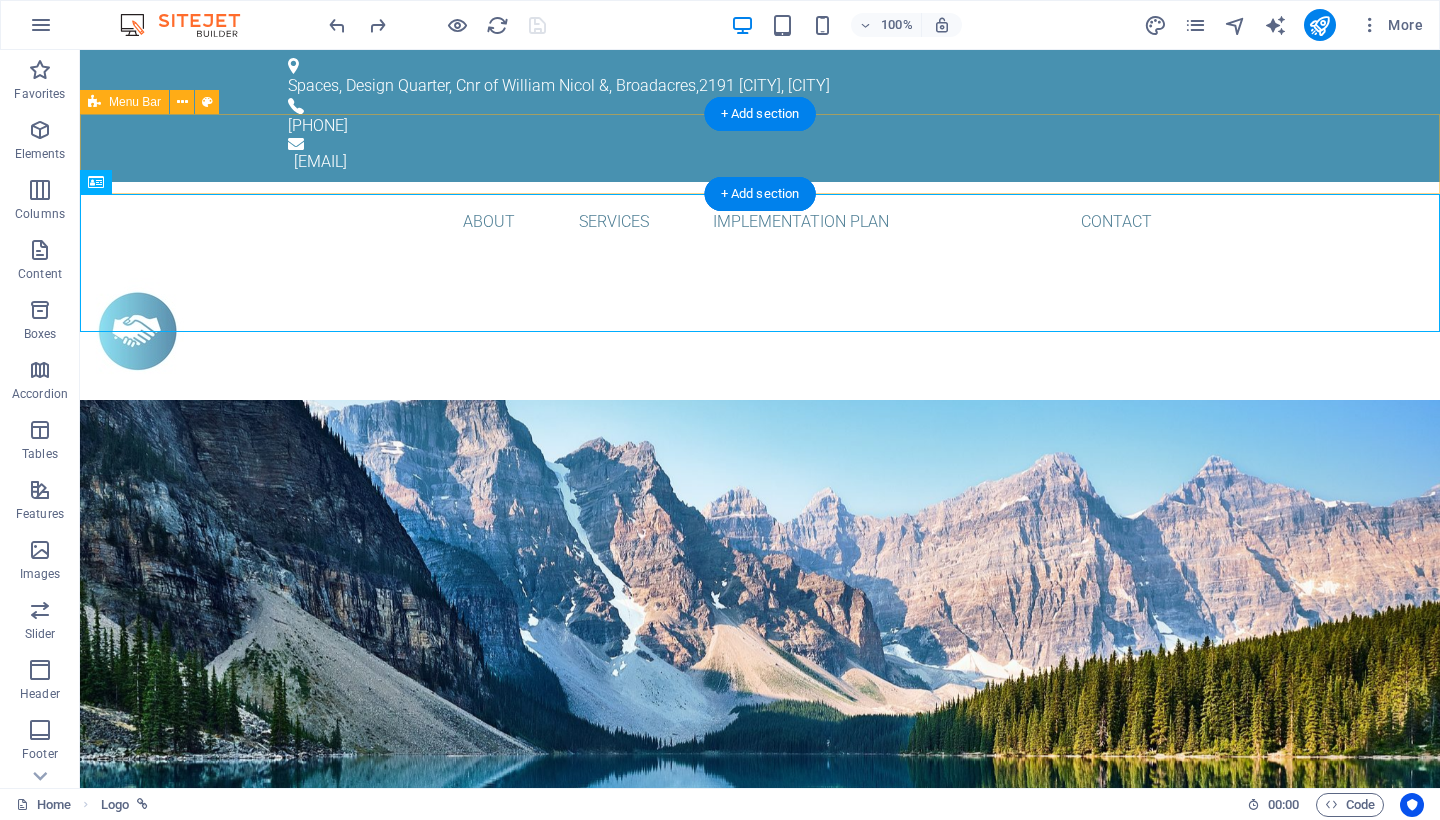click on "Menu Bar" at bounding box center [135, 102] 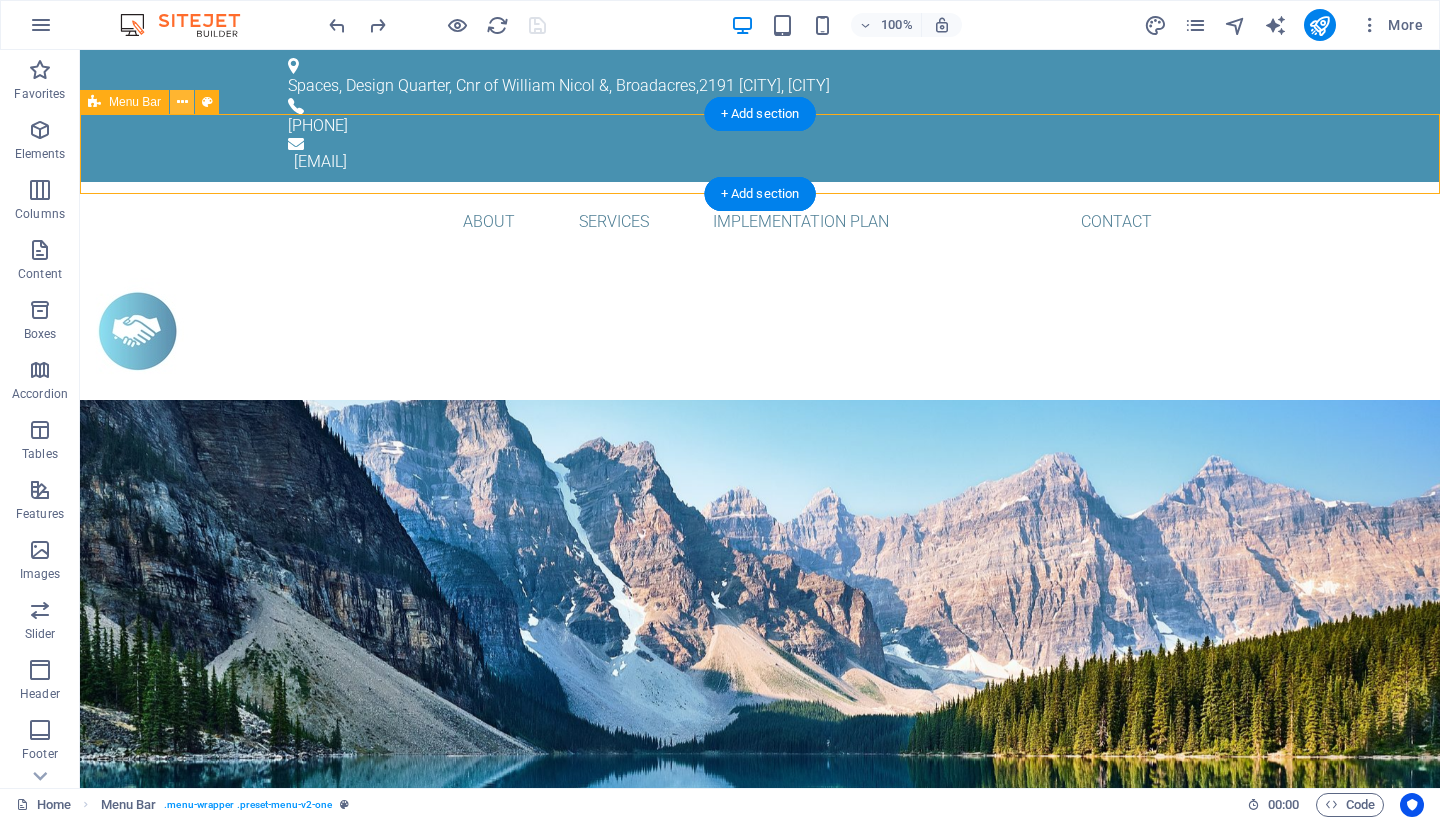 click at bounding box center (182, 102) 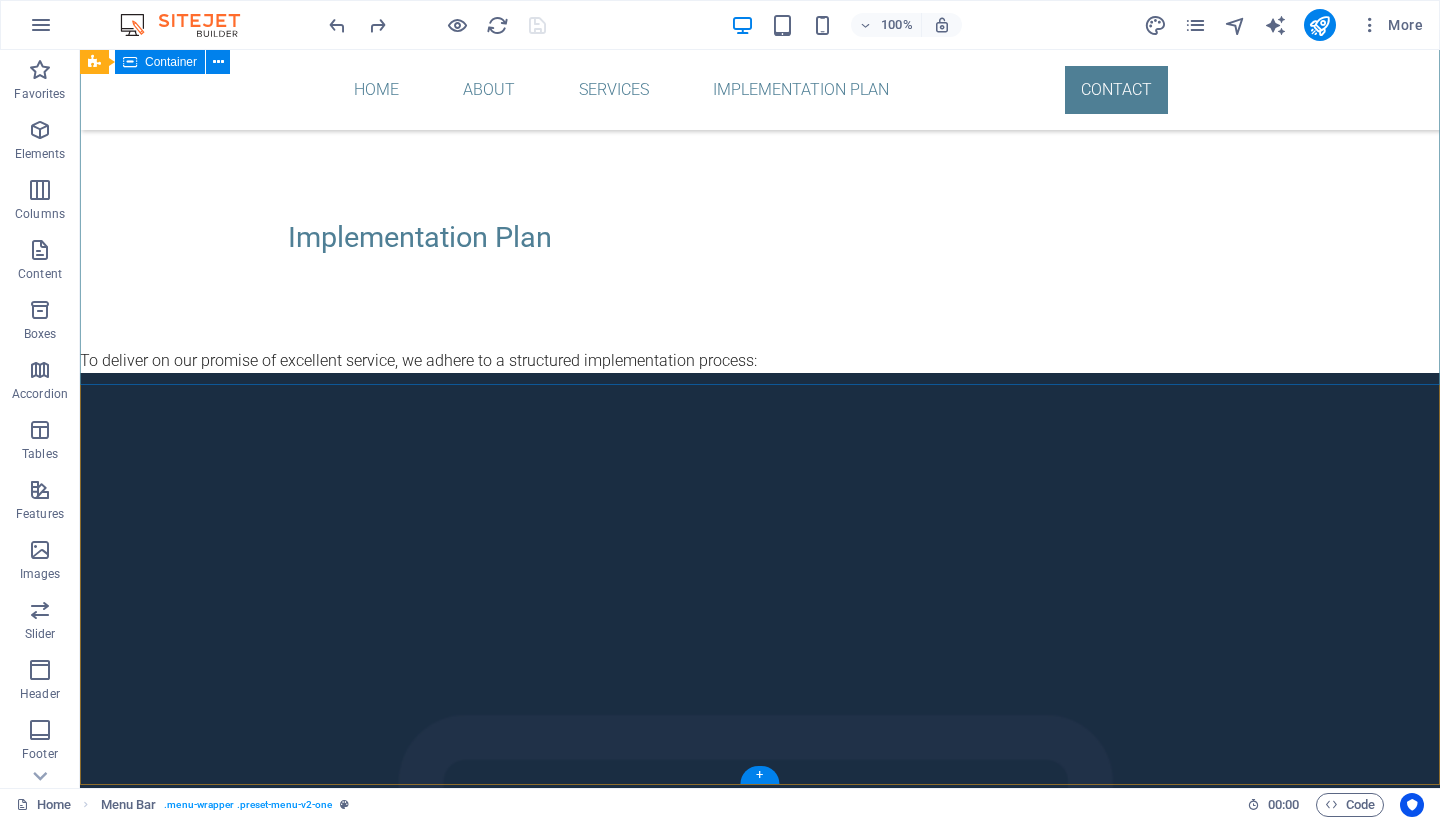 scroll, scrollTop: 8329, scrollLeft: 0, axis: vertical 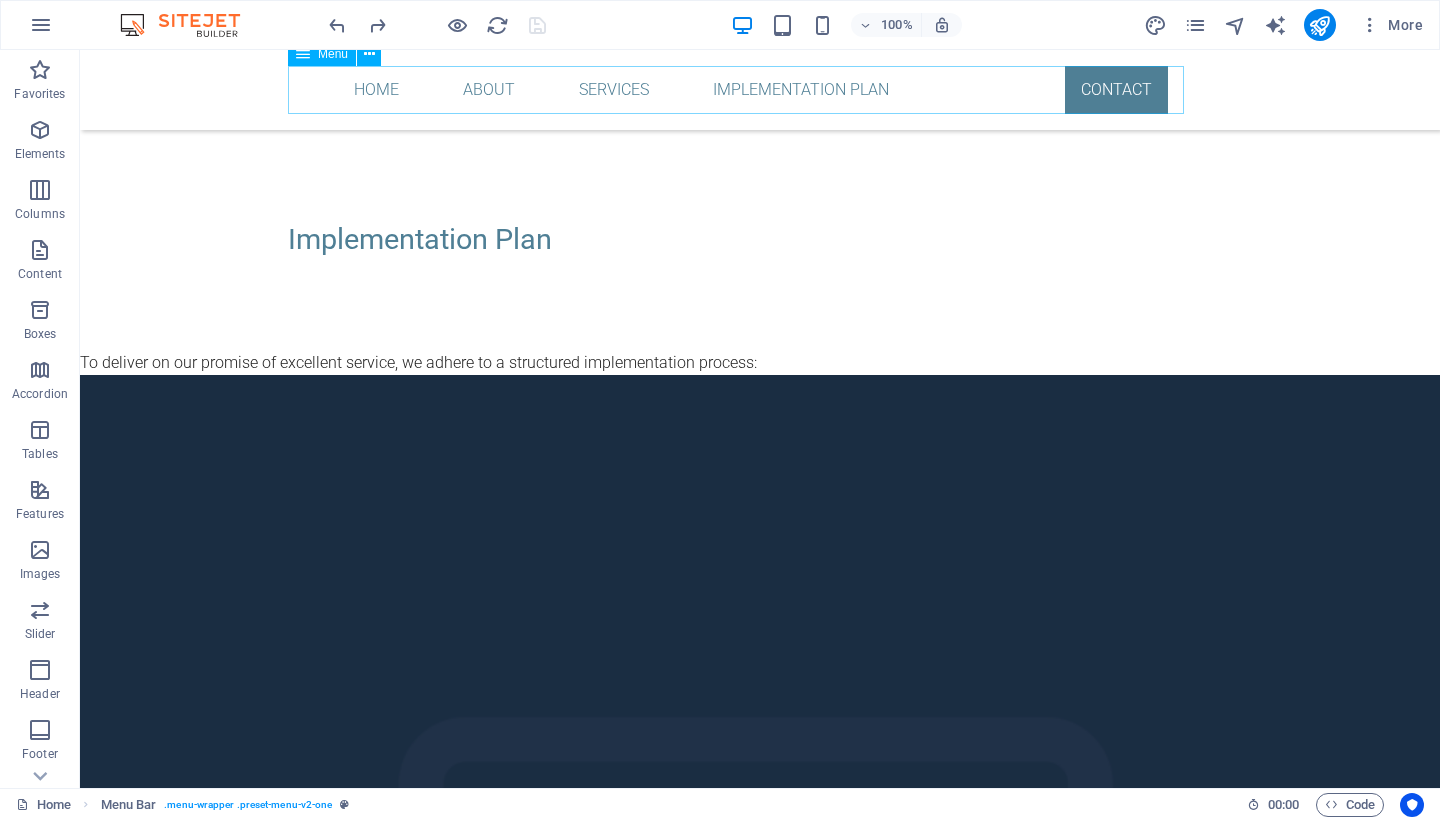 click on "Home About Services Implementation Plan Contact" at bounding box center (760, 90) 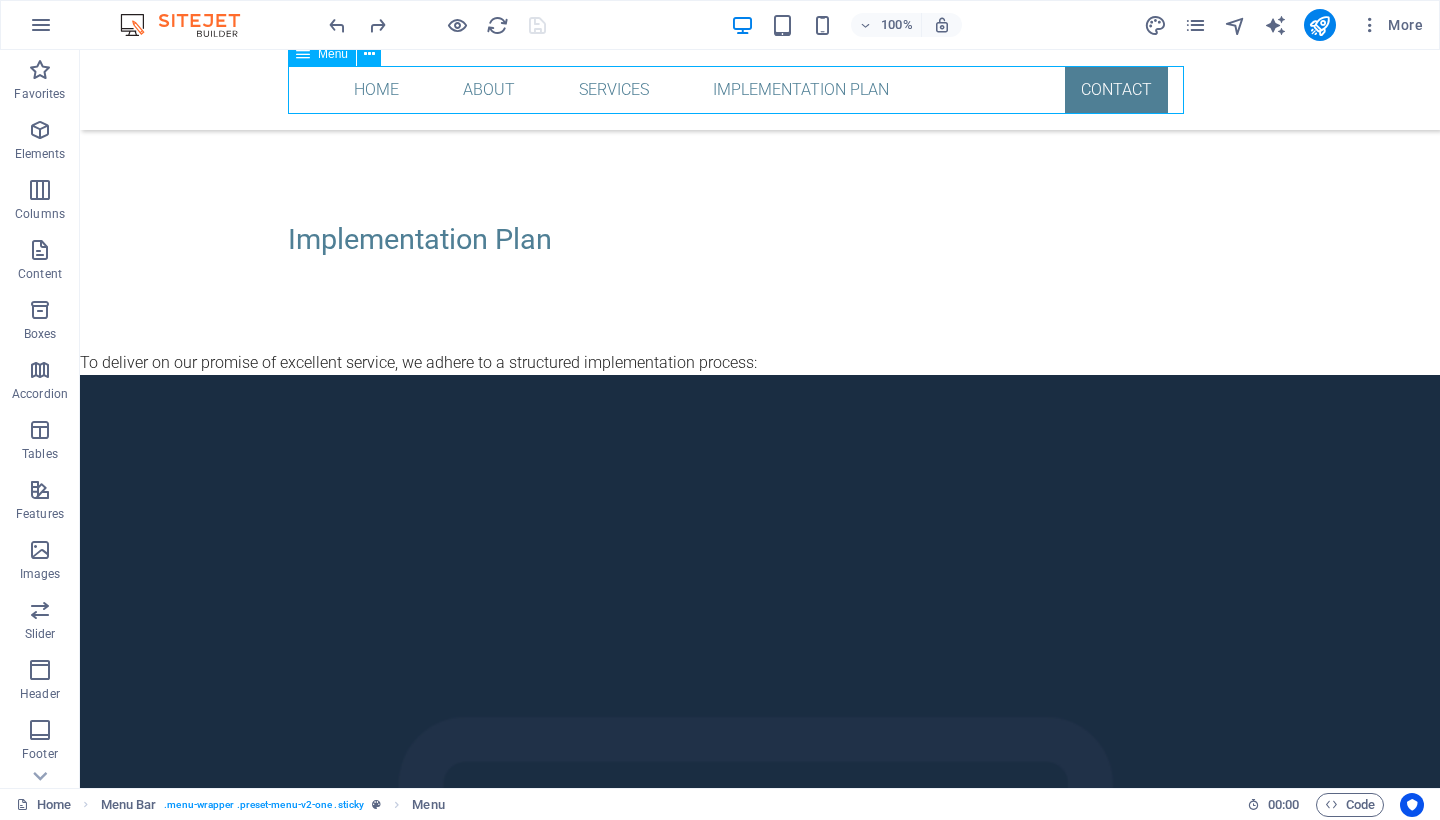 click on "Home About Services Implementation Plan Contact" at bounding box center [760, 90] 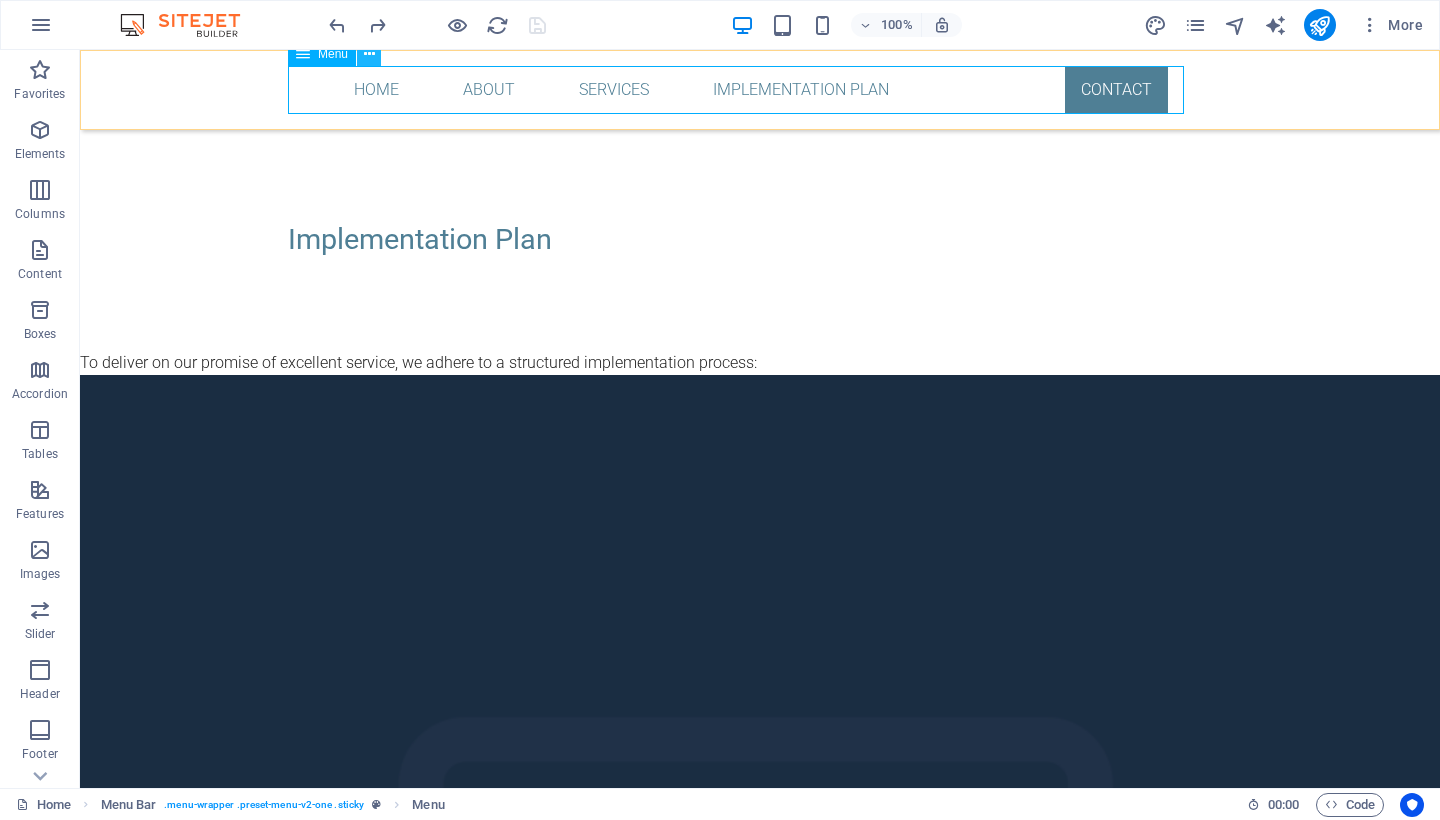 click at bounding box center [369, 54] 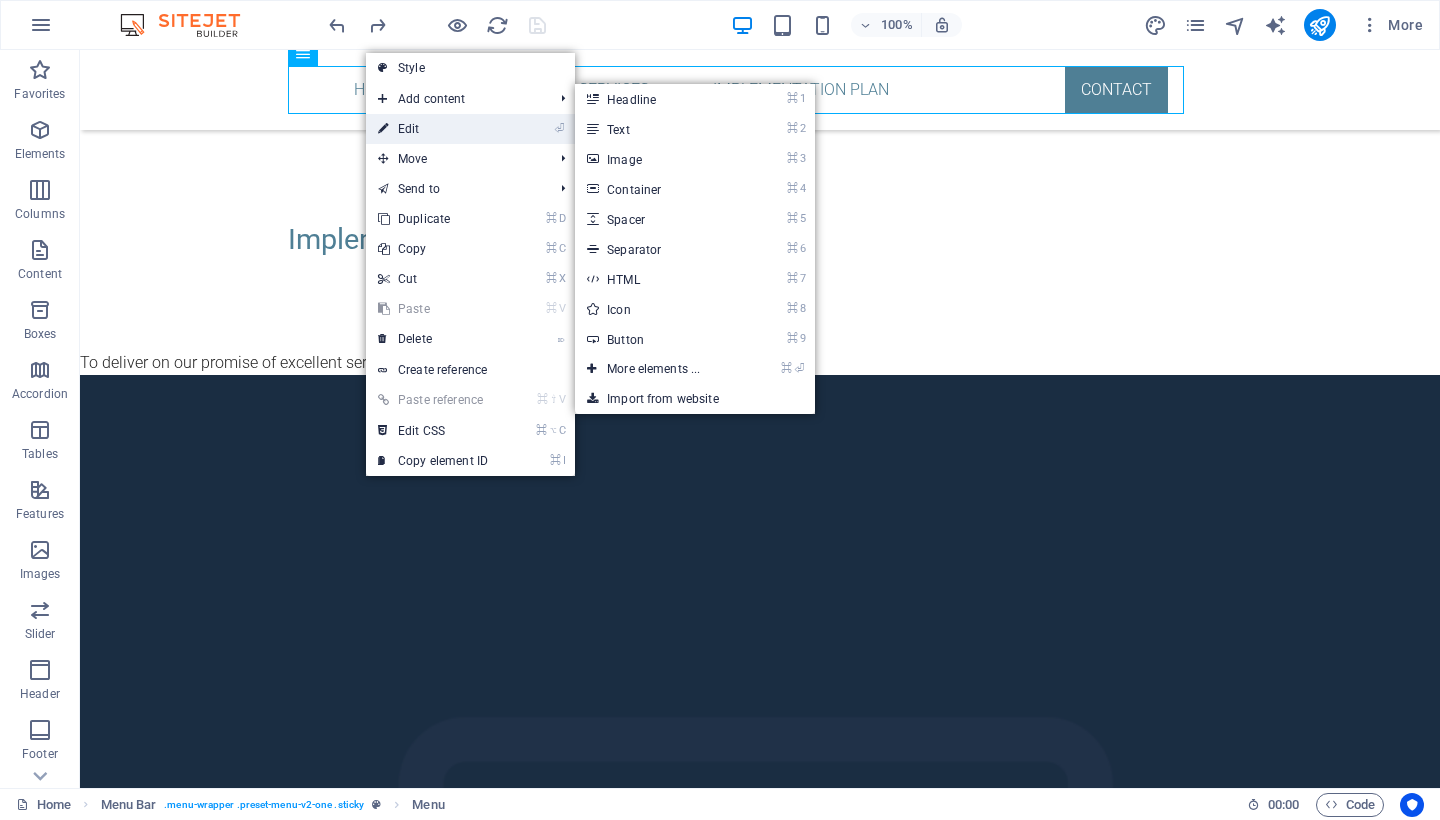 click on "⏎  Edit" at bounding box center [433, 129] 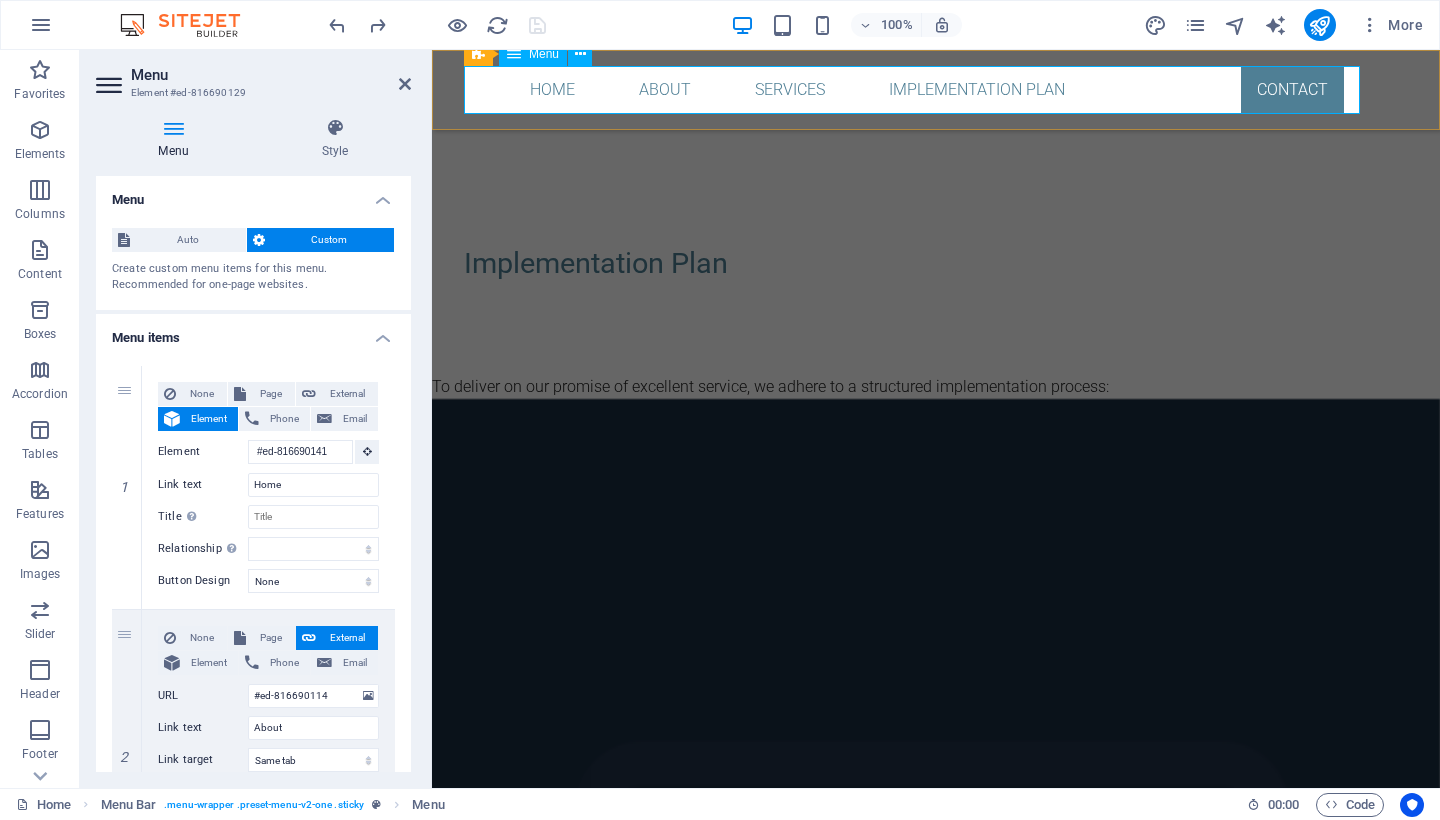 click on "Home About Services Implementation Plan Contact" at bounding box center (936, 90) 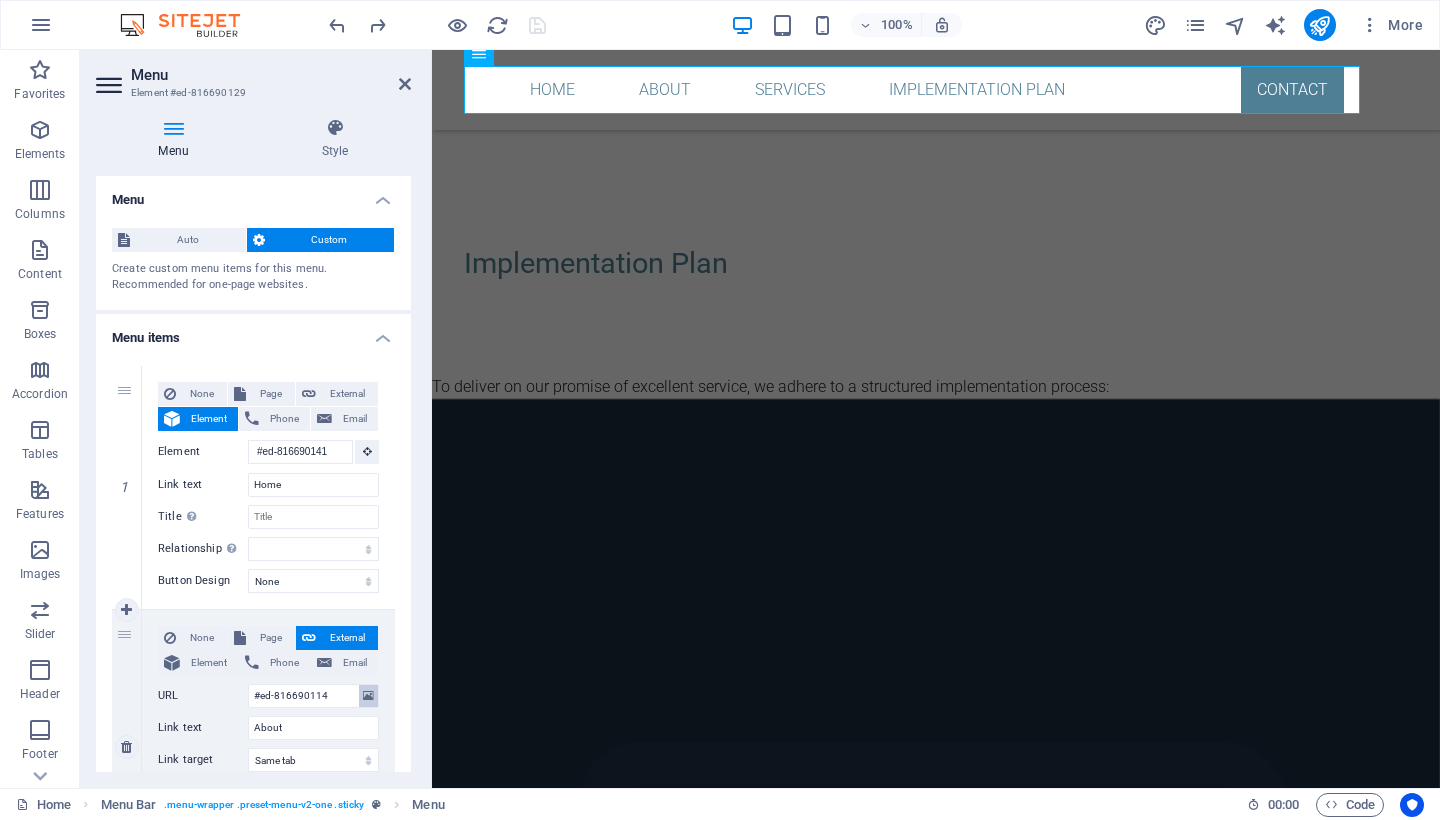 scroll, scrollTop: 0, scrollLeft: 0, axis: both 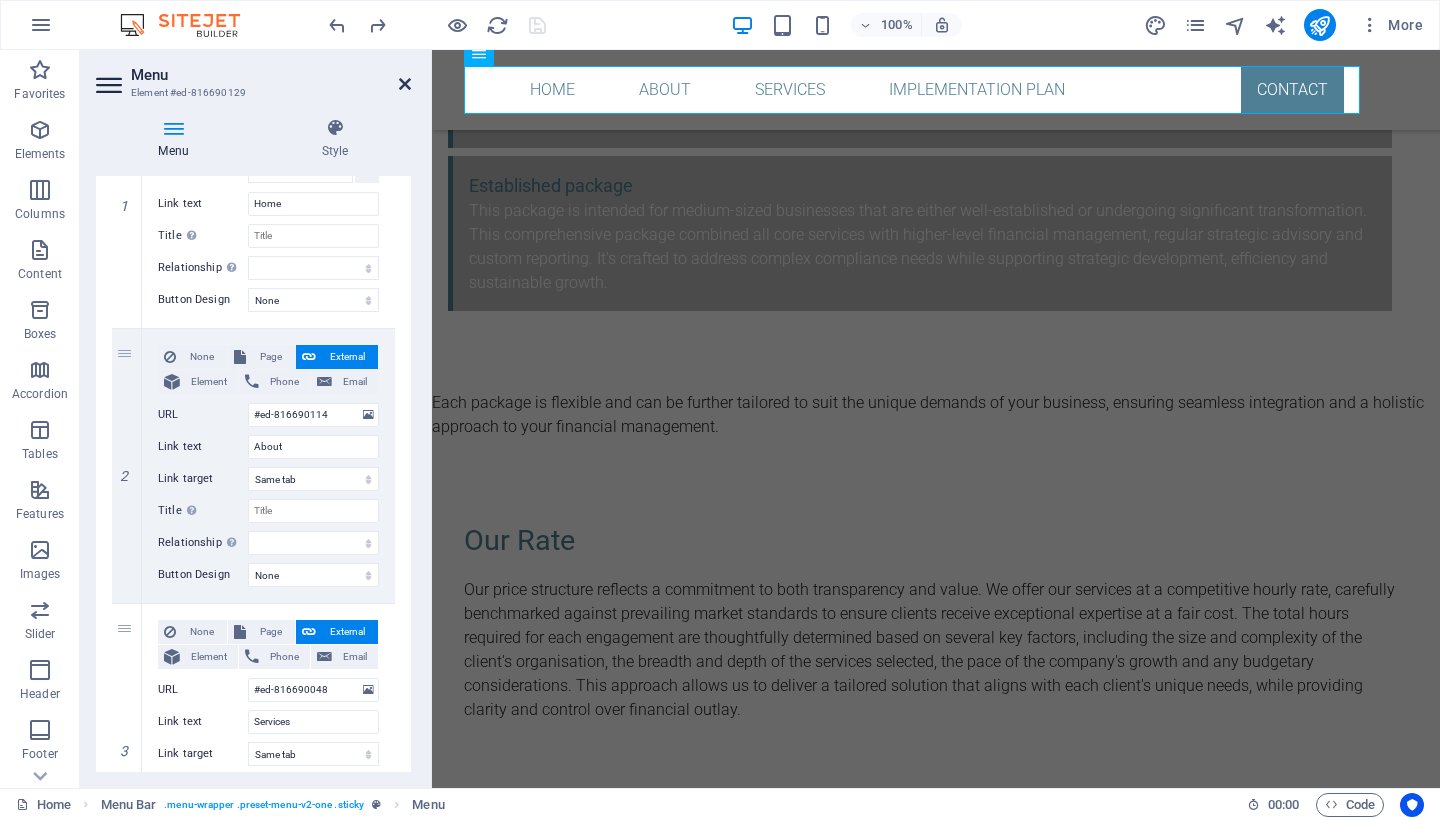 click at bounding box center (405, 84) 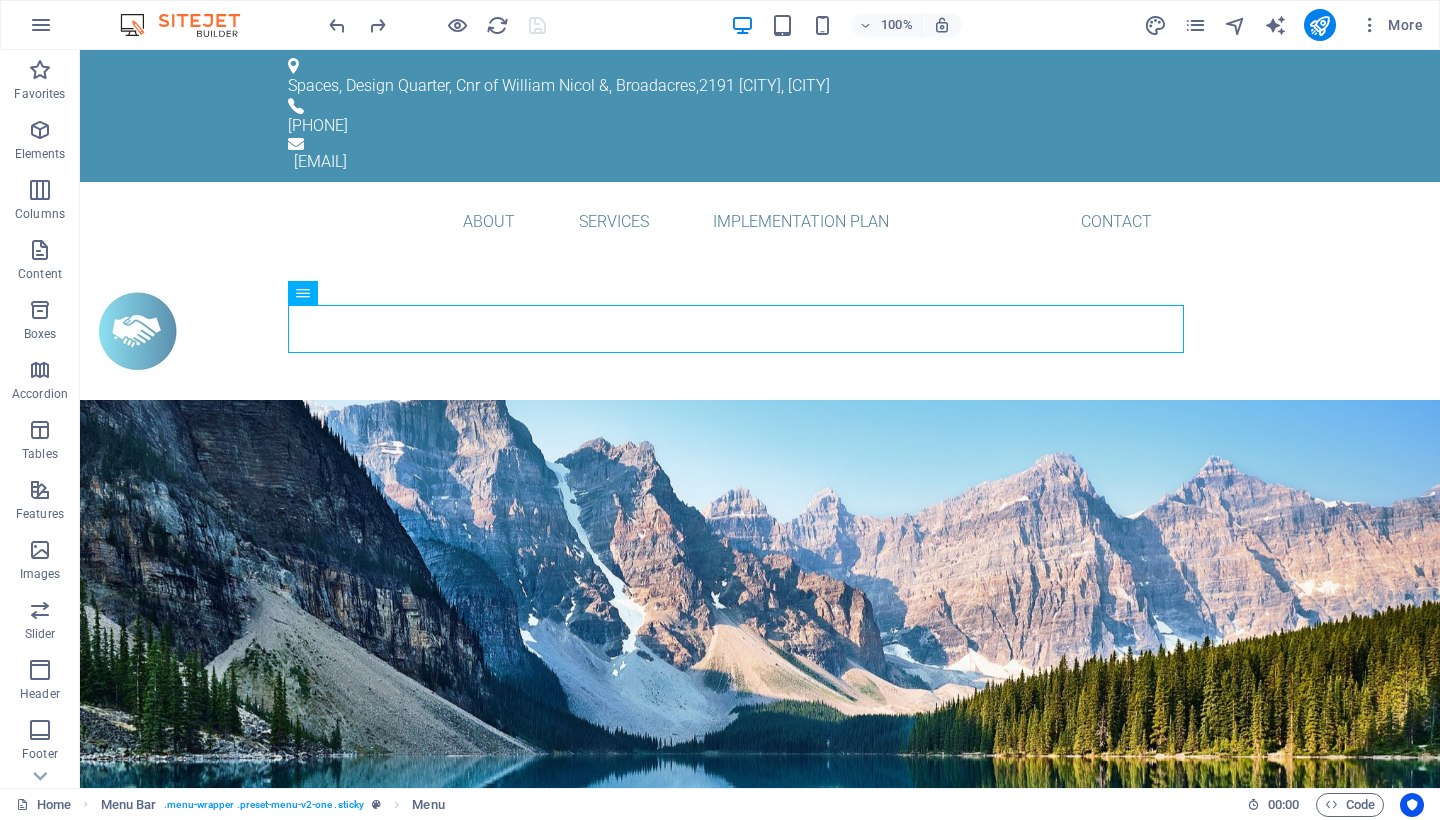 scroll, scrollTop: 0, scrollLeft: 0, axis: both 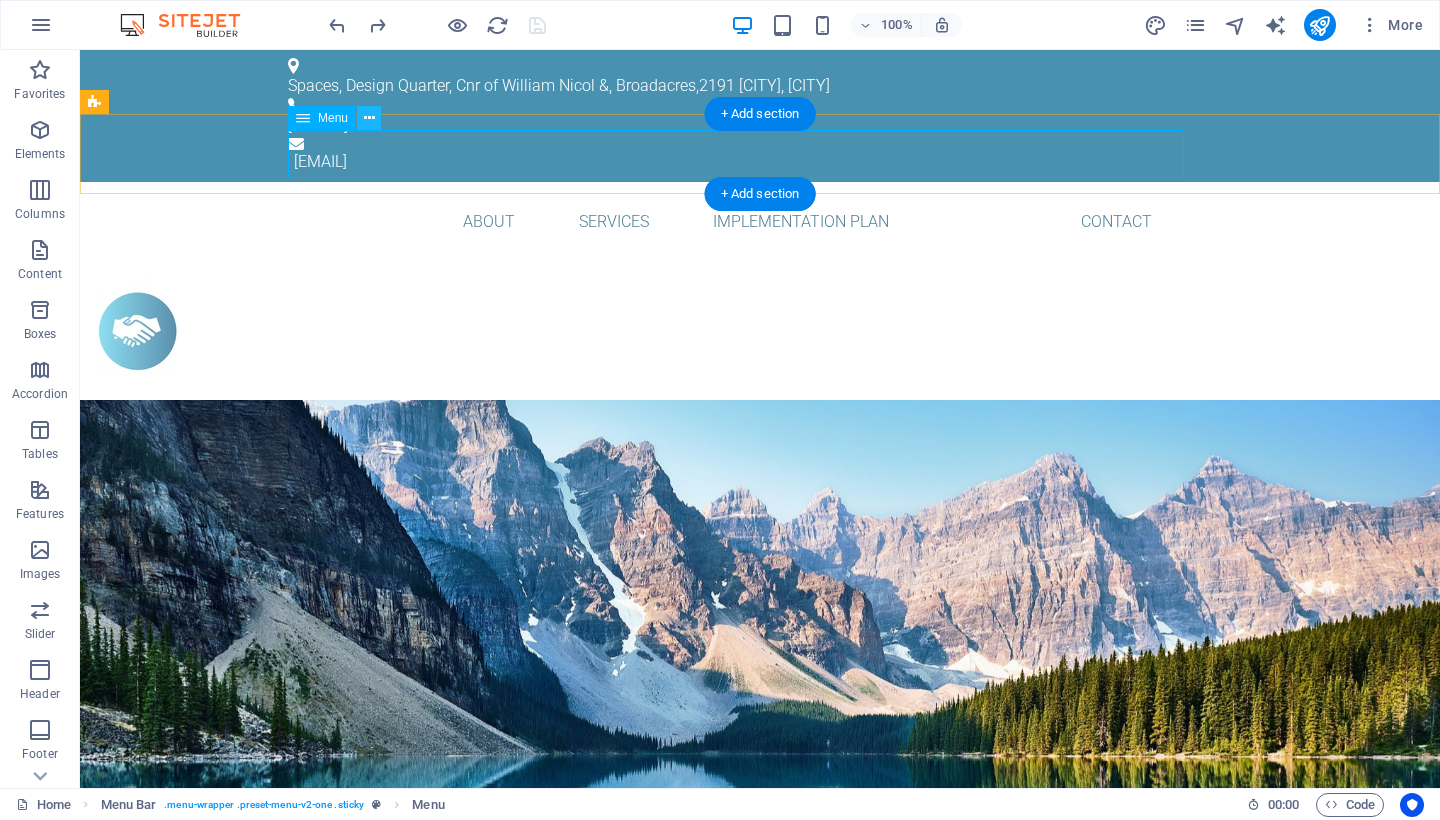 click at bounding box center (369, 118) 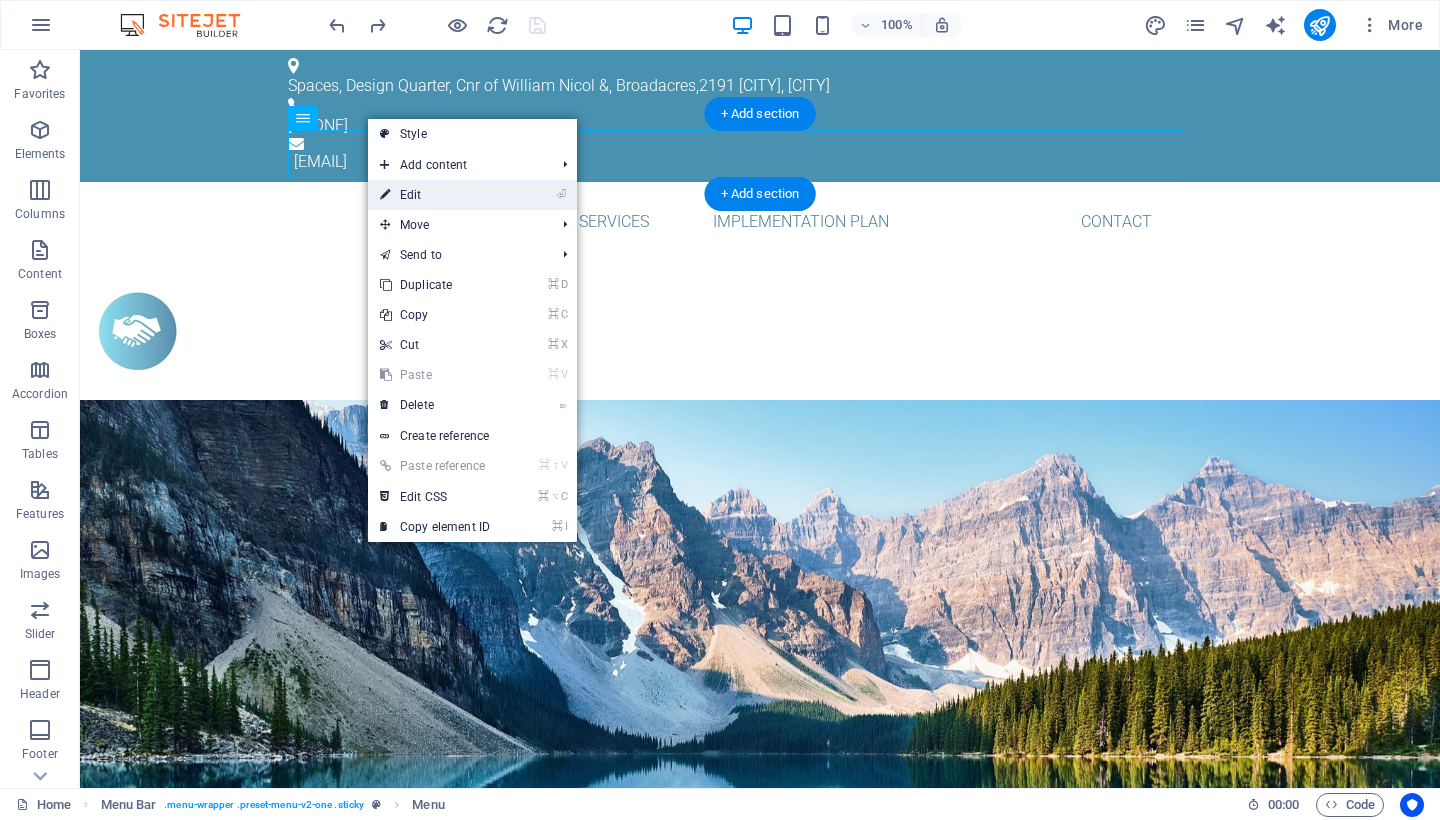 click on "⏎  Edit" at bounding box center (435, 195) 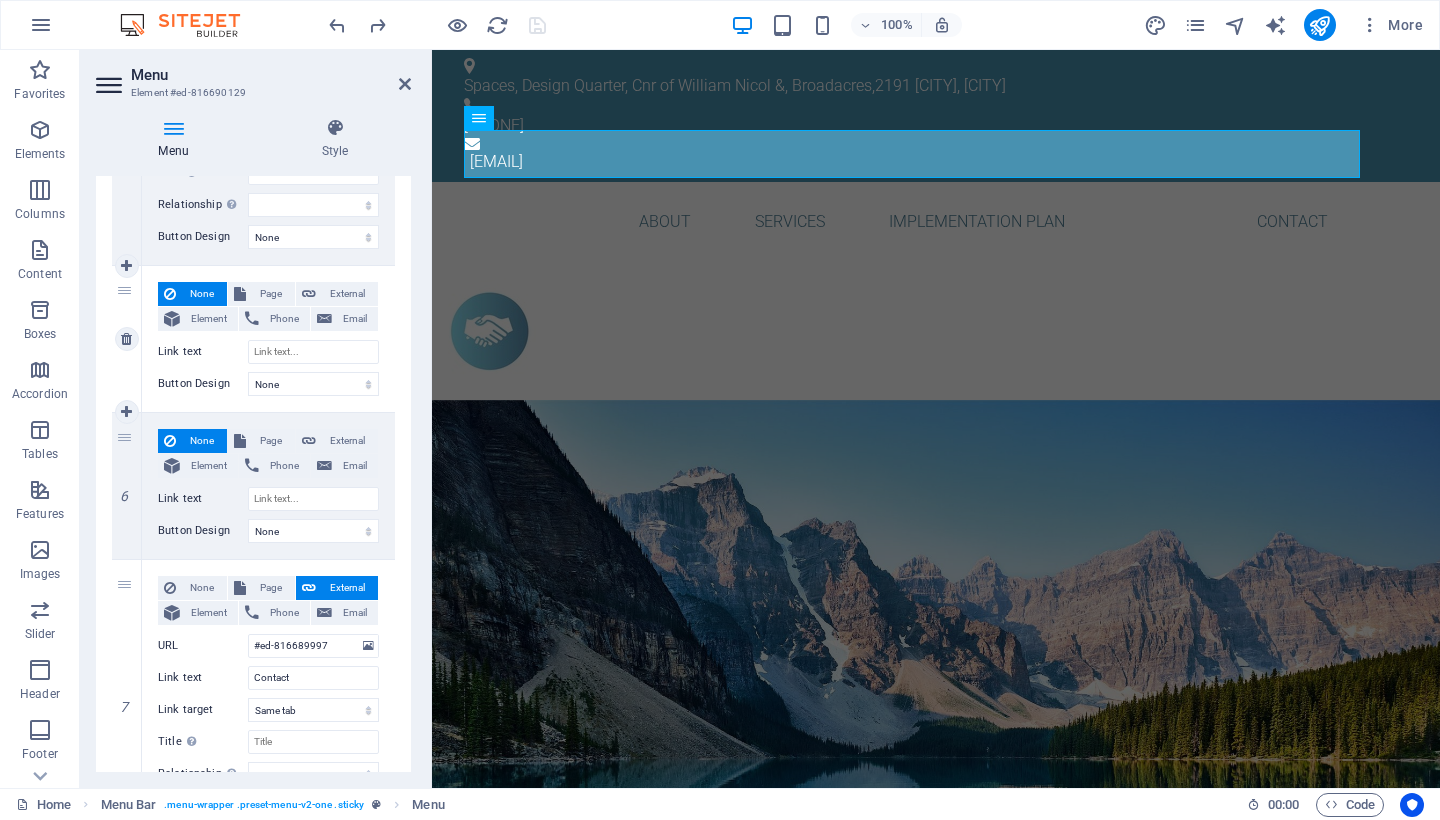 scroll, scrollTop: 1169, scrollLeft: 0, axis: vertical 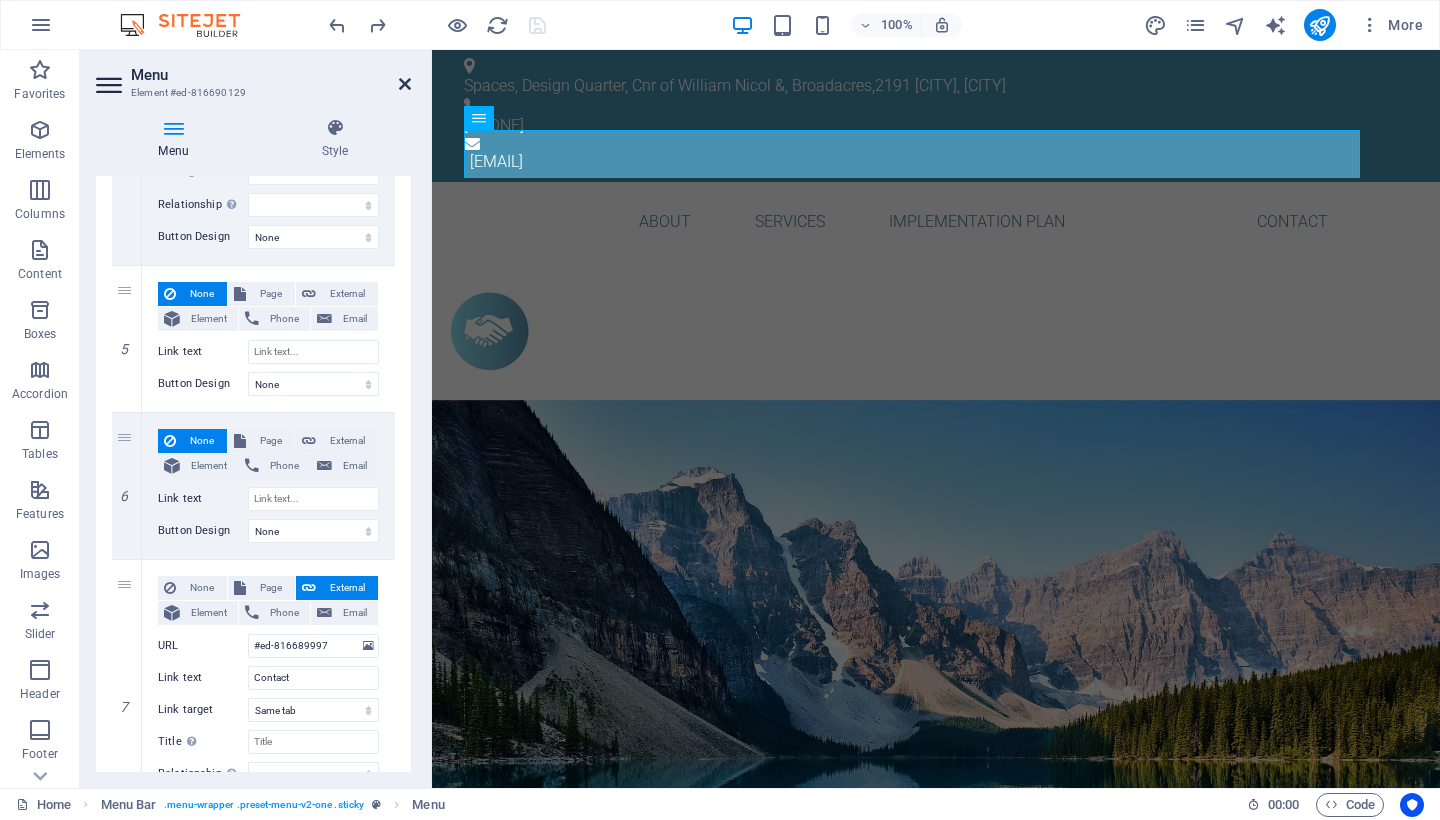 click at bounding box center [405, 84] 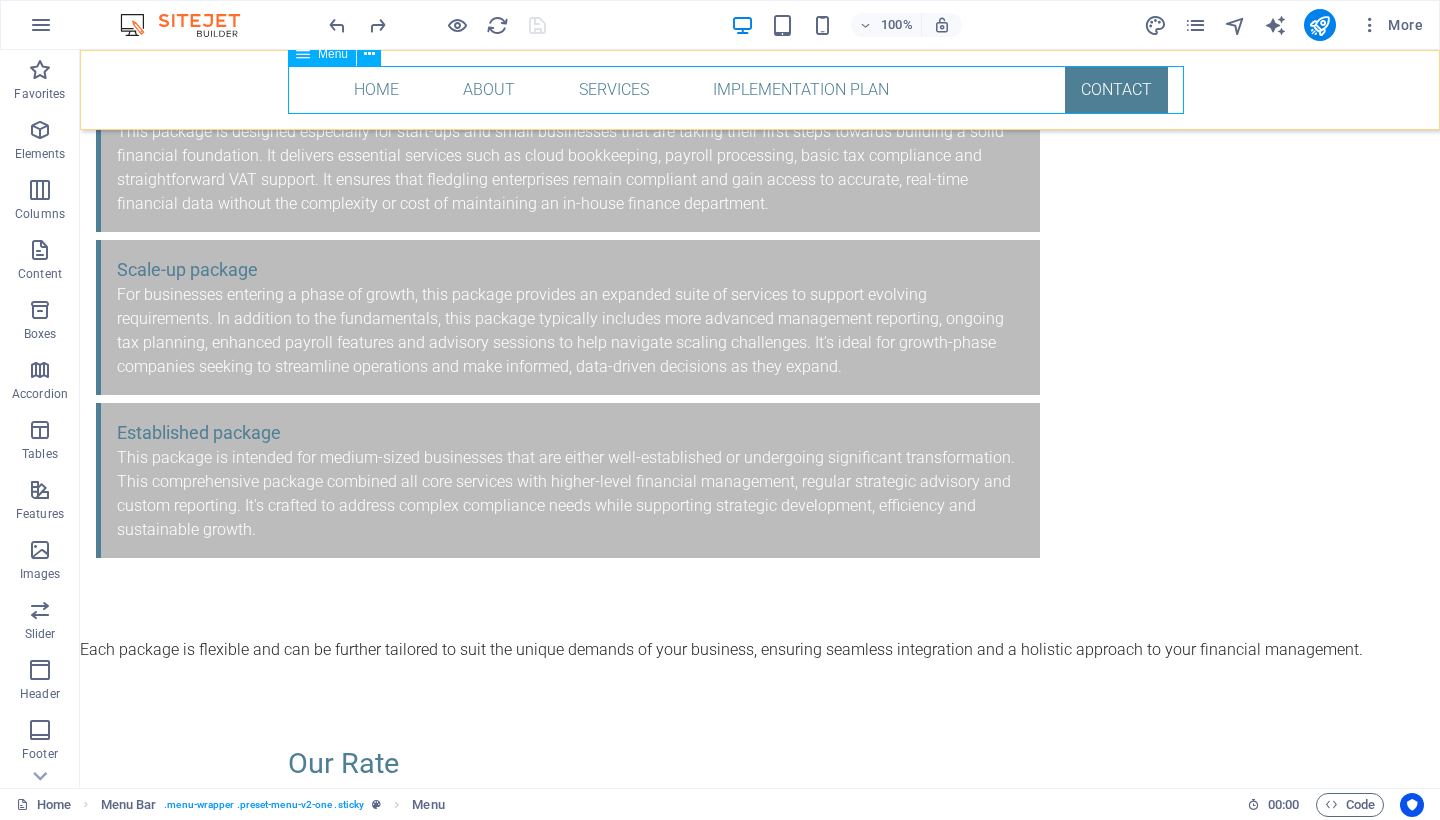 scroll, scrollTop: 7438, scrollLeft: 0, axis: vertical 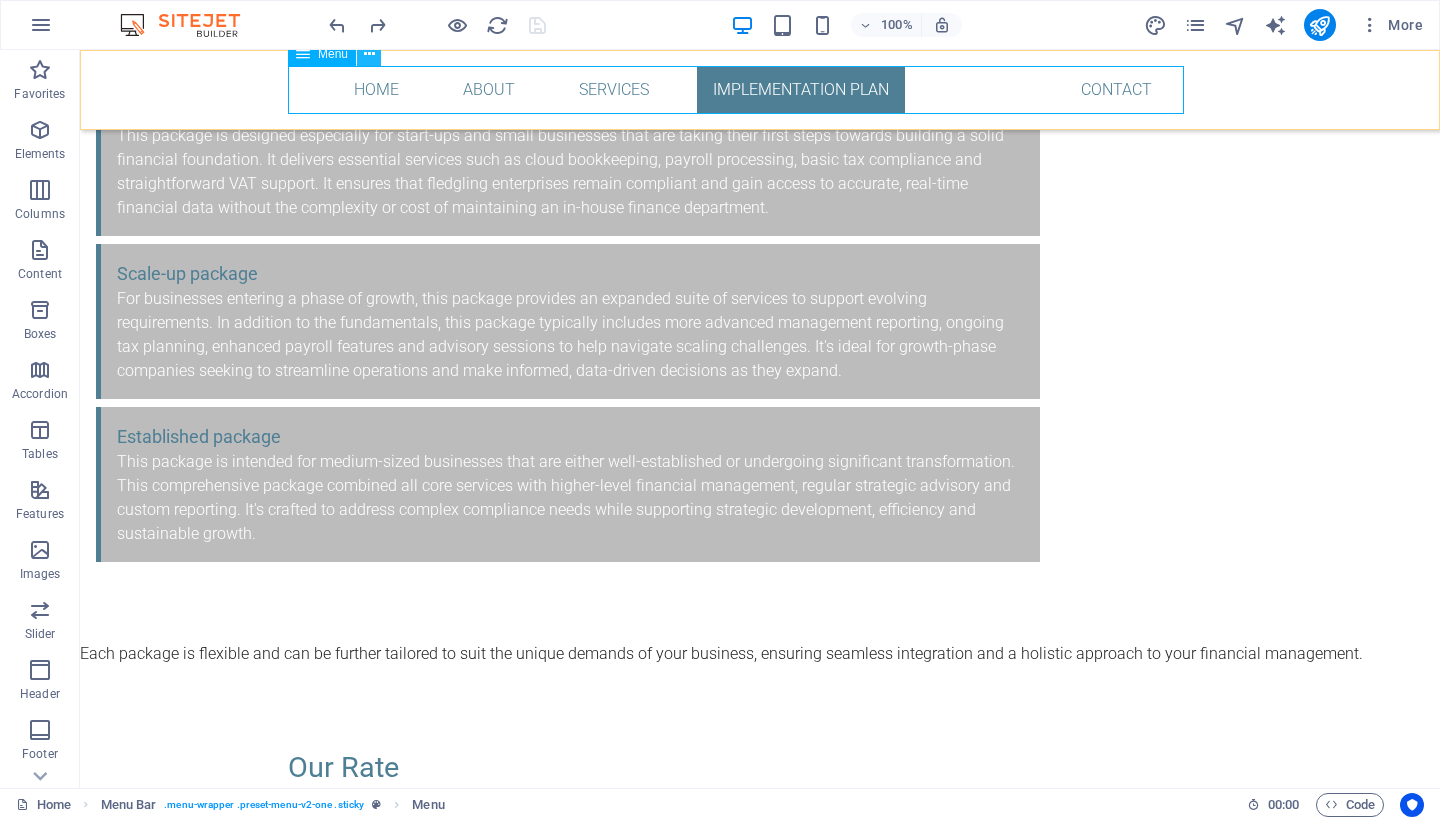 click at bounding box center (369, 54) 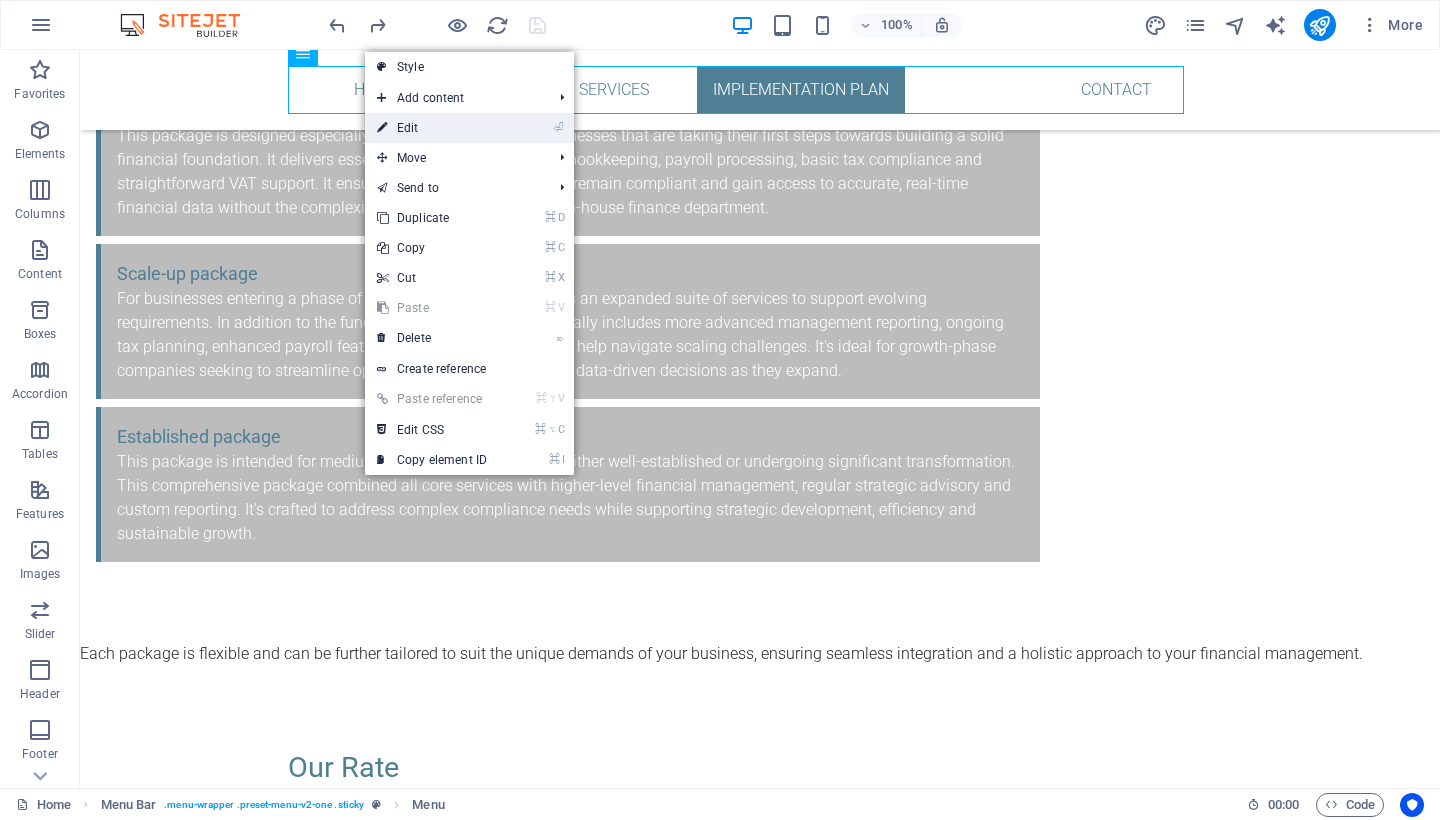 click on "⏎  Edit" at bounding box center (432, 128) 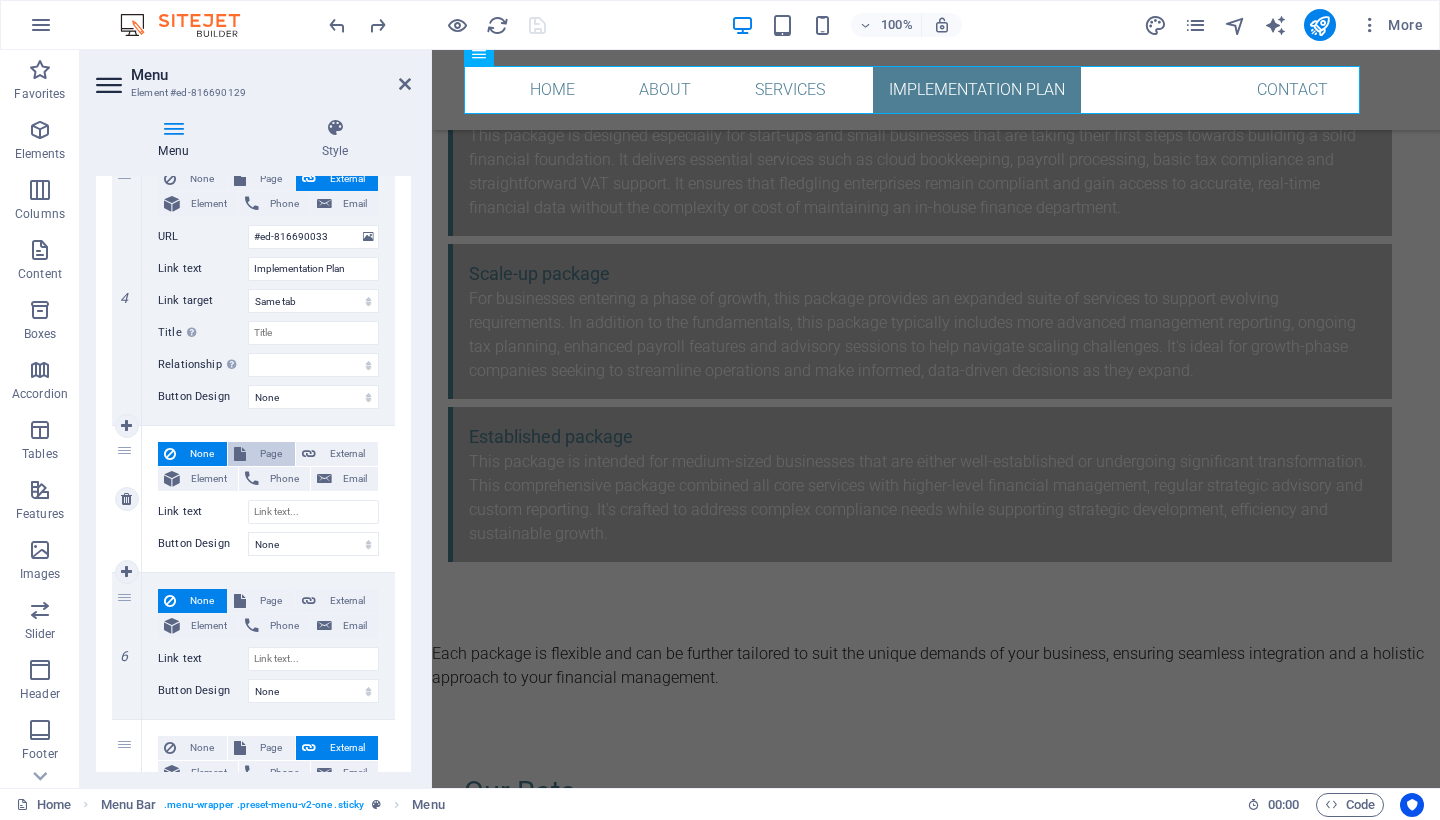 scroll, scrollTop: 1012, scrollLeft: 0, axis: vertical 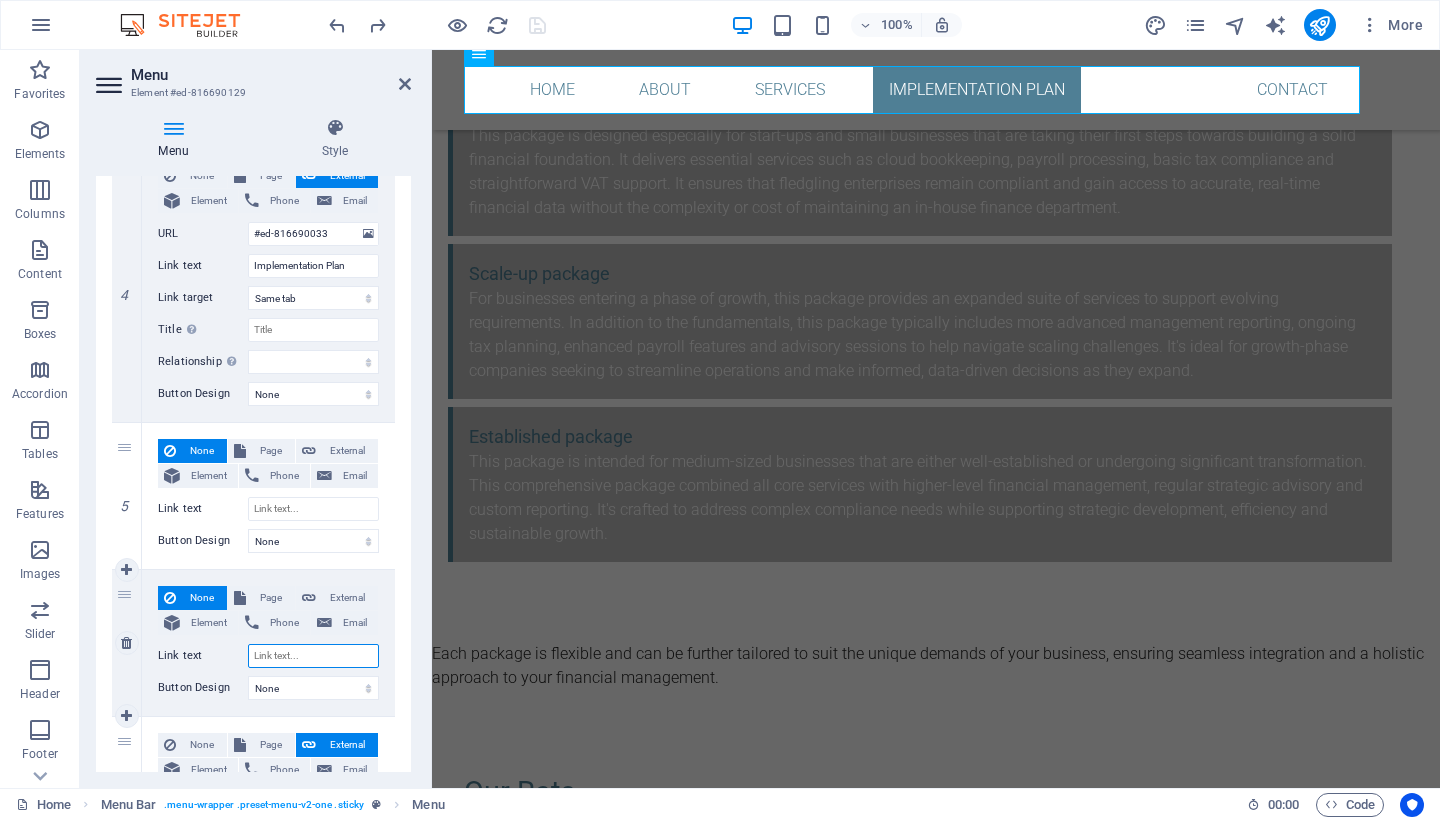 click on "Link text" at bounding box center (313, 656) 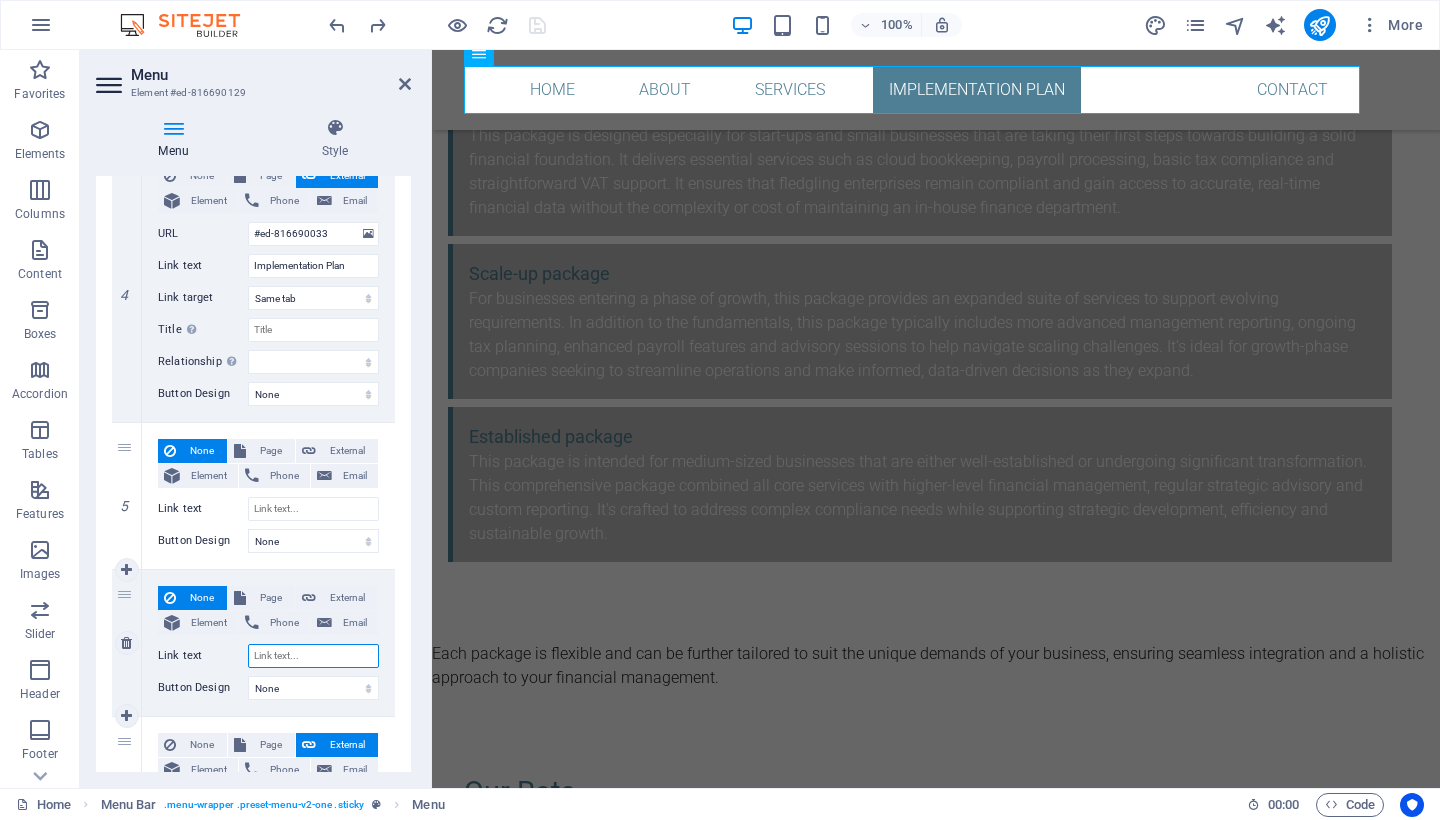 type on "F" 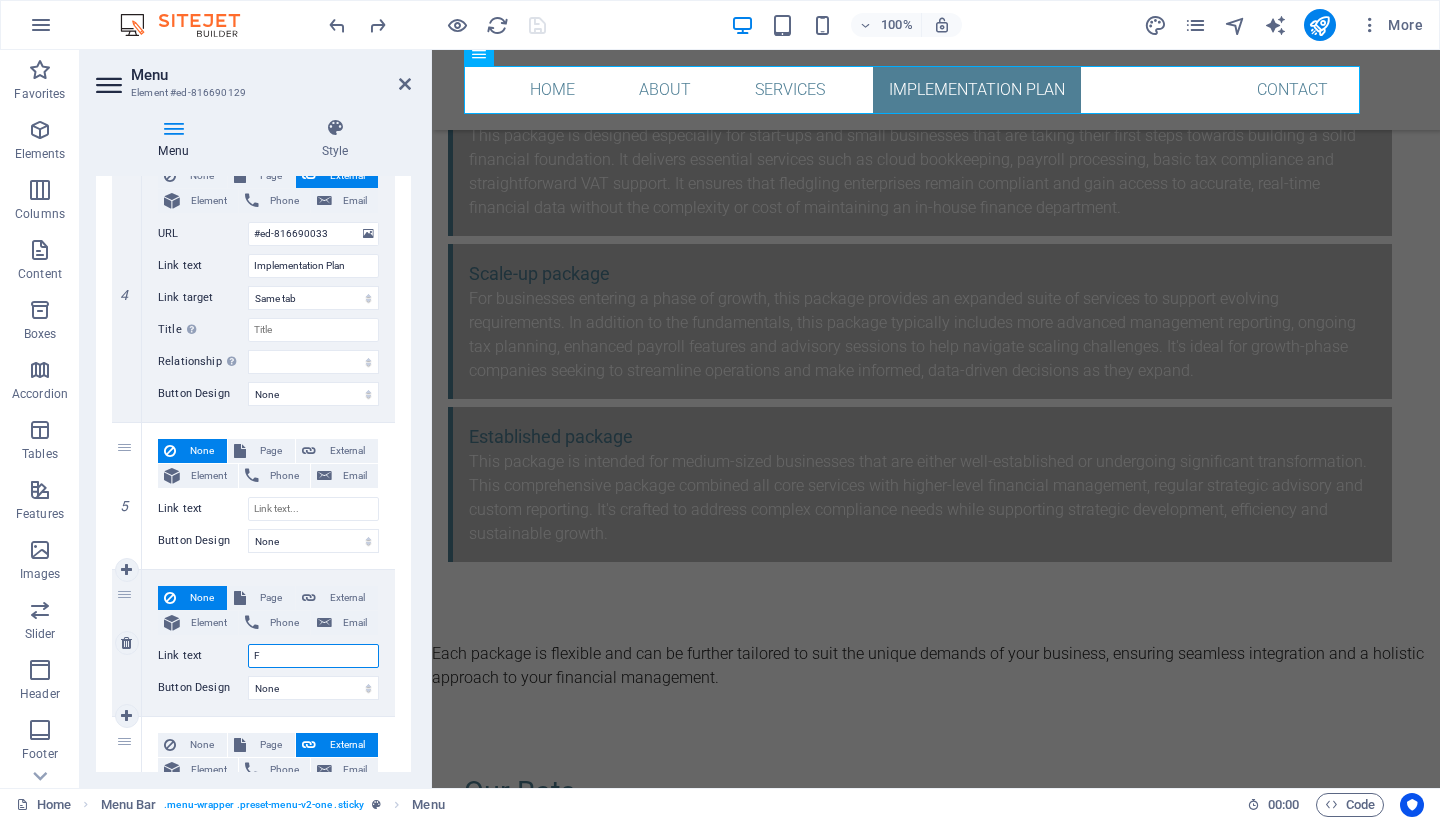 select 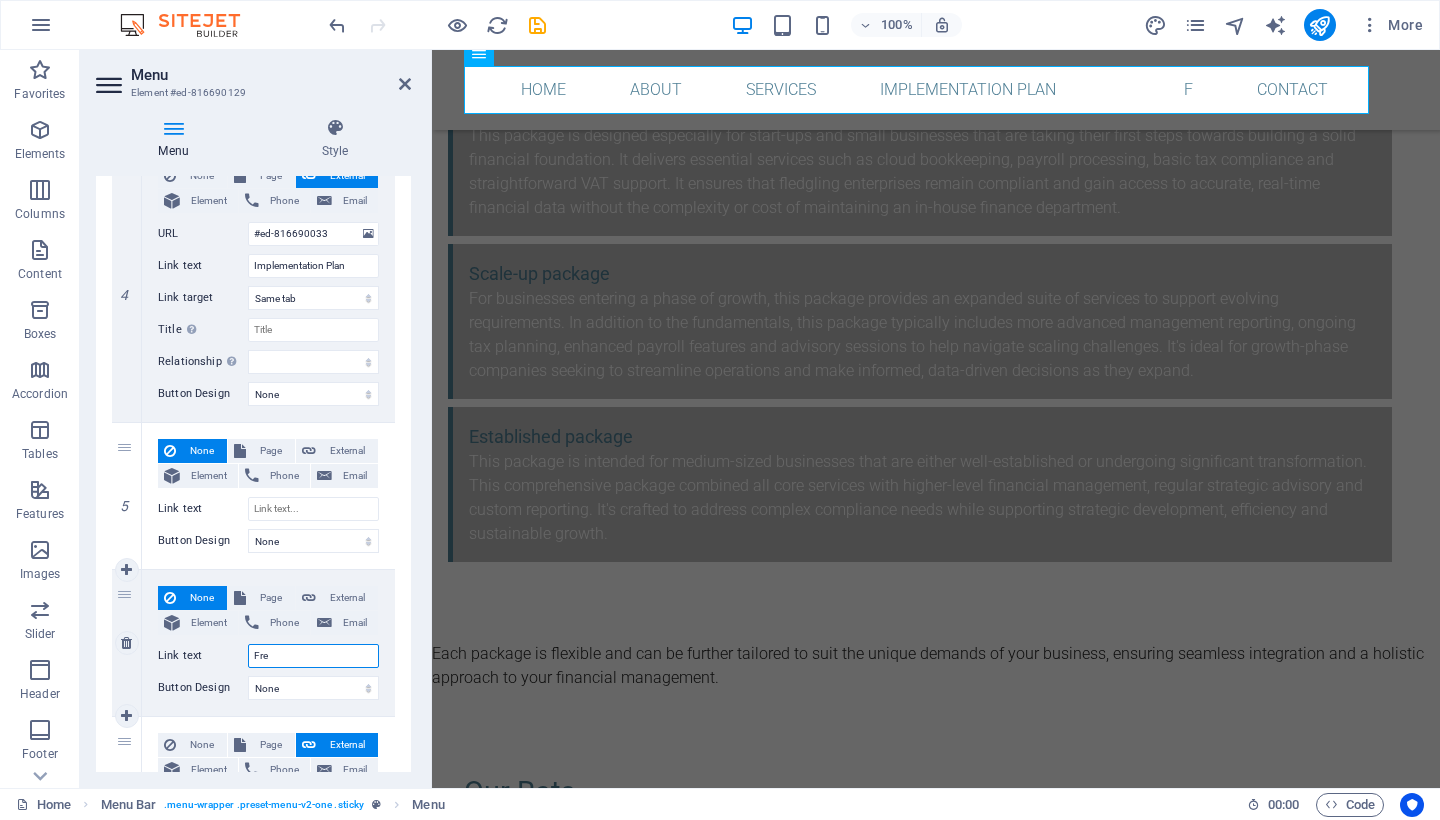 type on "Freq" 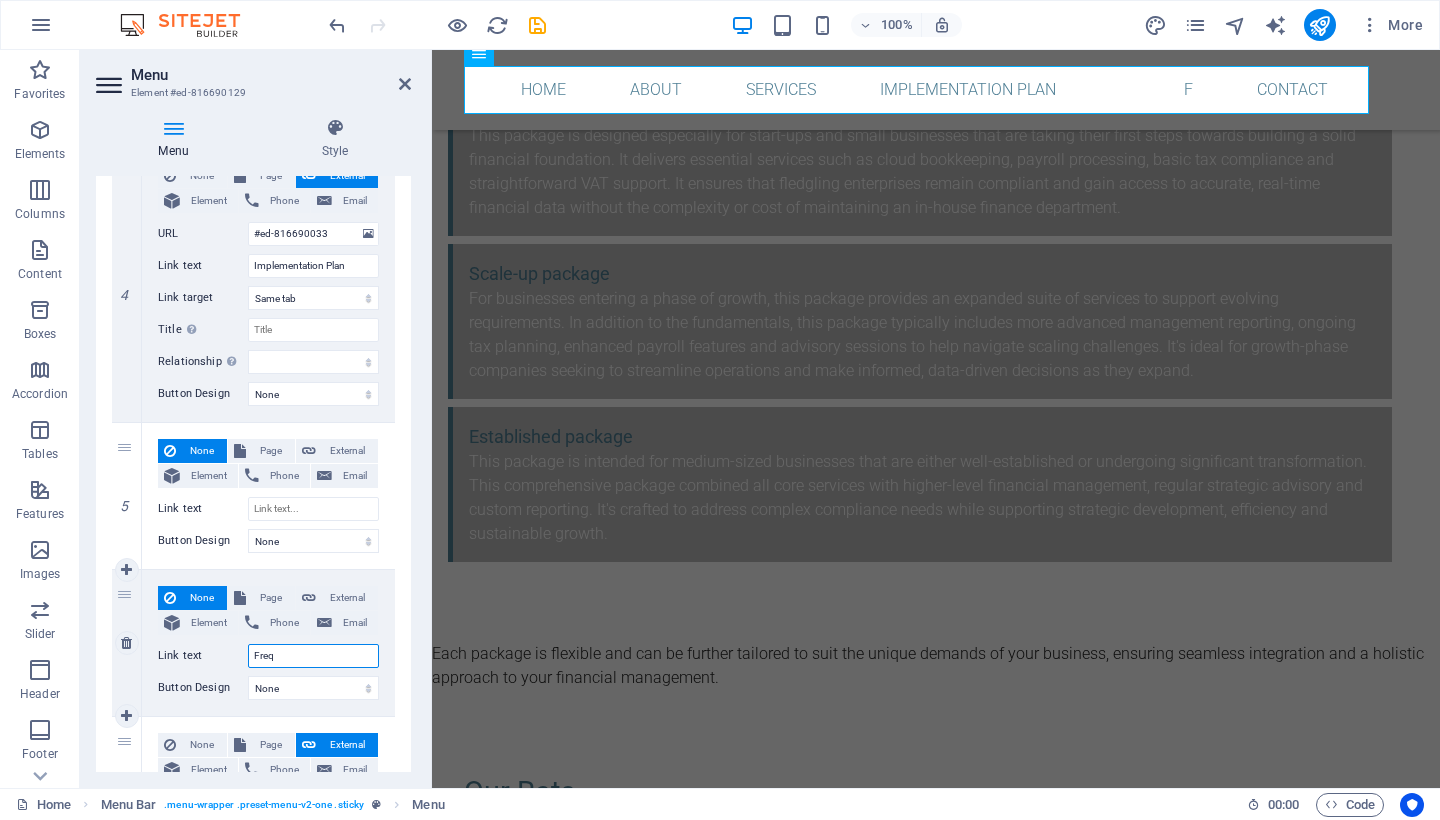select 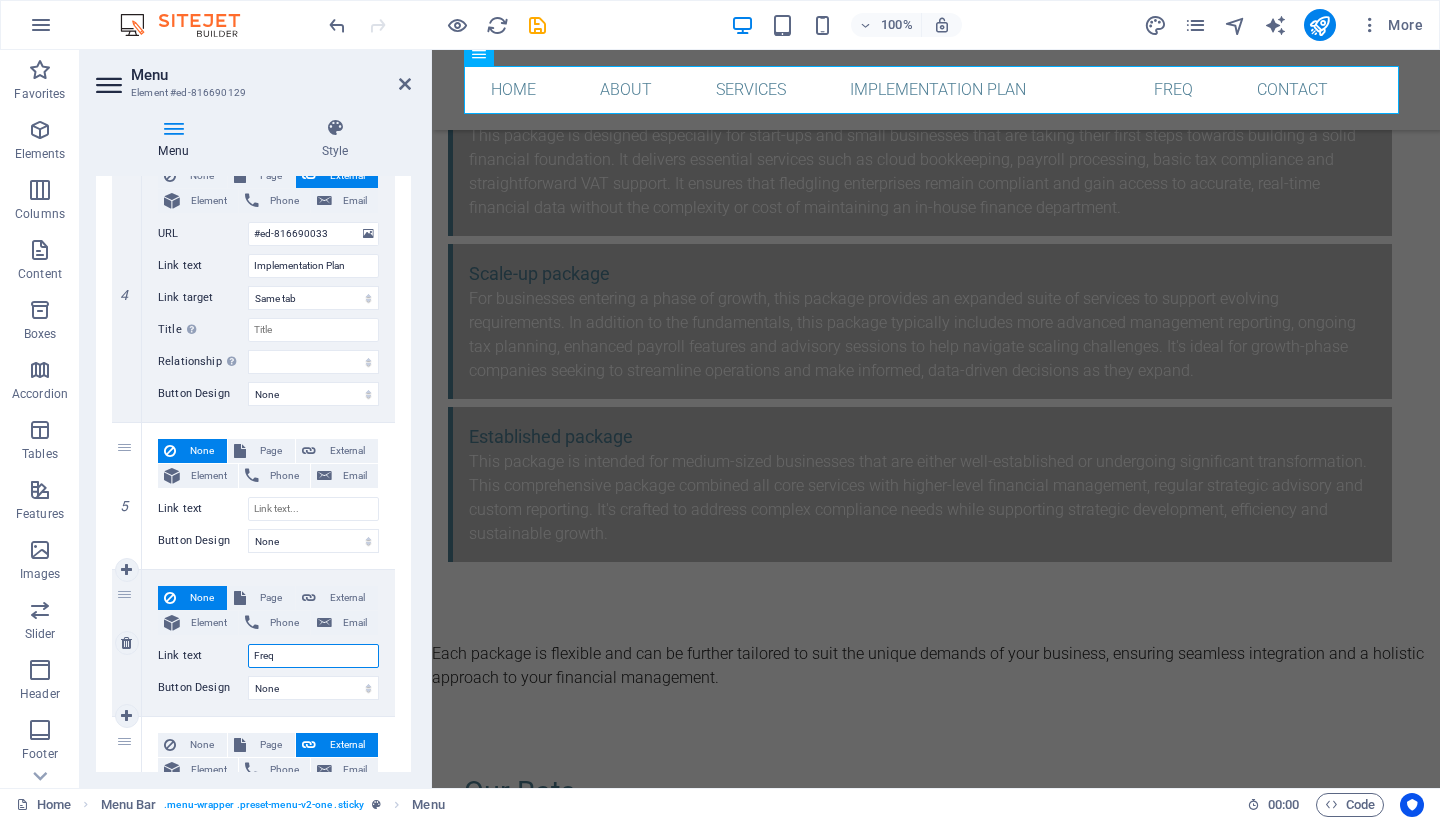 type on "Frequ" 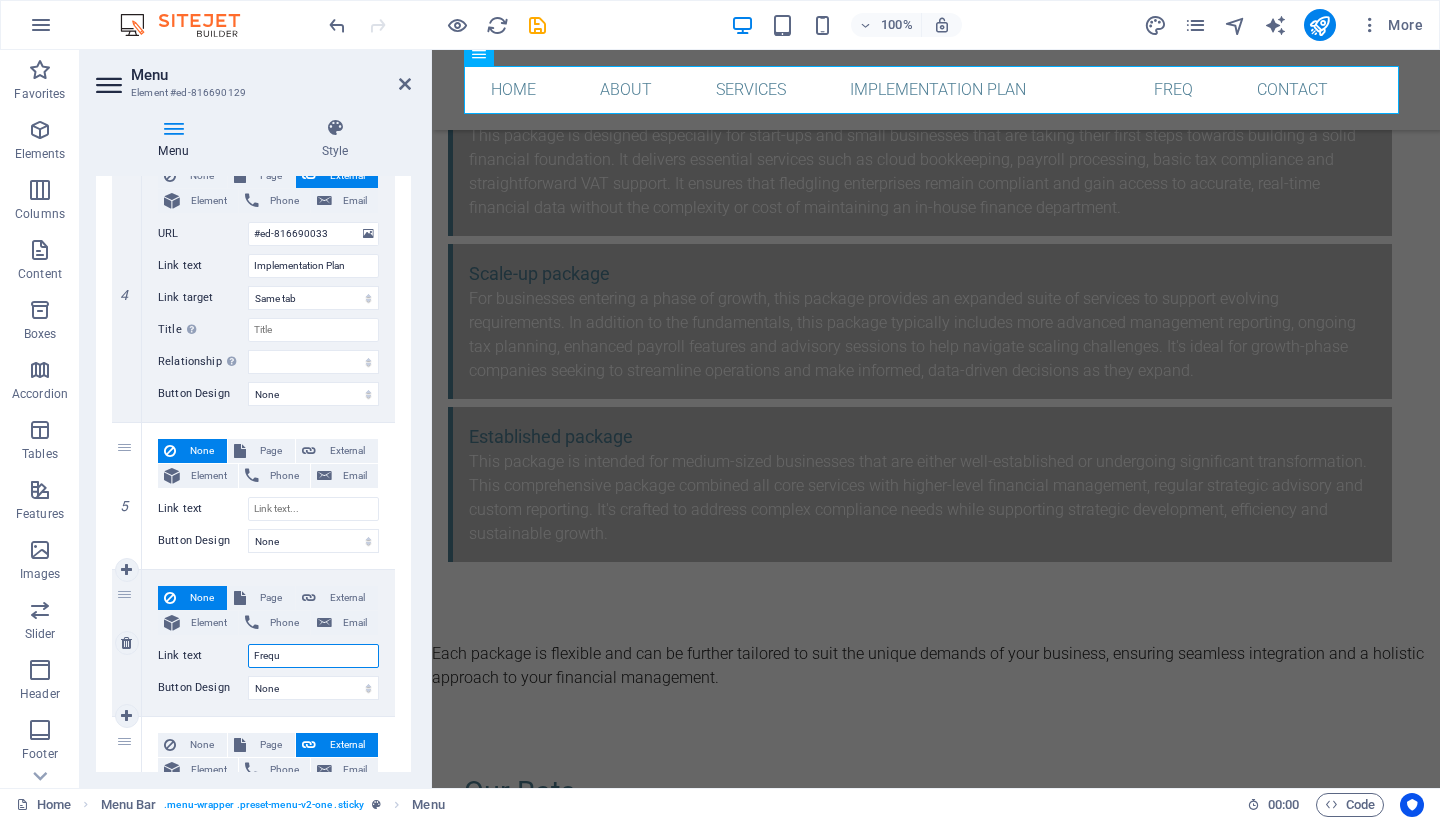 select 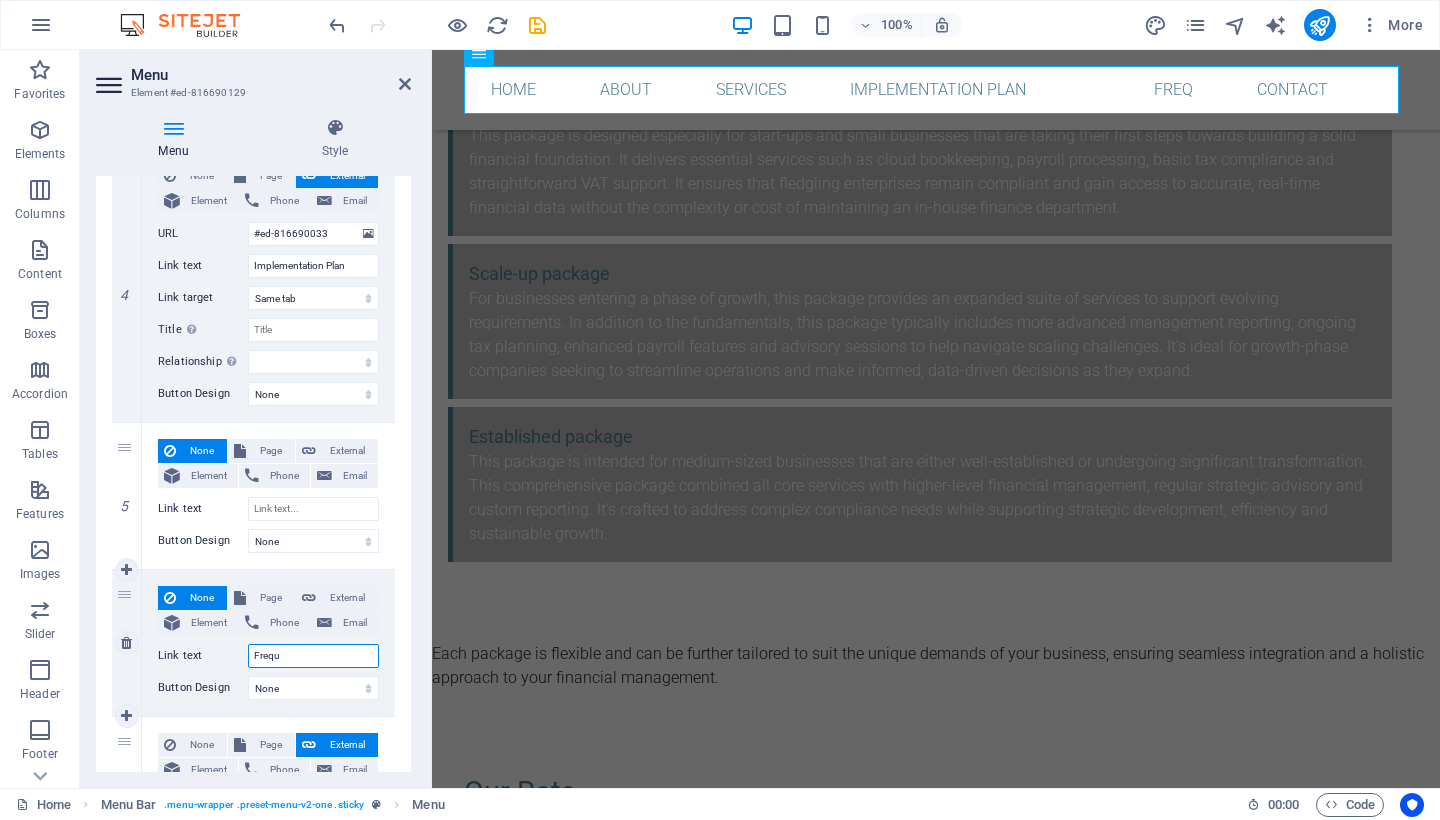 select 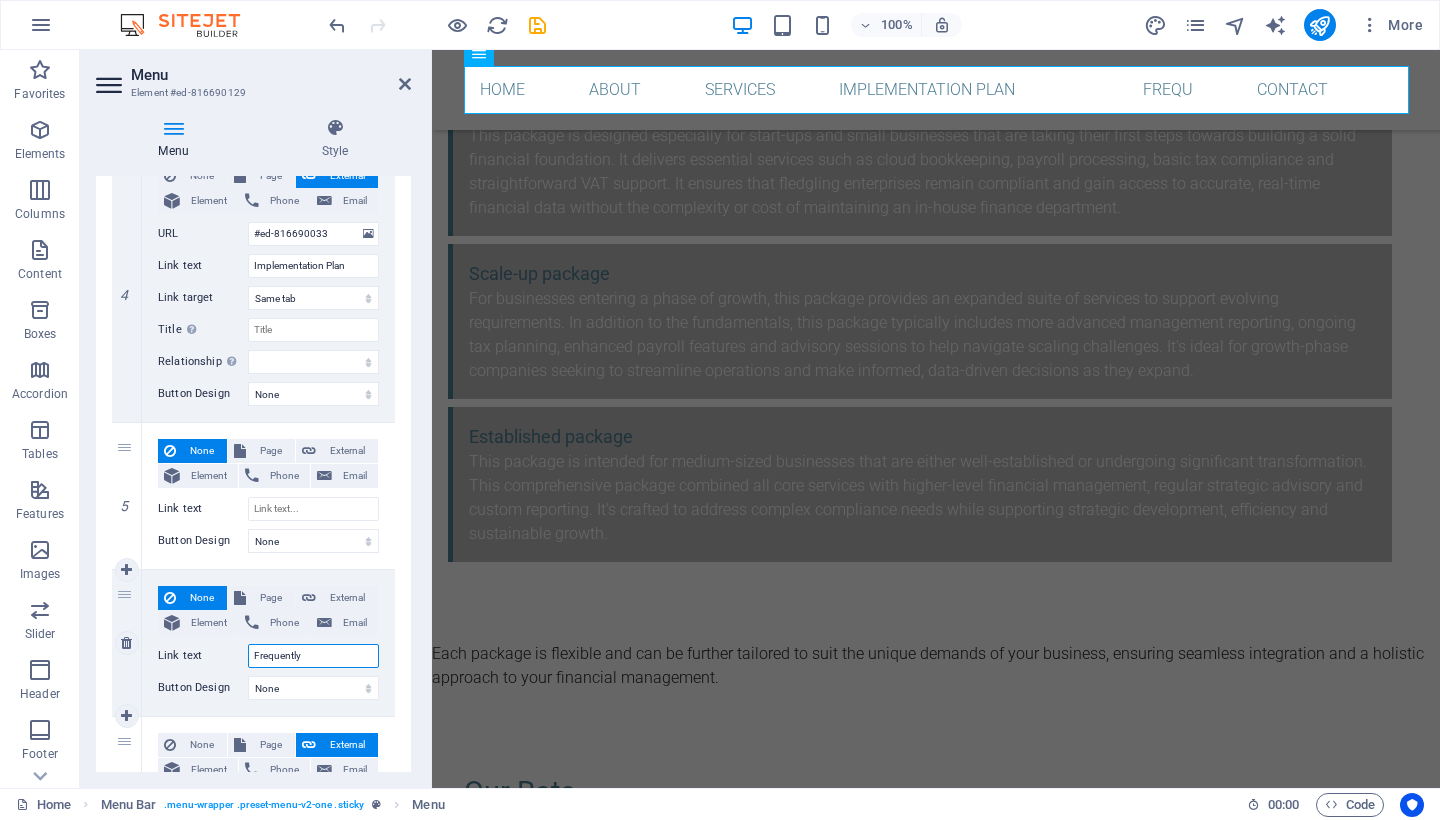 type on "Frequently" 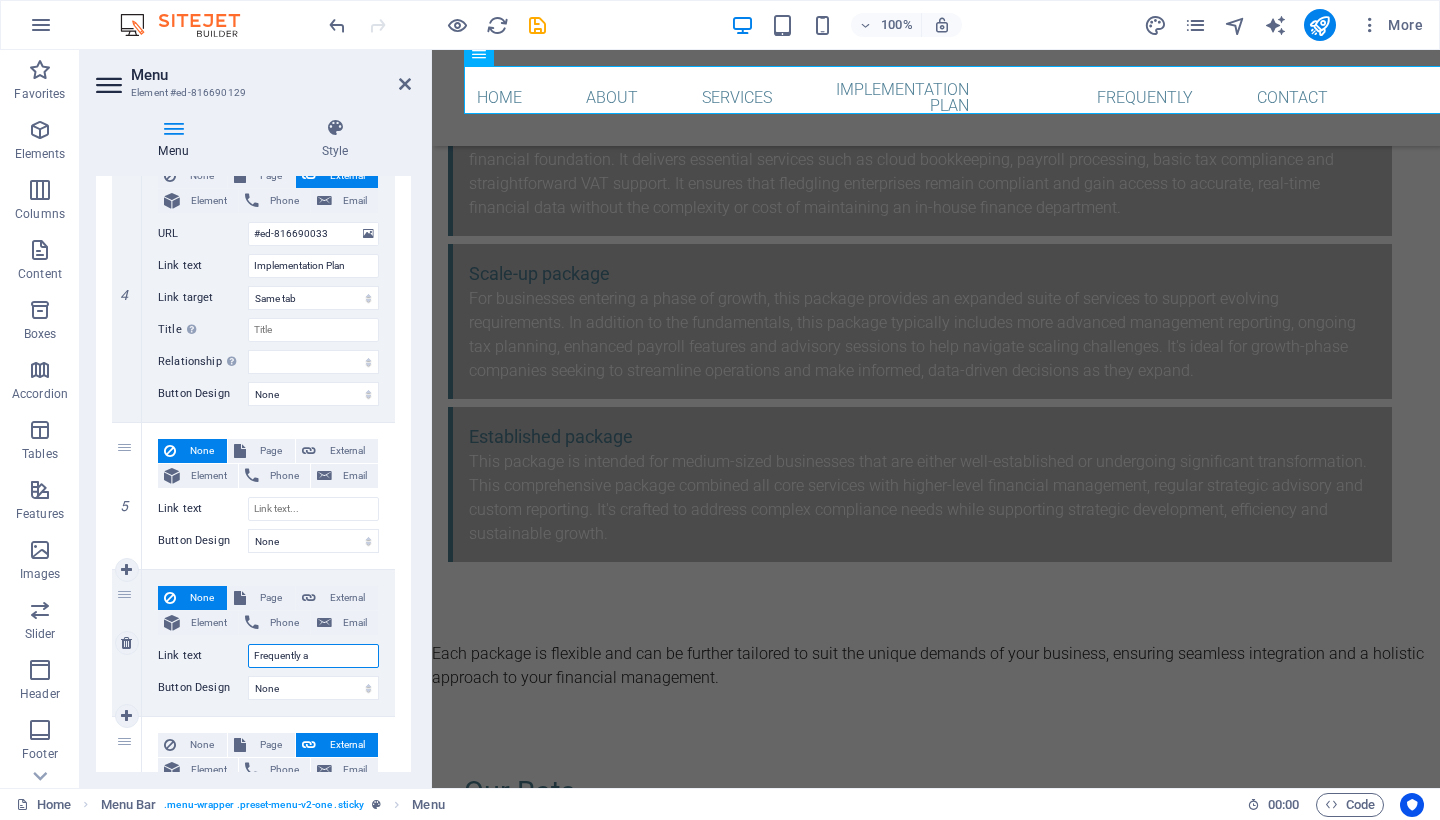 type on "Frequently as" 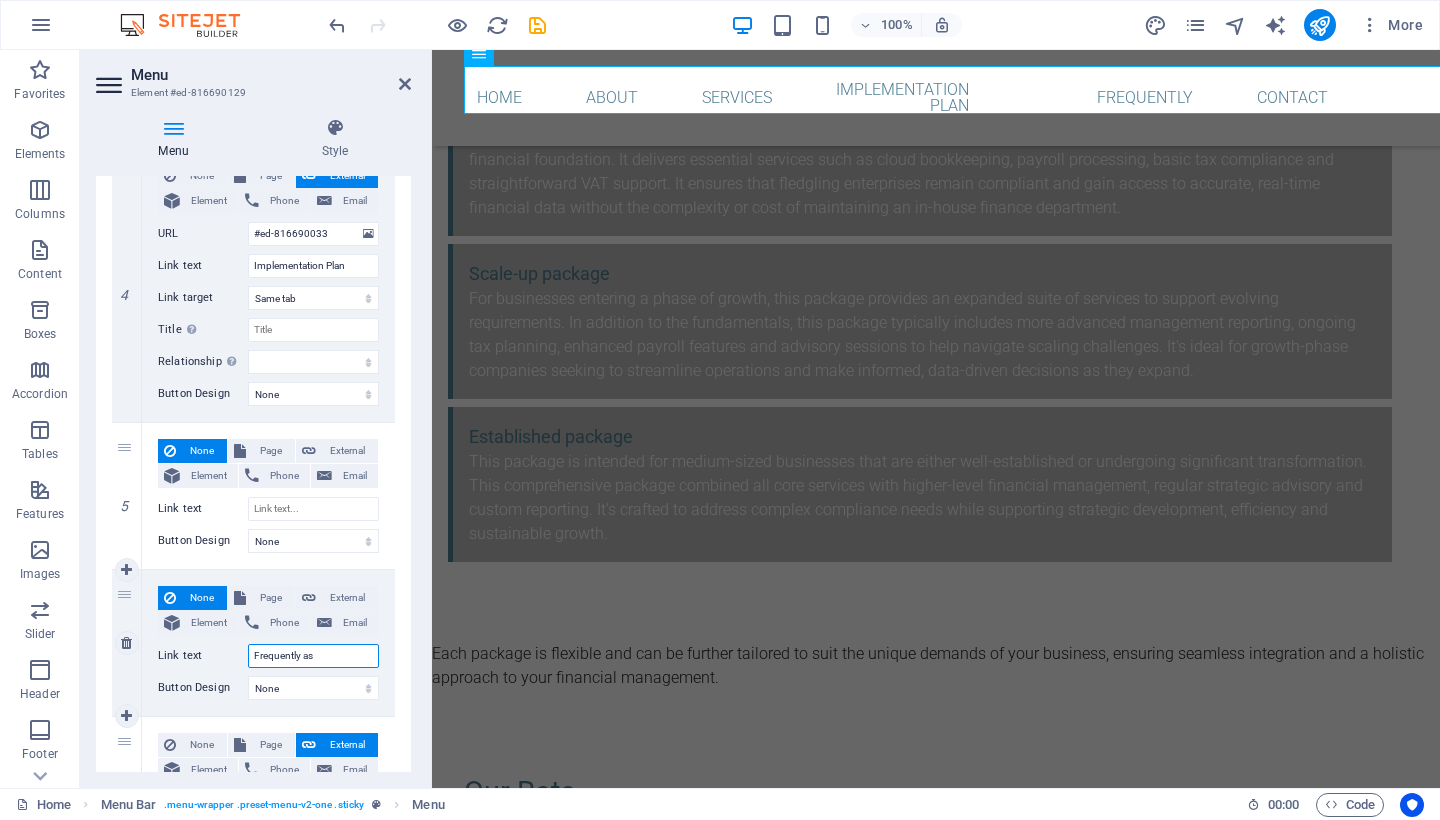 select 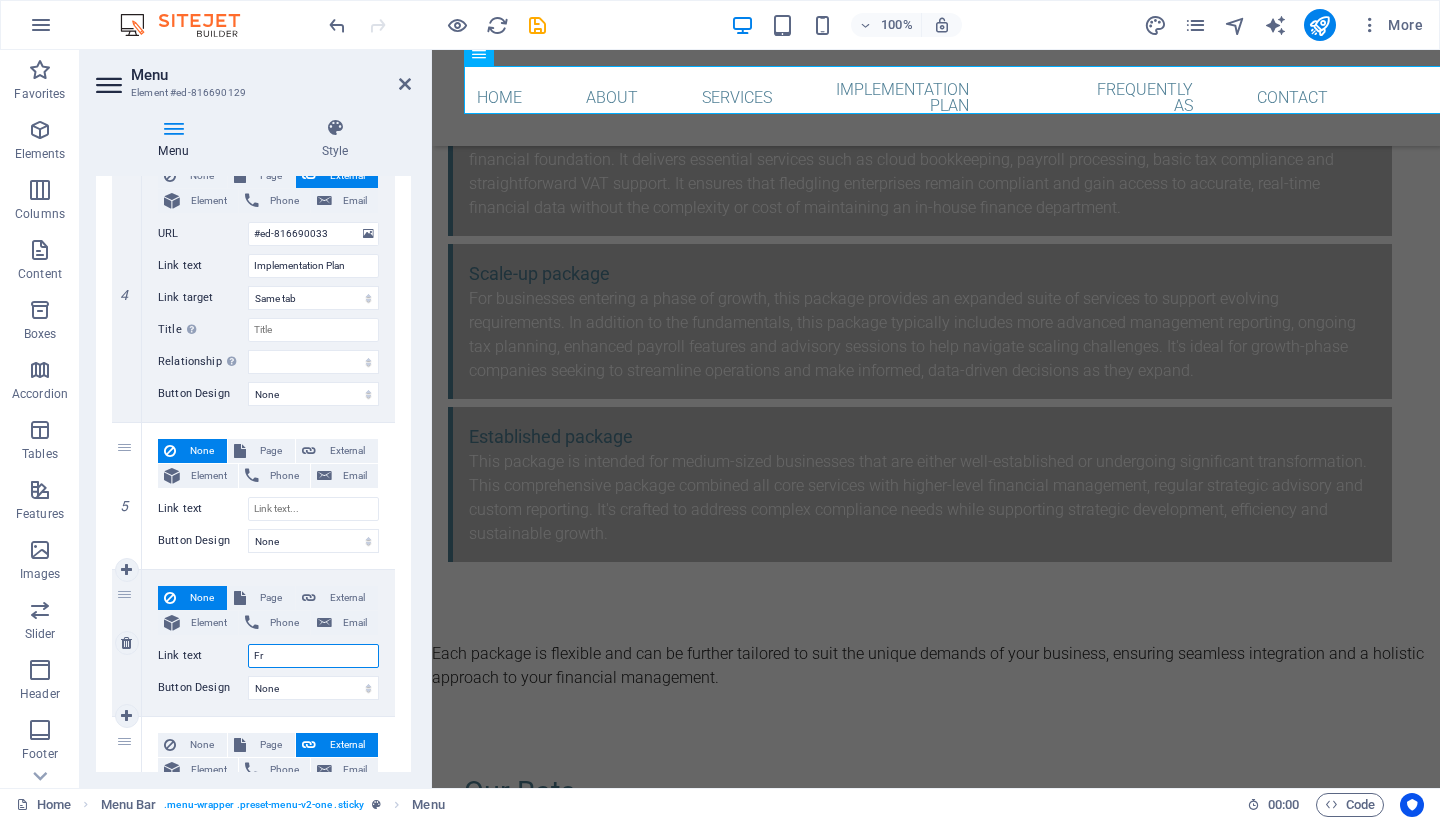 type on "F" 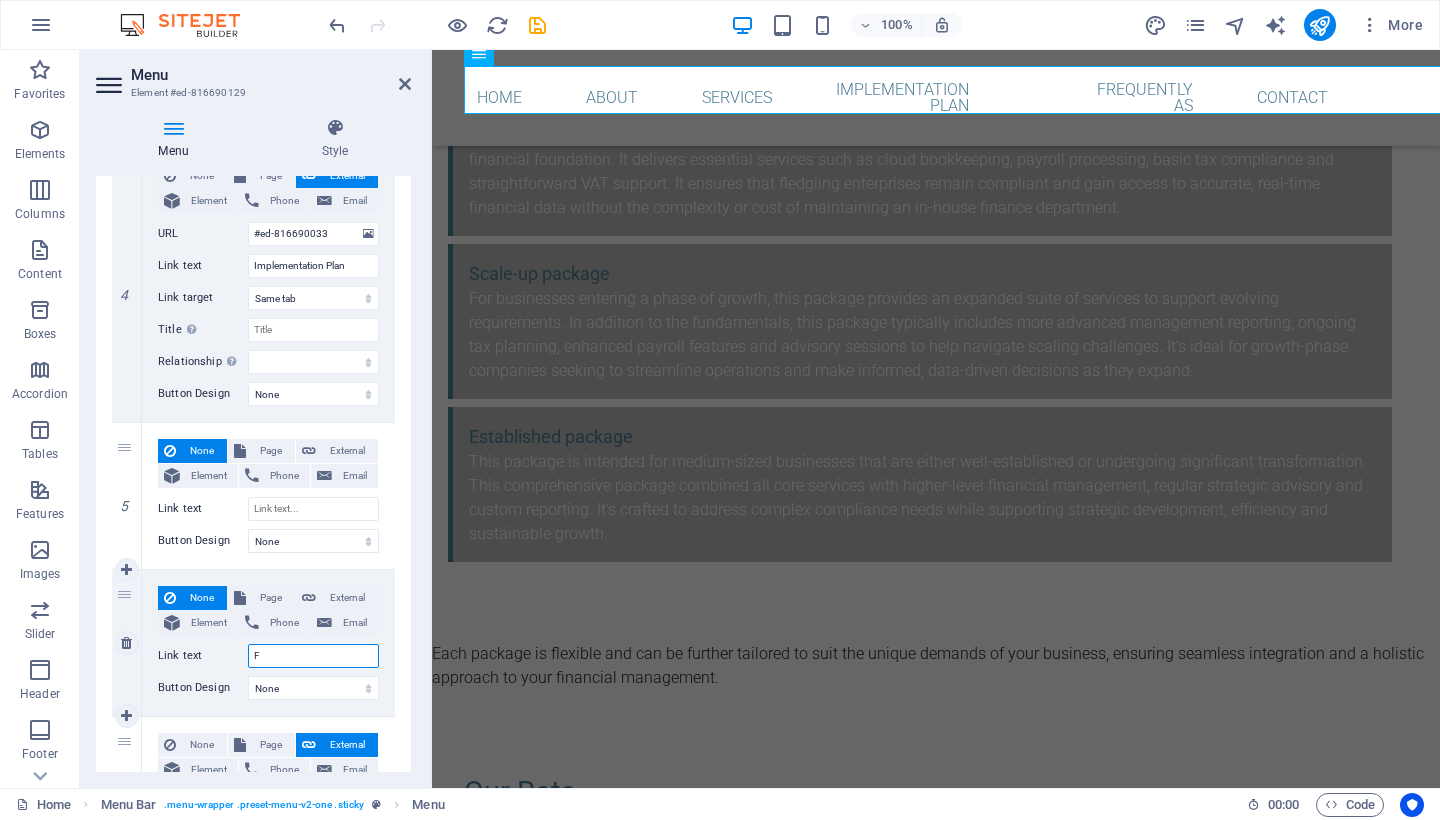 select 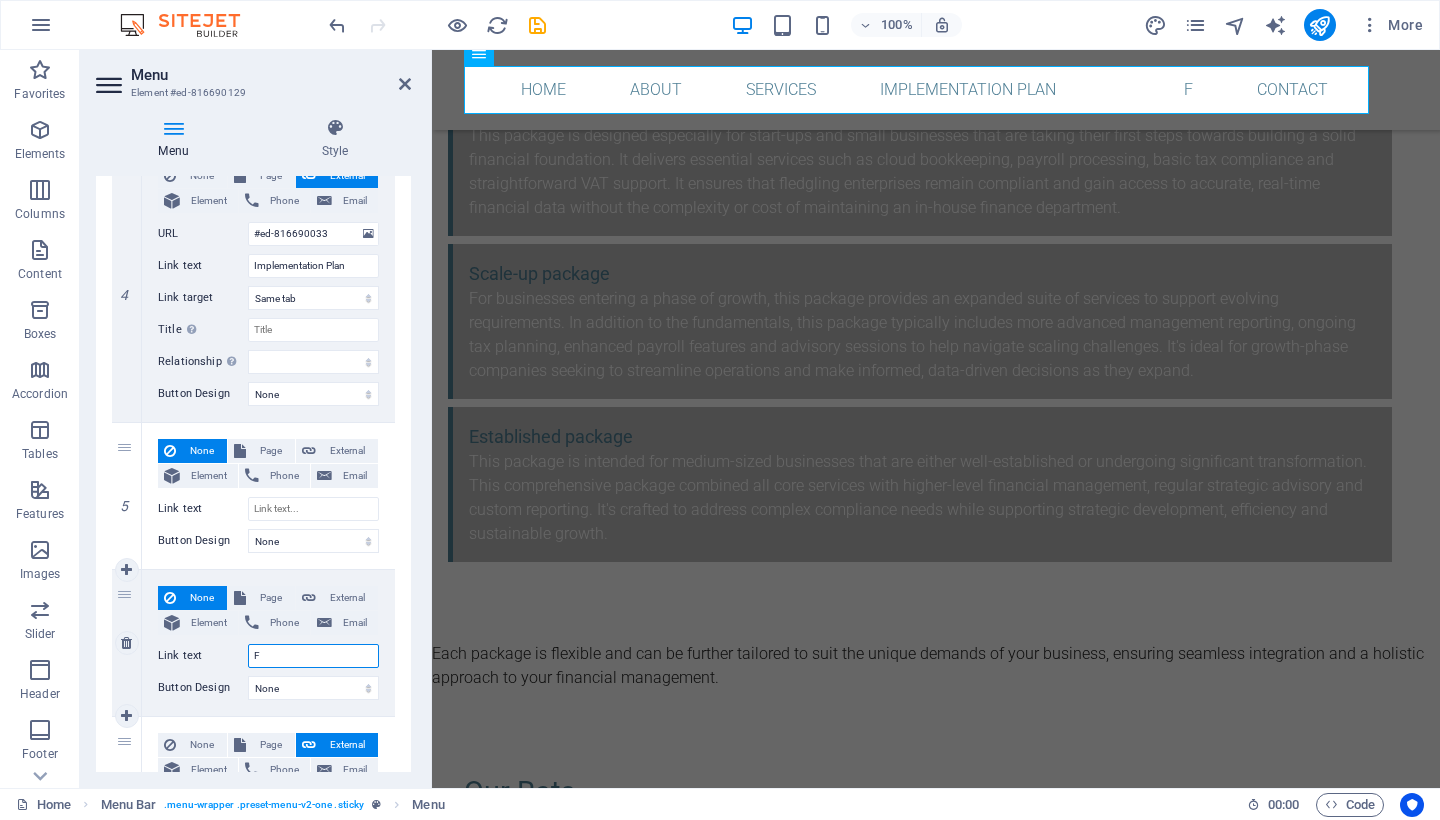 type on "FA" 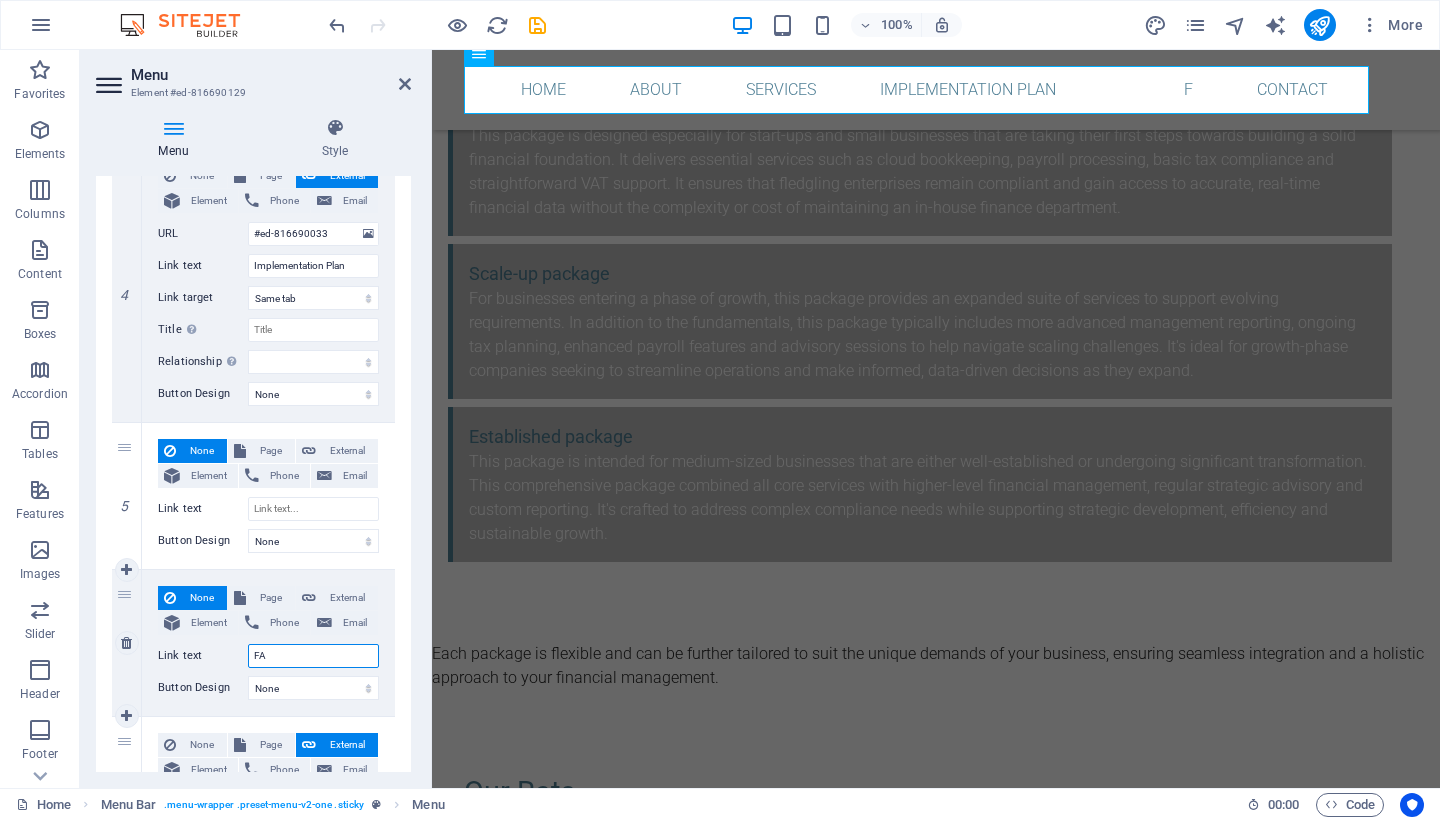 select 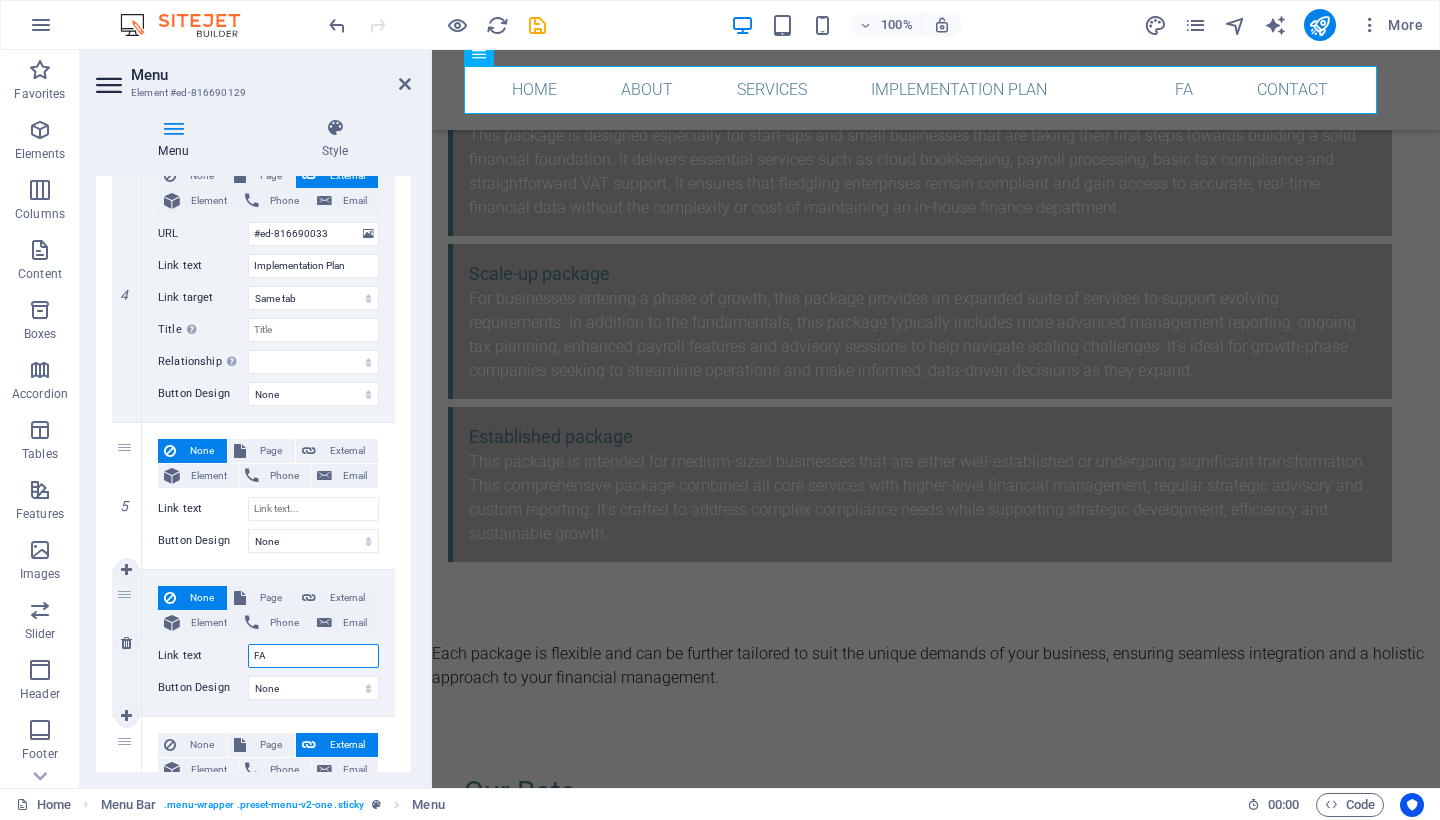 type on "FAQ" 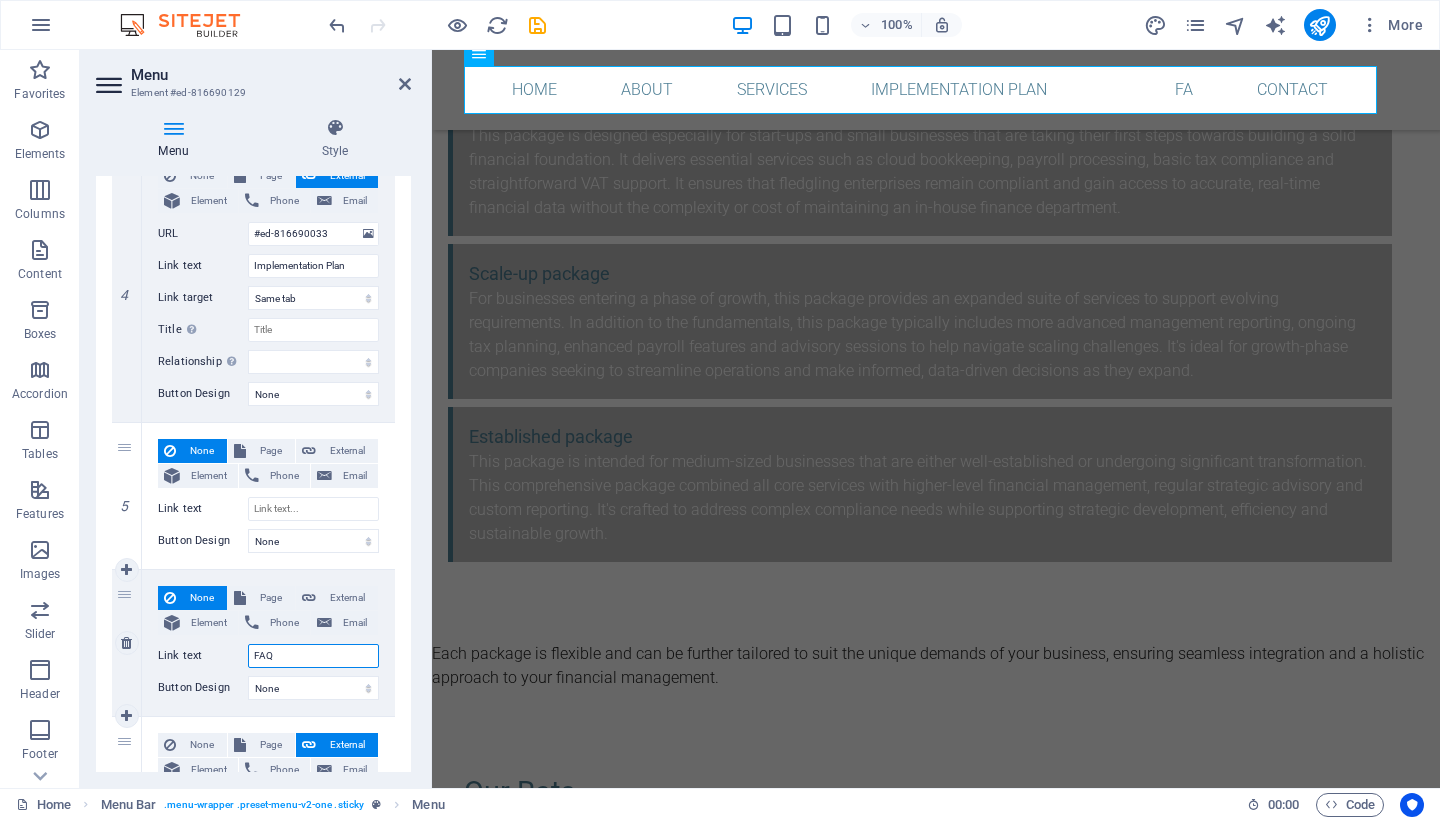 select 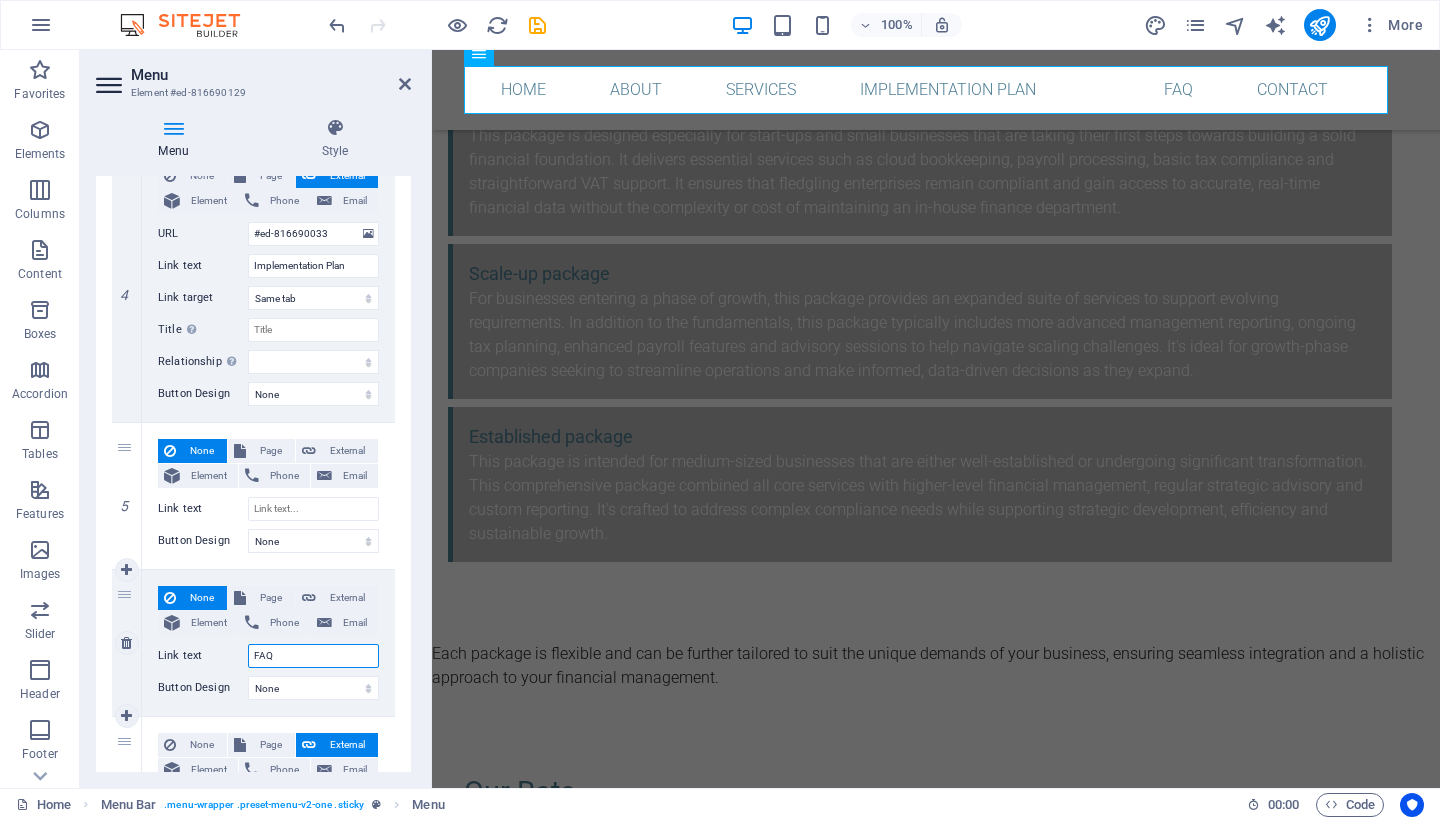 type on "FAQS" 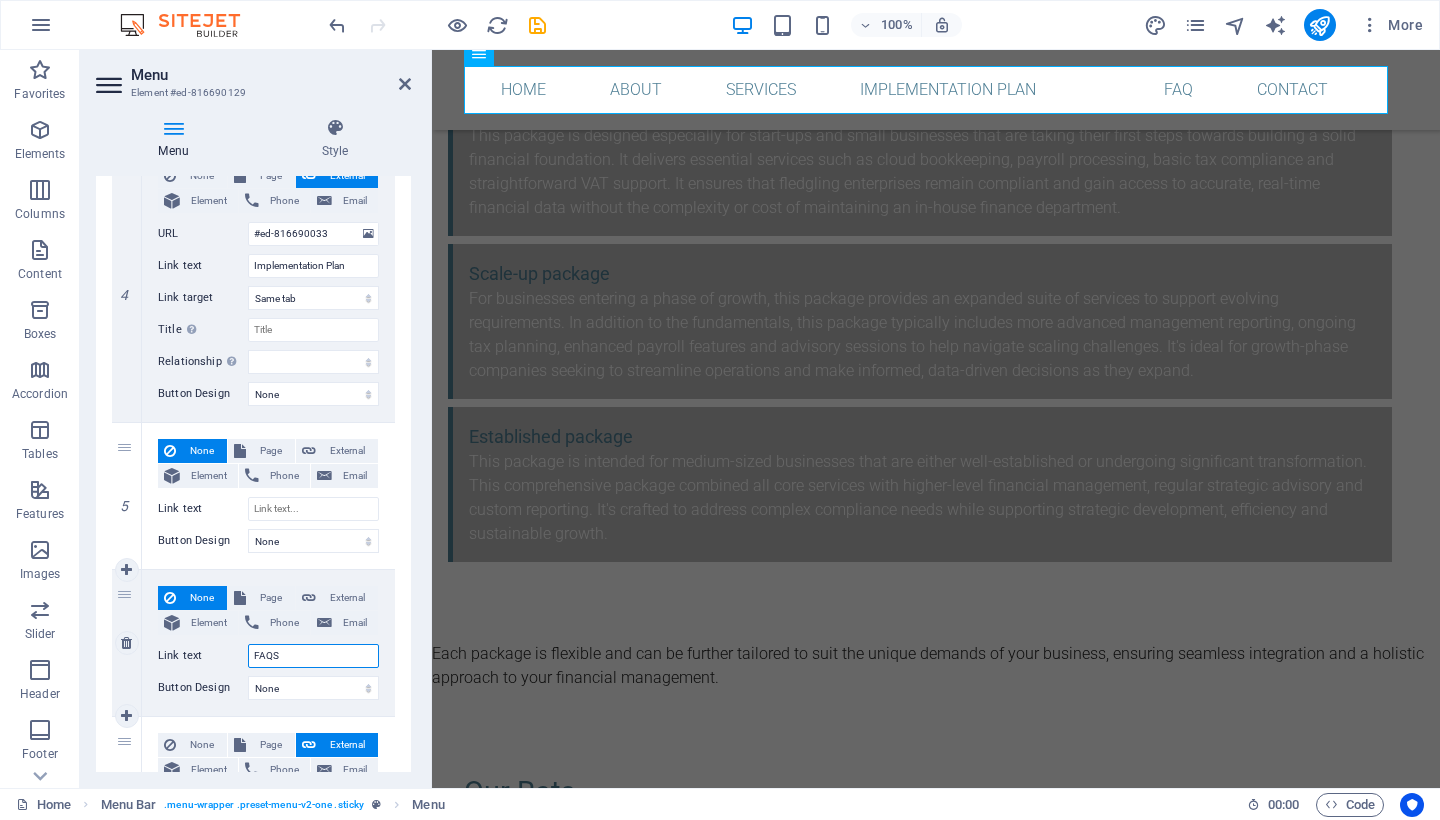 select 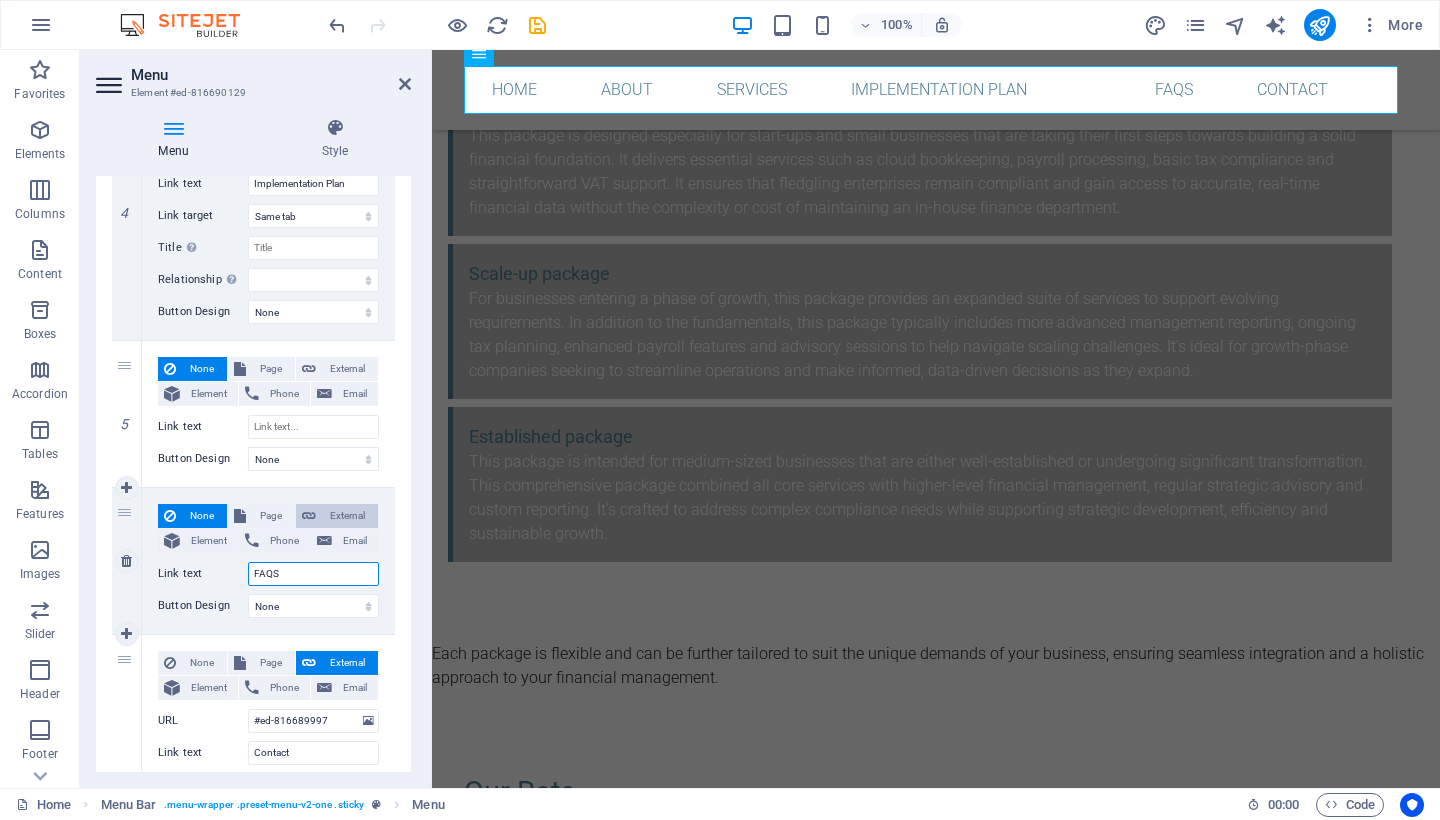 scroll, scrollTop: 1120, scrollLeft: 0, axis: vertical 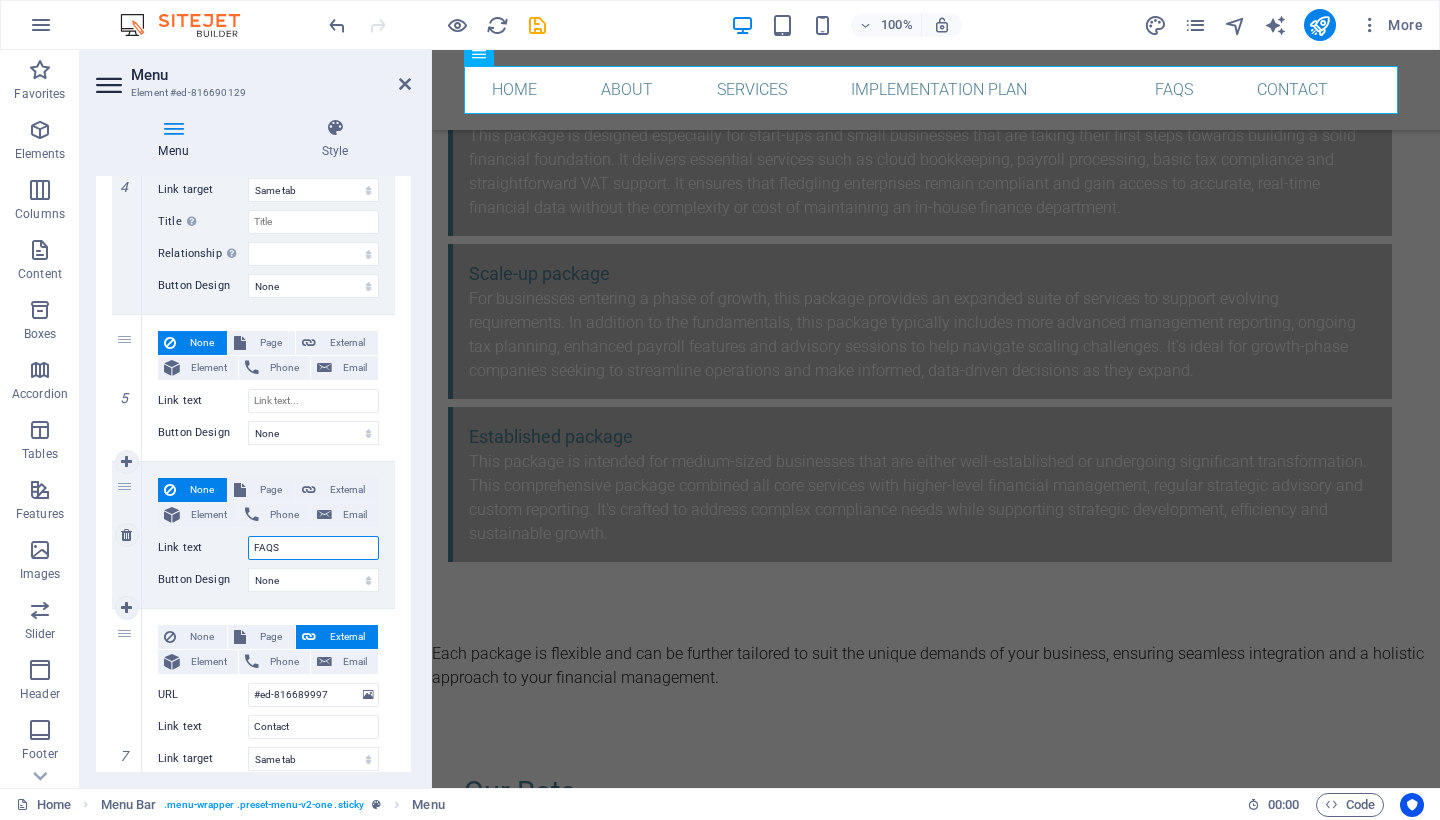 type on "FAQS" 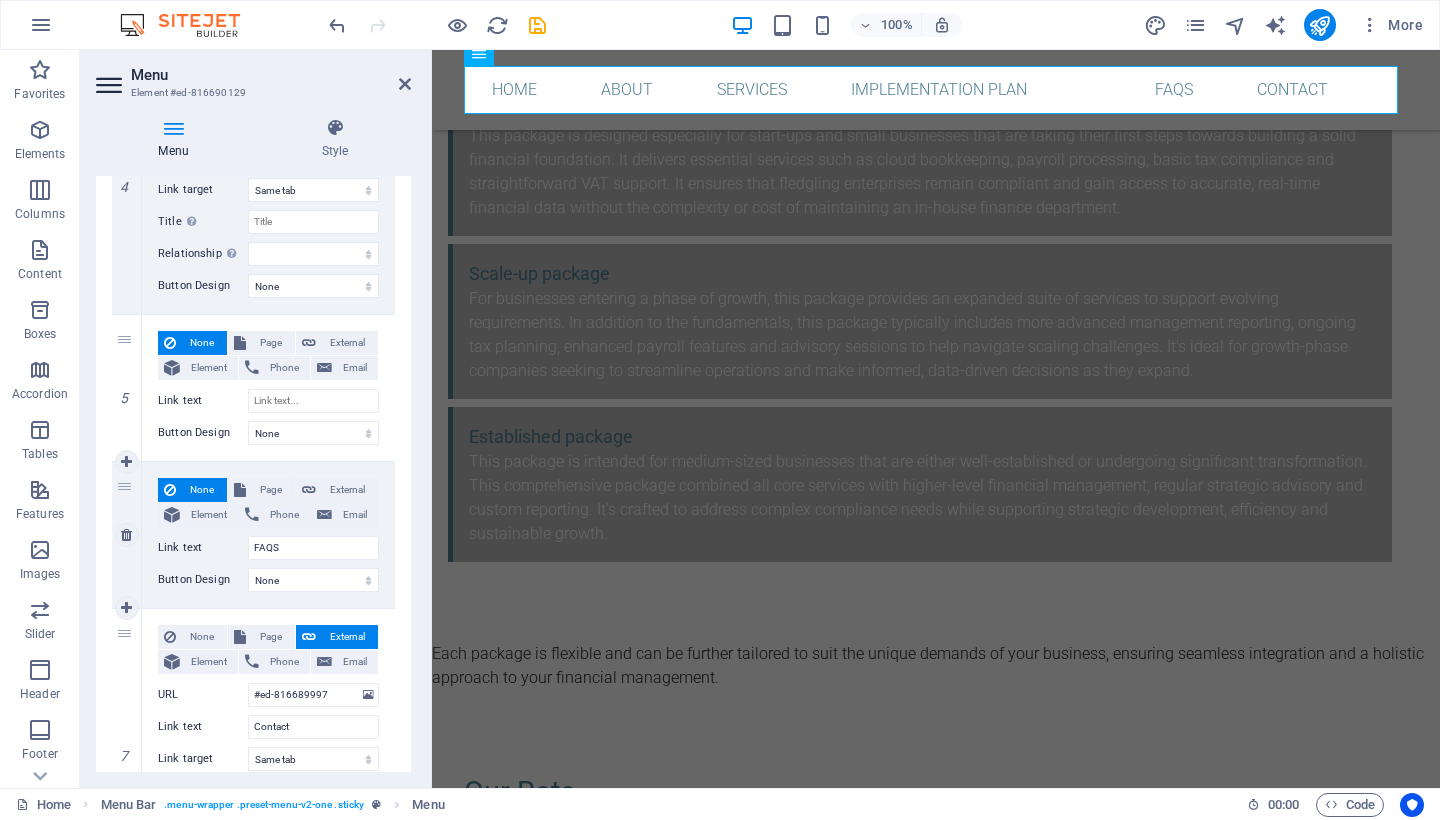 click on "None Page External Element Phone Email Page Home Careers Legal Notice Privacy Element
URL Phone Email Link text FAQS Link target New tab Same tab Overlay Title Additional link description, should not be the same as the link text. The title is most often shown as a tooltip text when the mouse moves over the element. Leave empty if uncertain. Relationship Sets the  relationship of this link to the link target . For example, the value "nofollow" instructs search engines not to follow the link. Can be left empty. alternate author bookmark external help license next nofollow noreferrer noopener prev search tag Button Design None Default Primary Secondary" at bounding box center (268, 535) 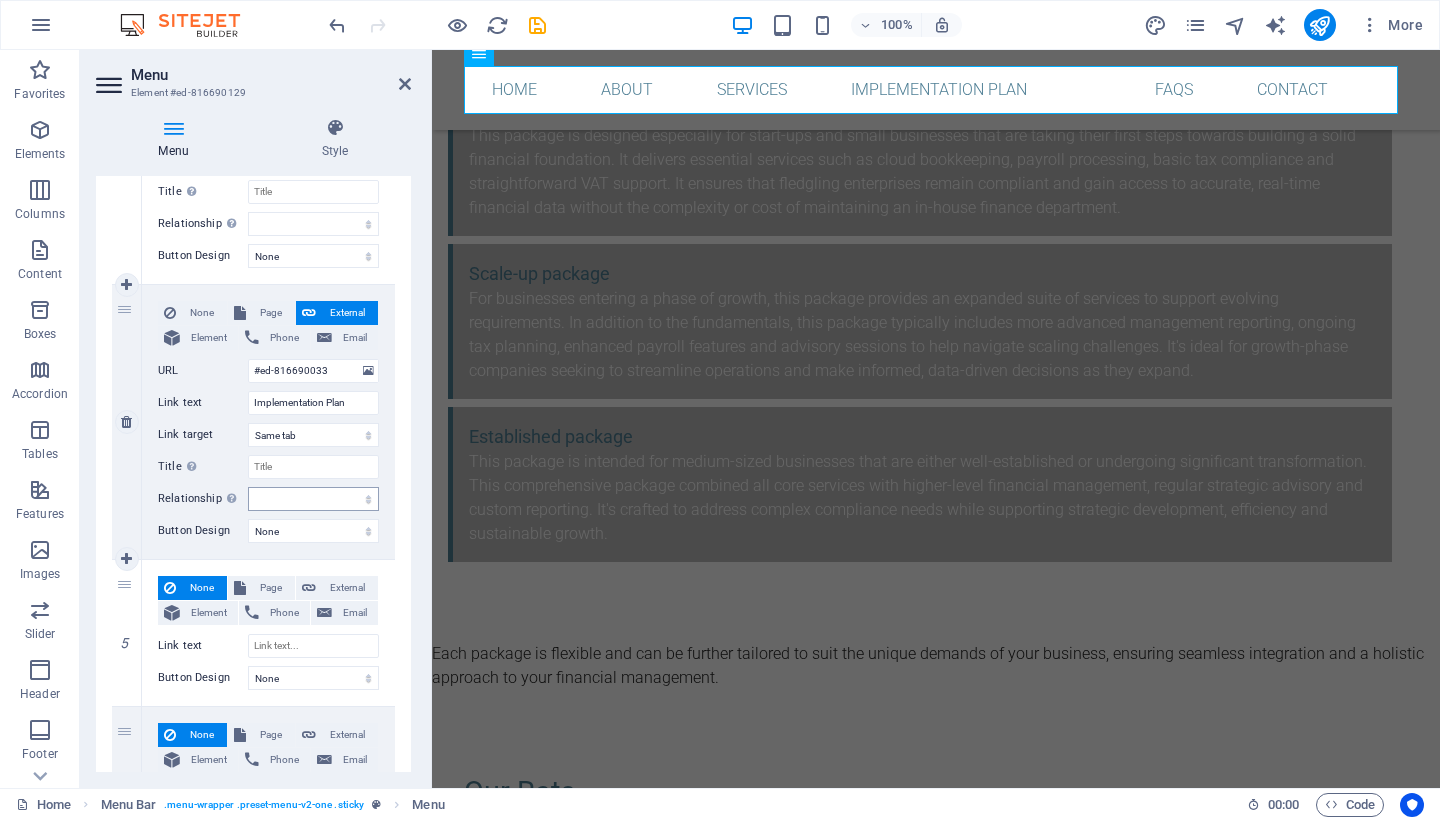 scroll, scrollTop: 878, scrollLeft: 0, axis: vertical 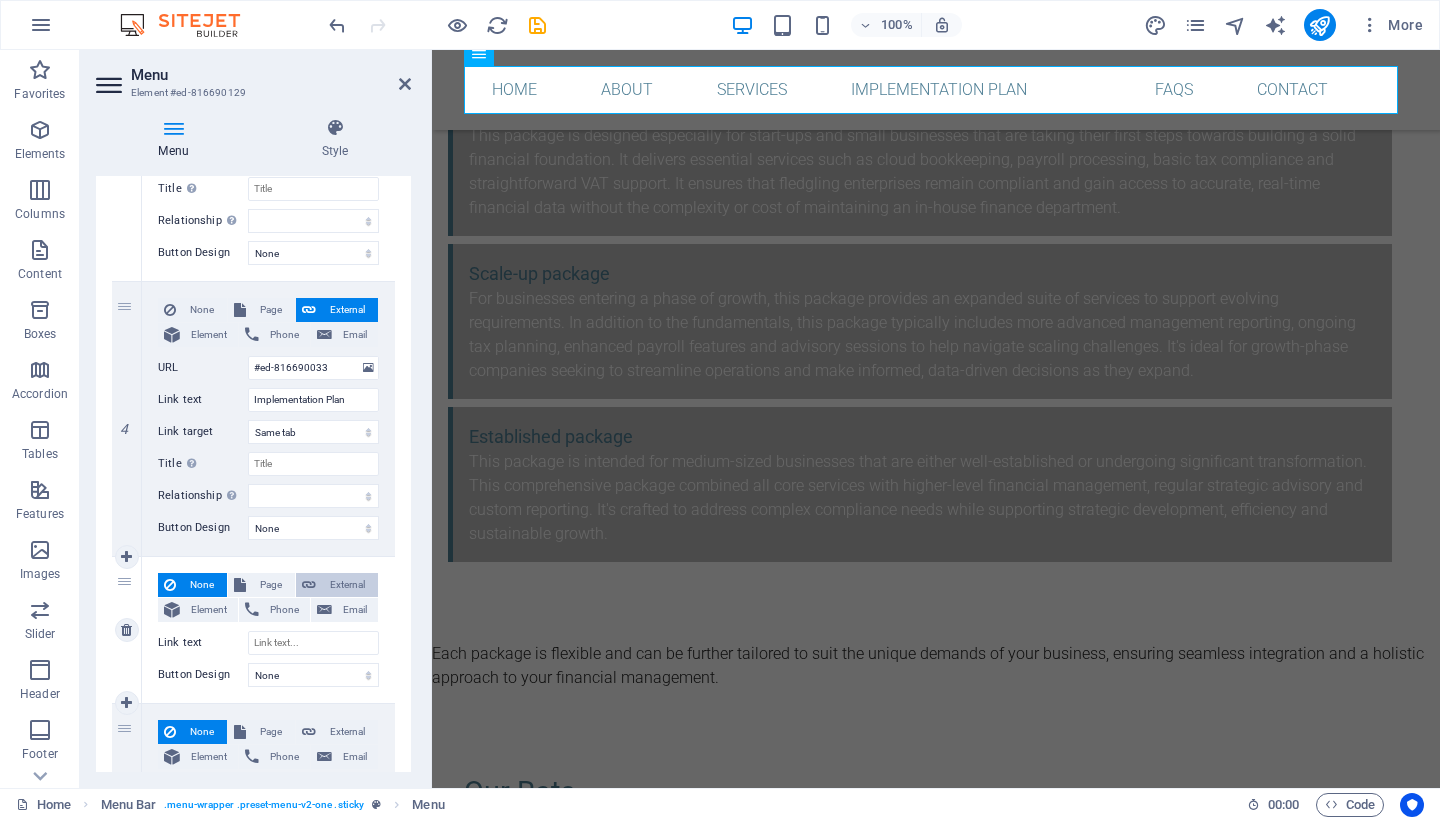 click on "External" at bounding box center [347, 585] 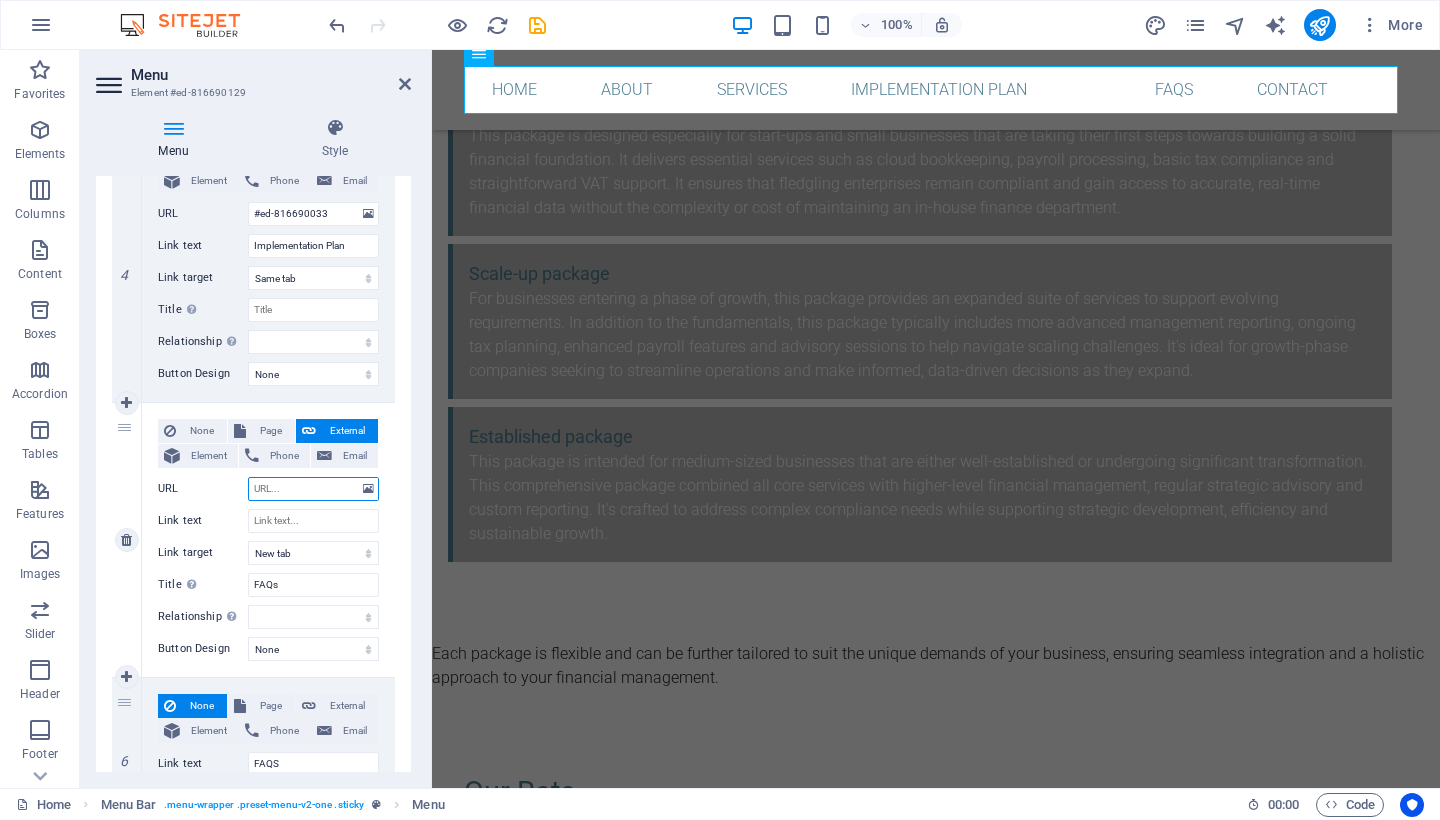 scroll, scrollTop: 1037, scrollLeft: 0, axis: vertical 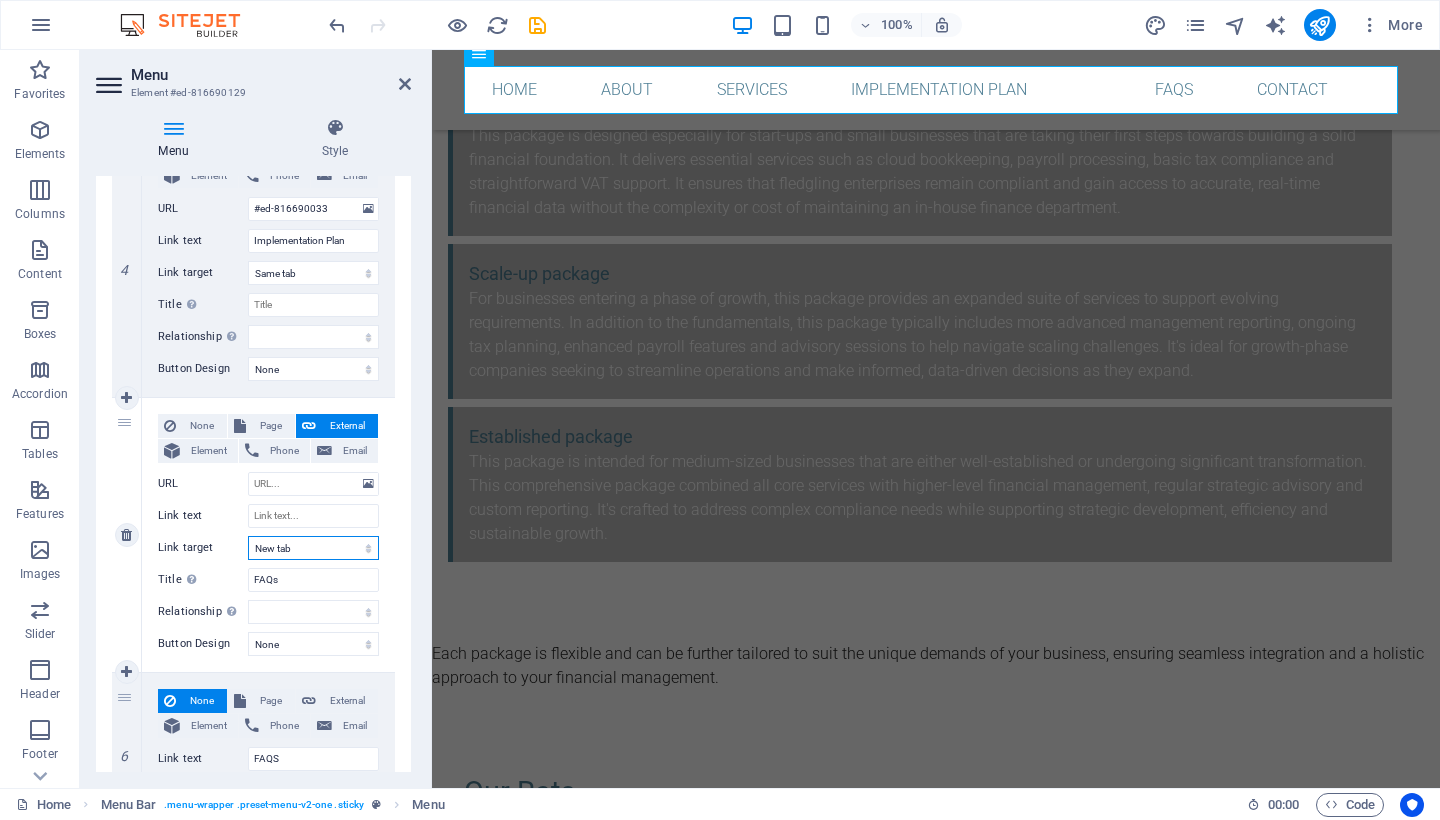 select 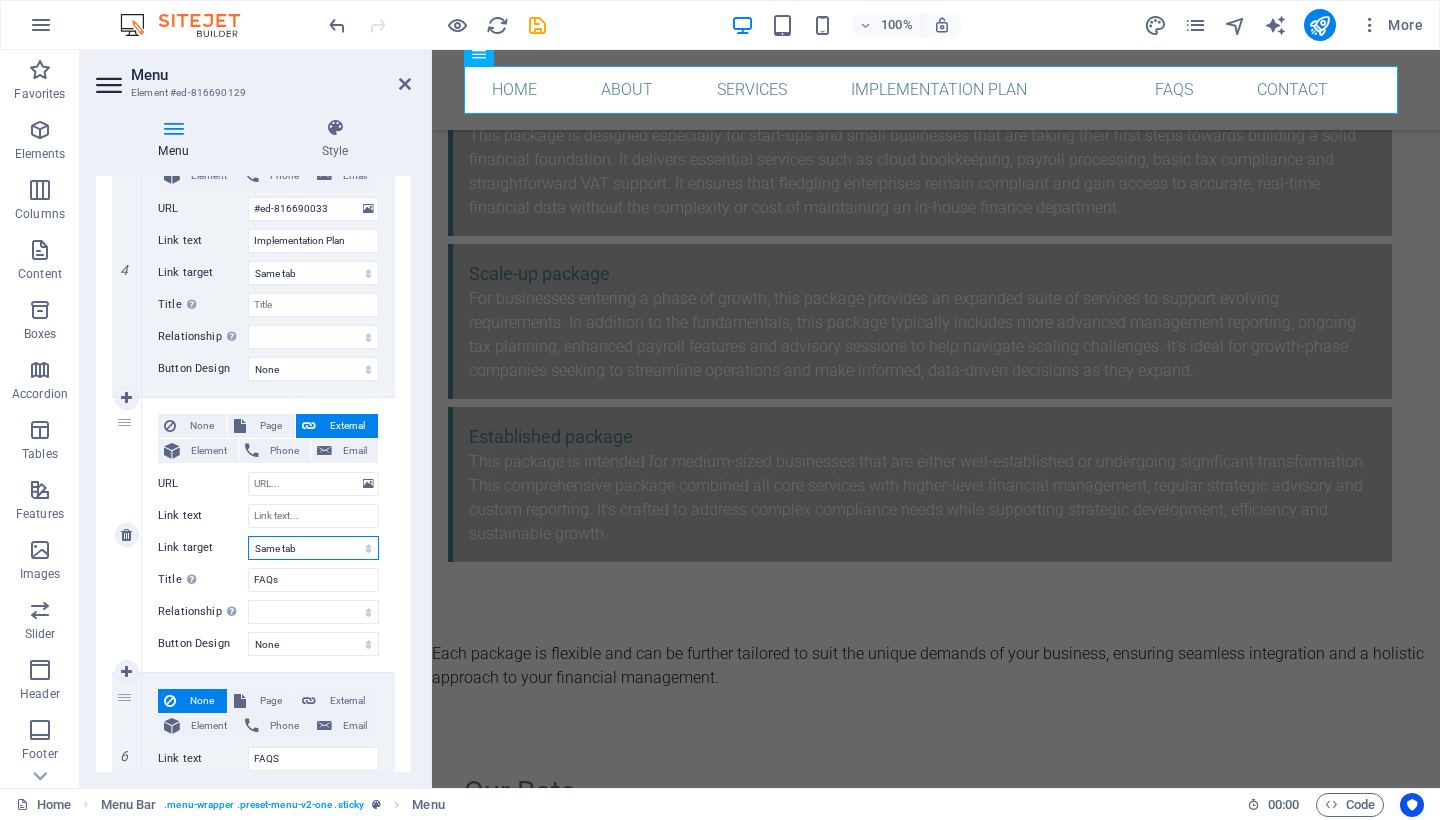 select 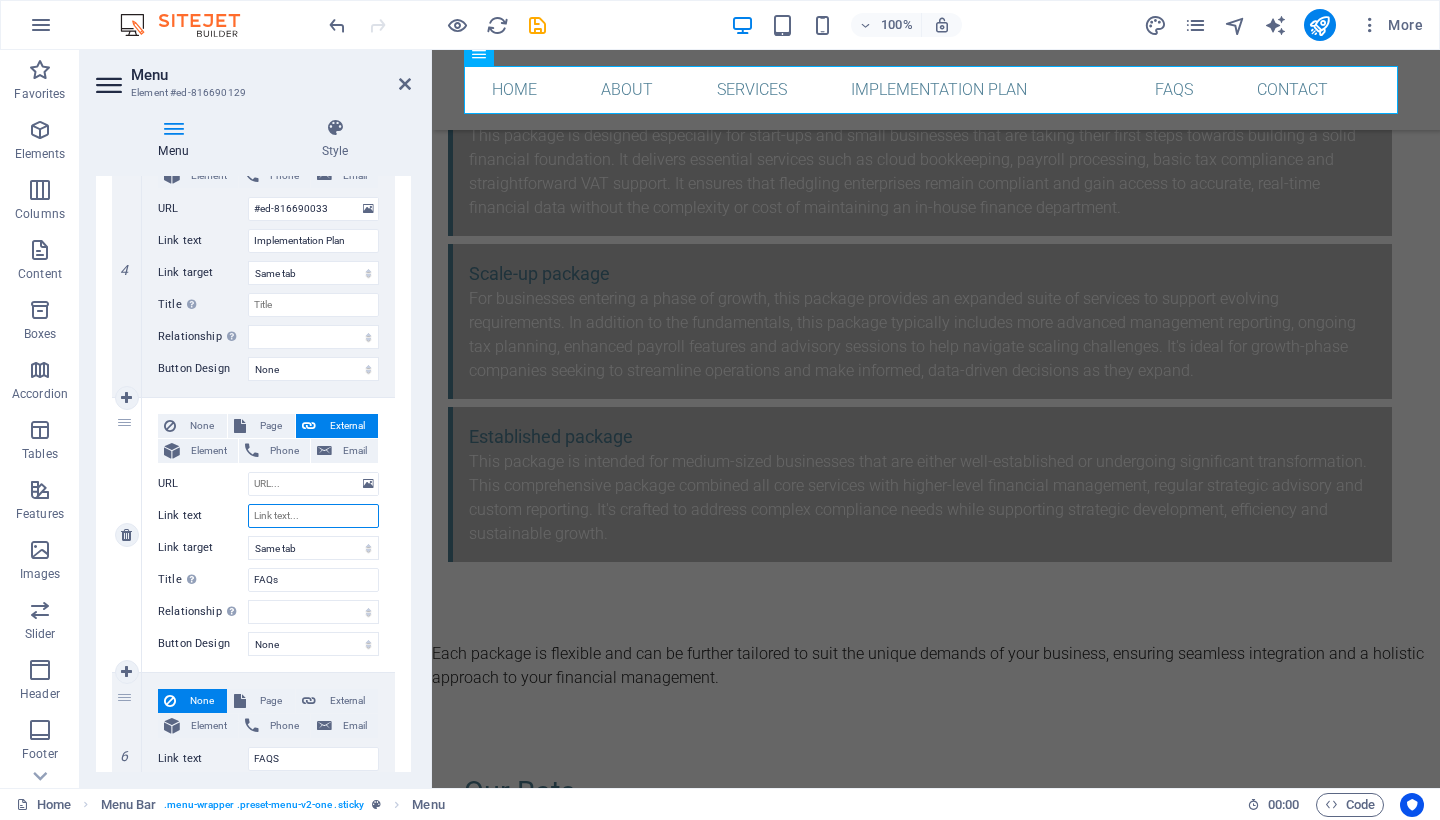 click on "Link text" at bounding box center (313, 516) 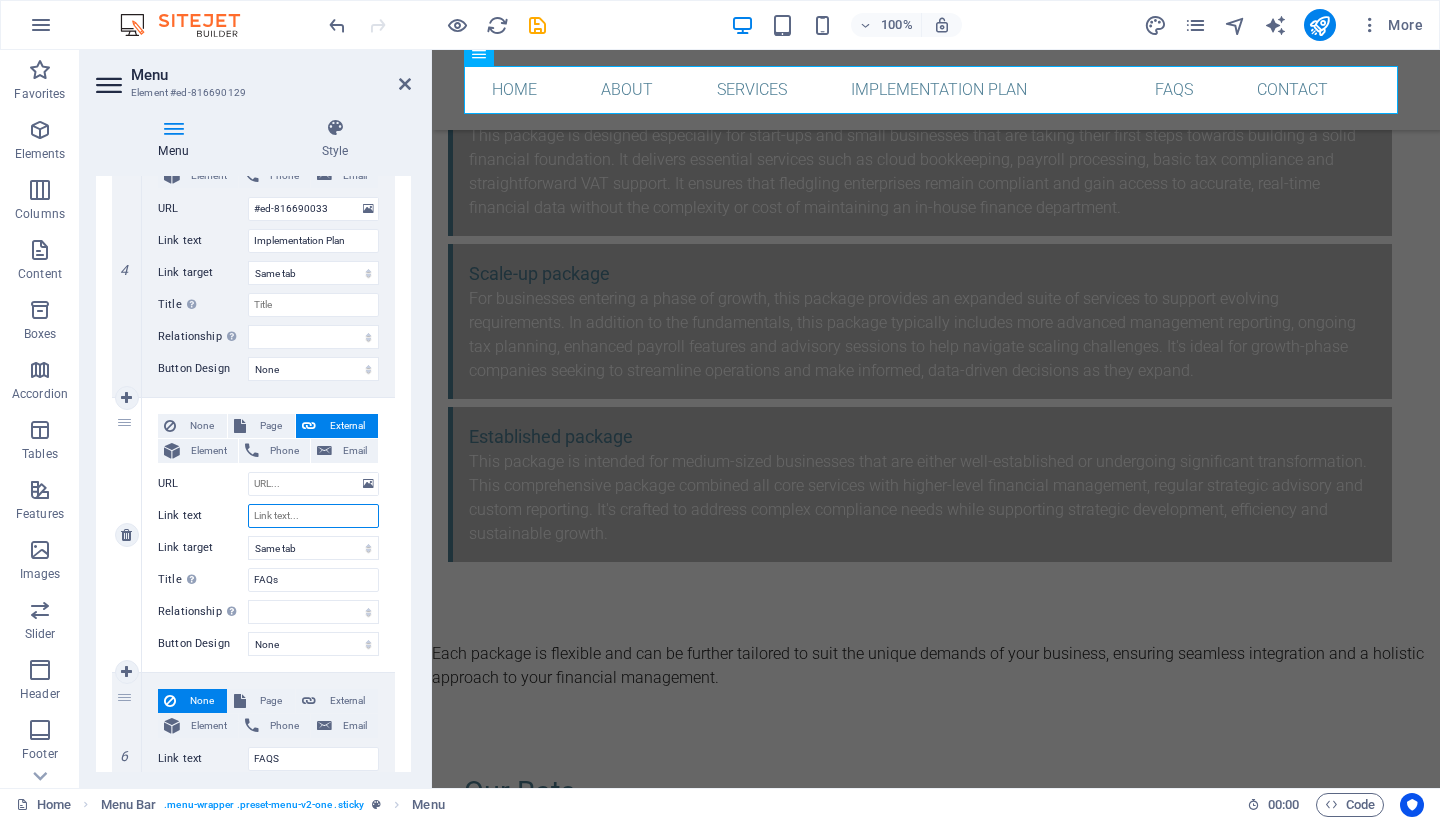 type on "F" 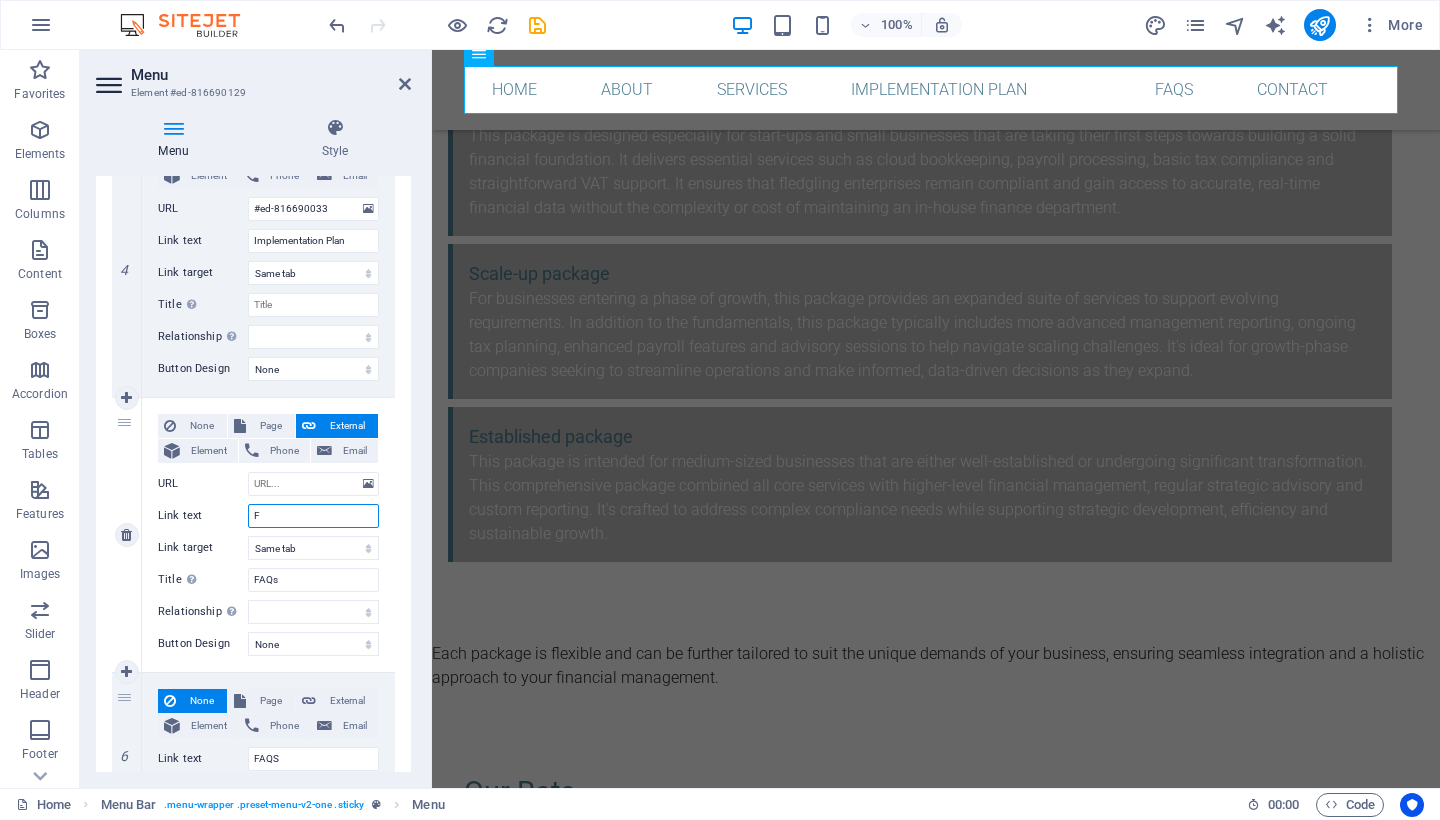 select 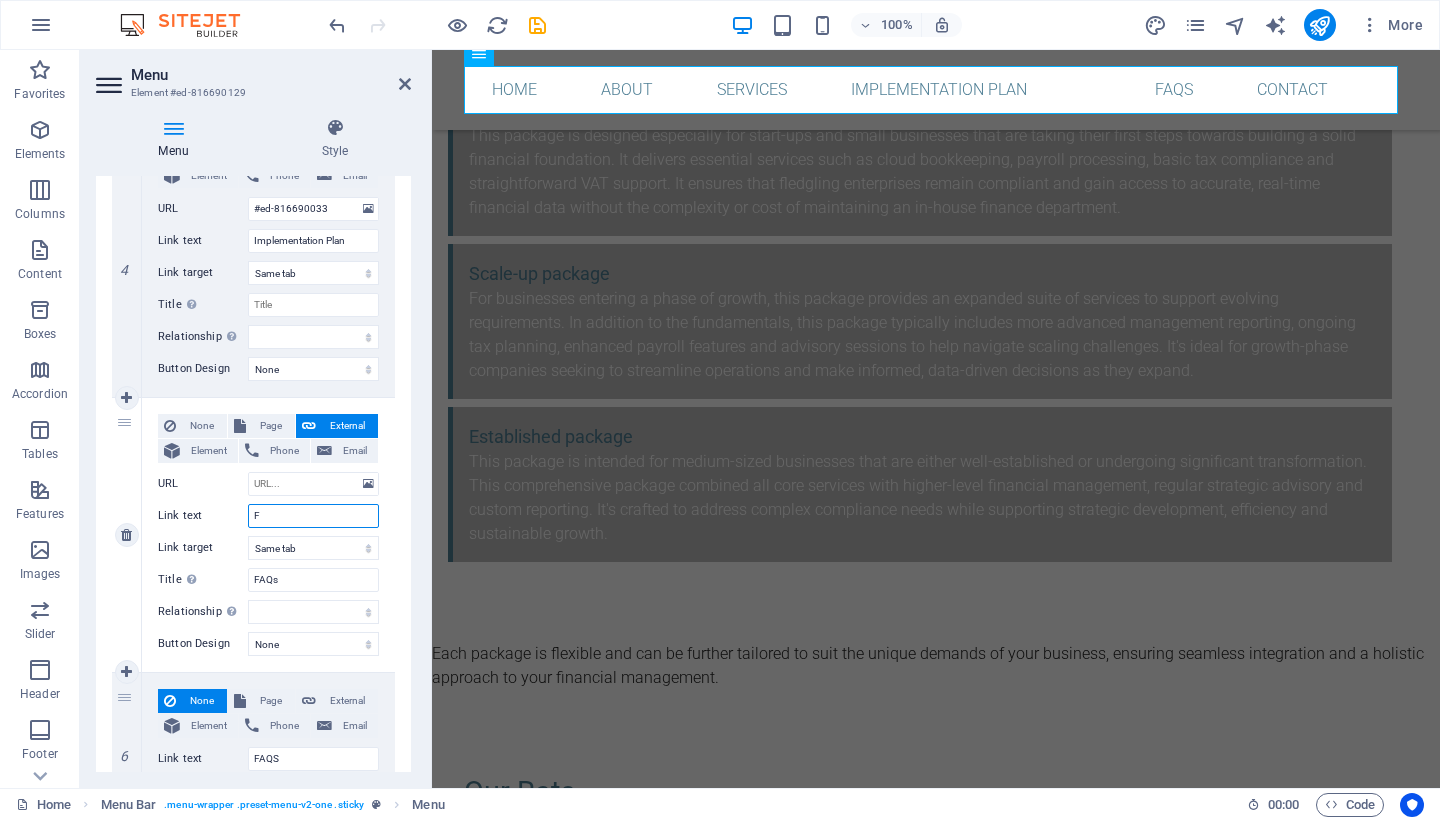 type on "FA" 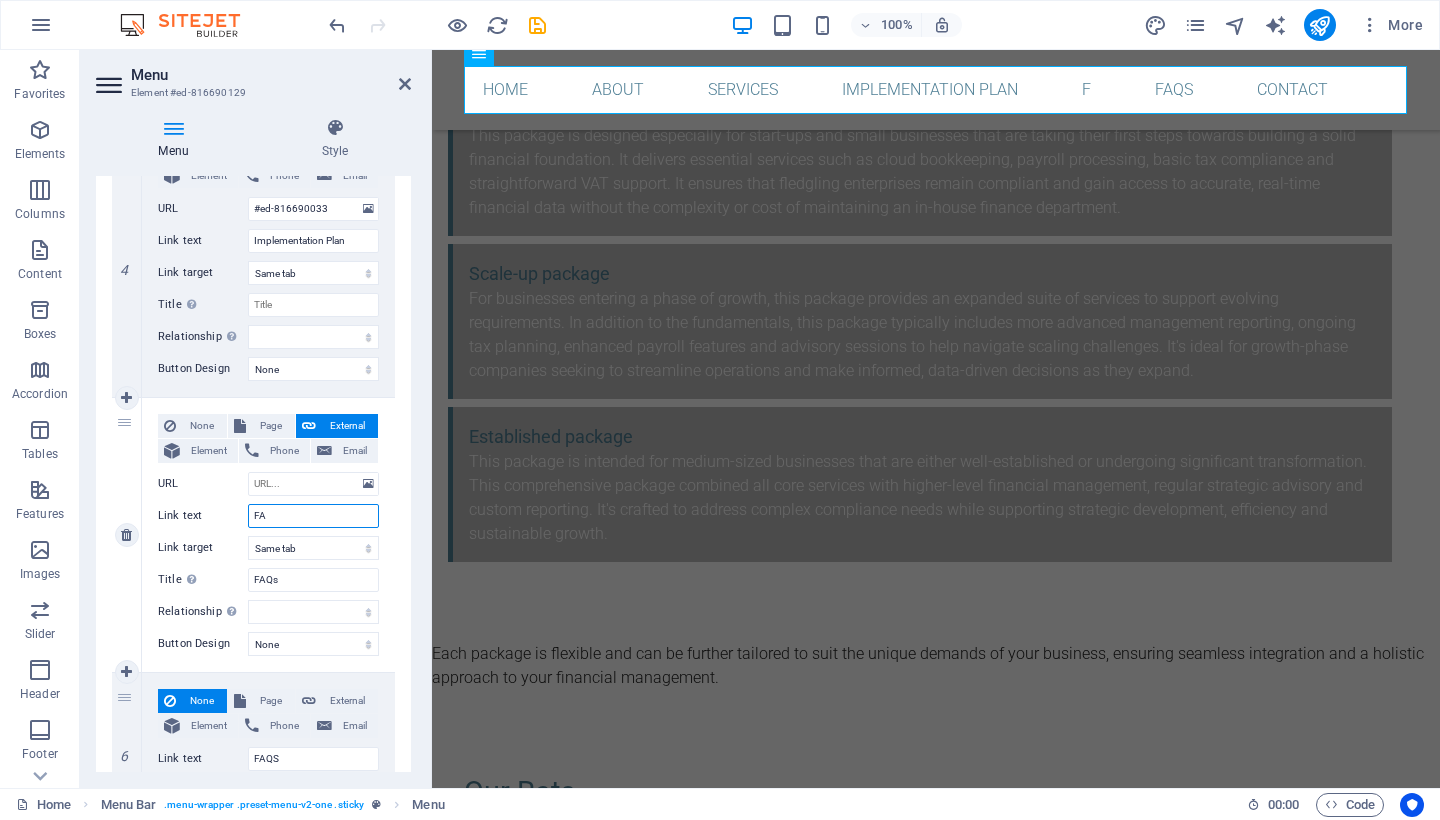 select 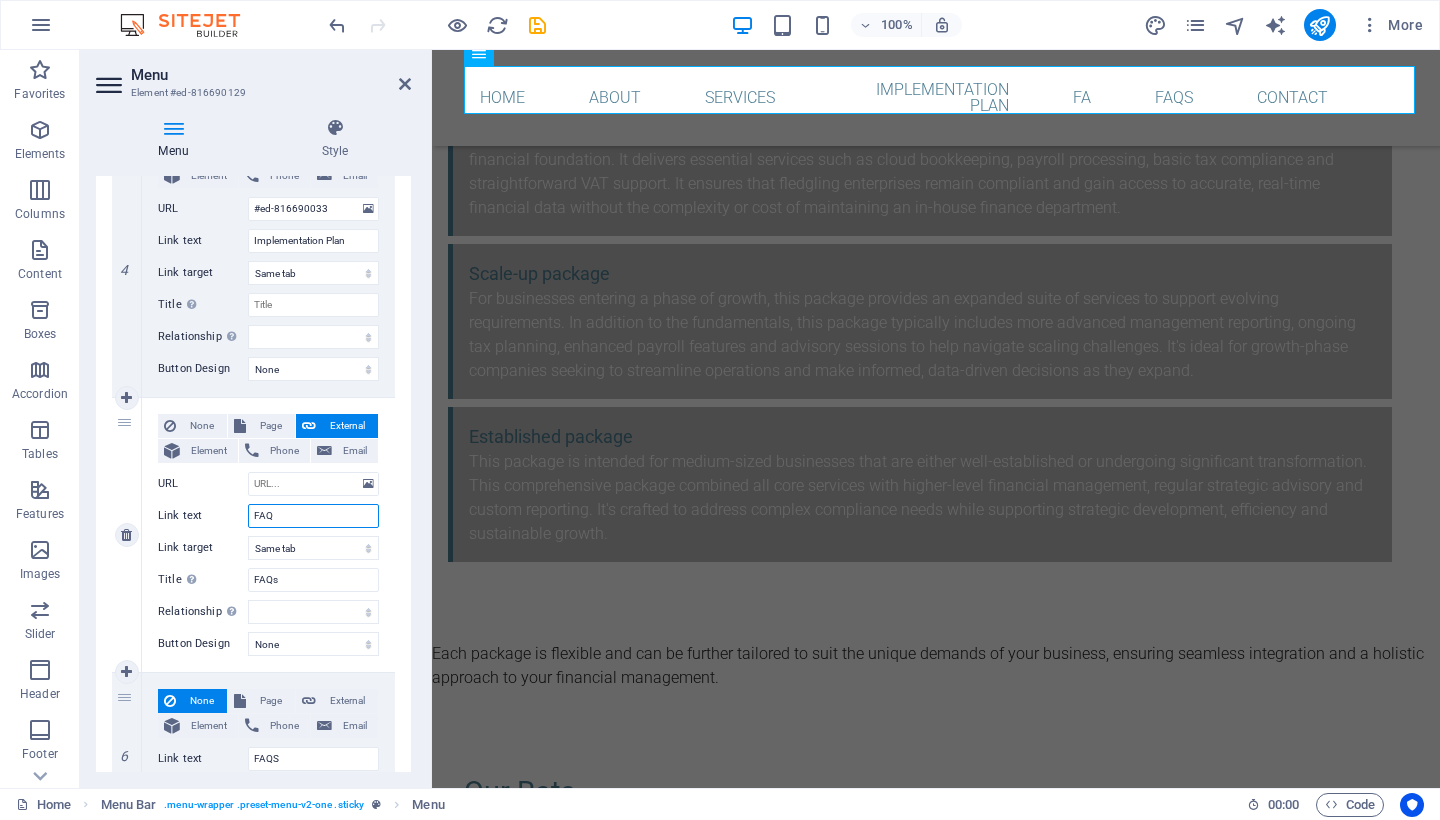 type on "FAQS" 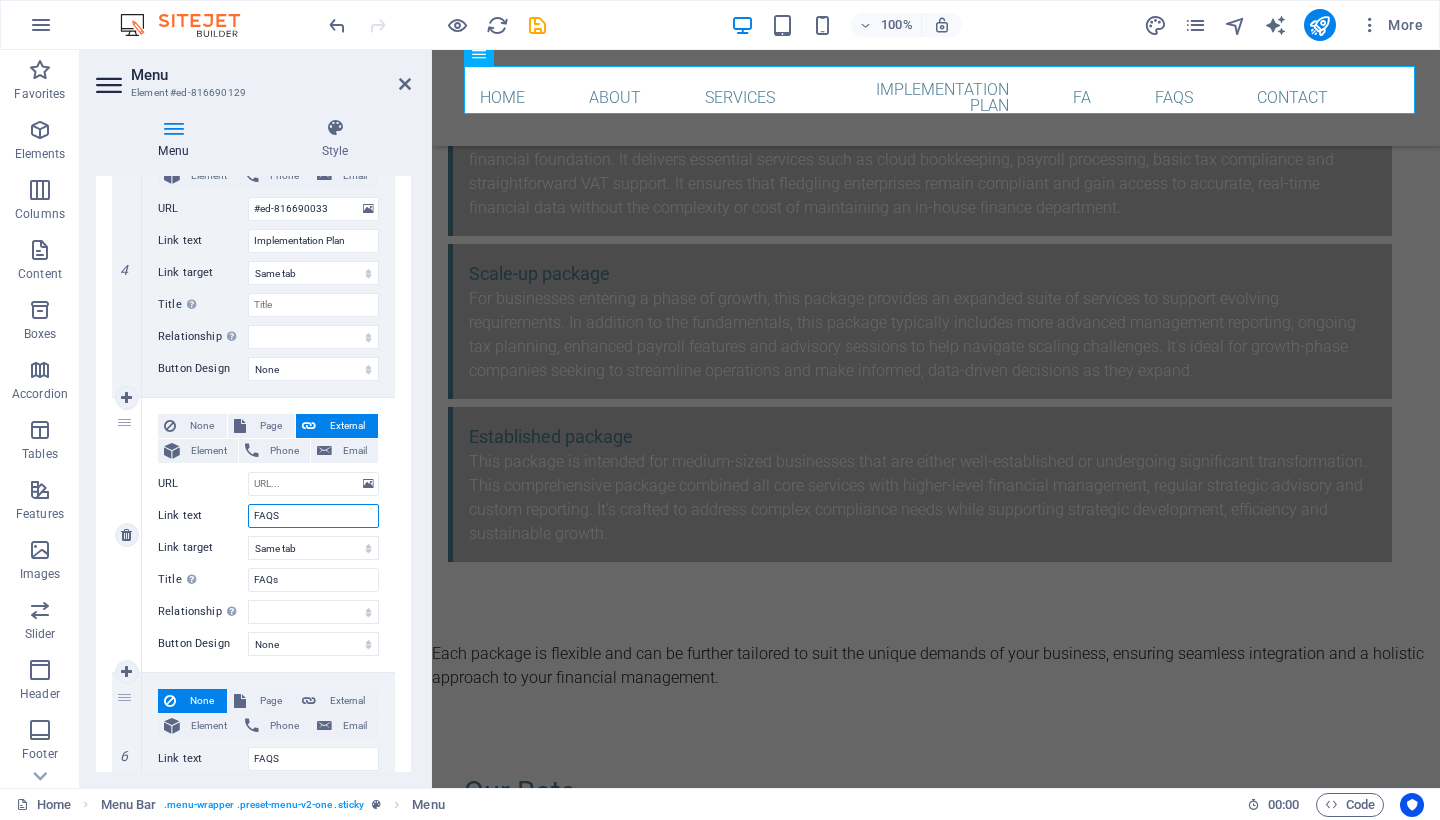 select 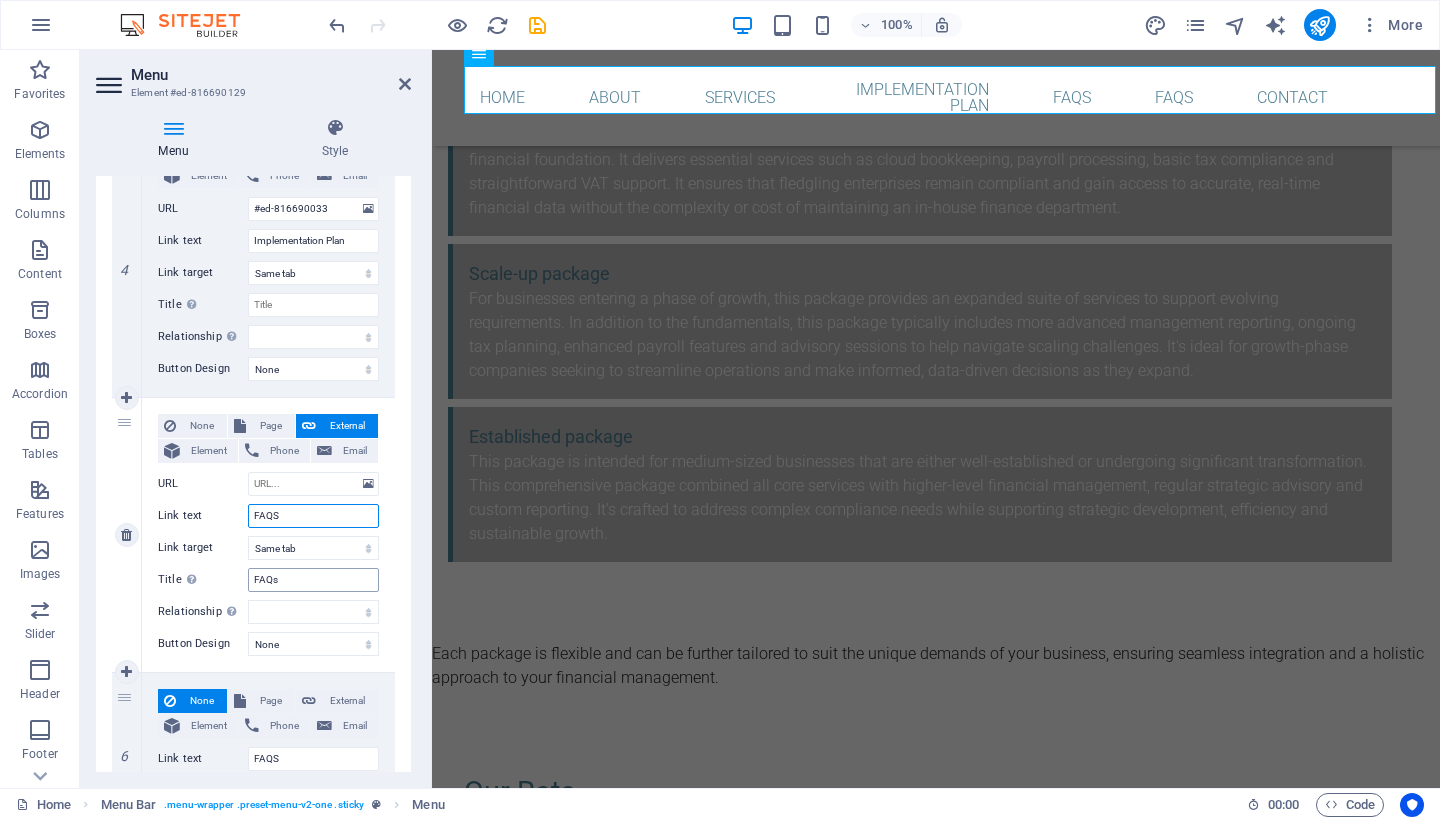 type on "FAQS" 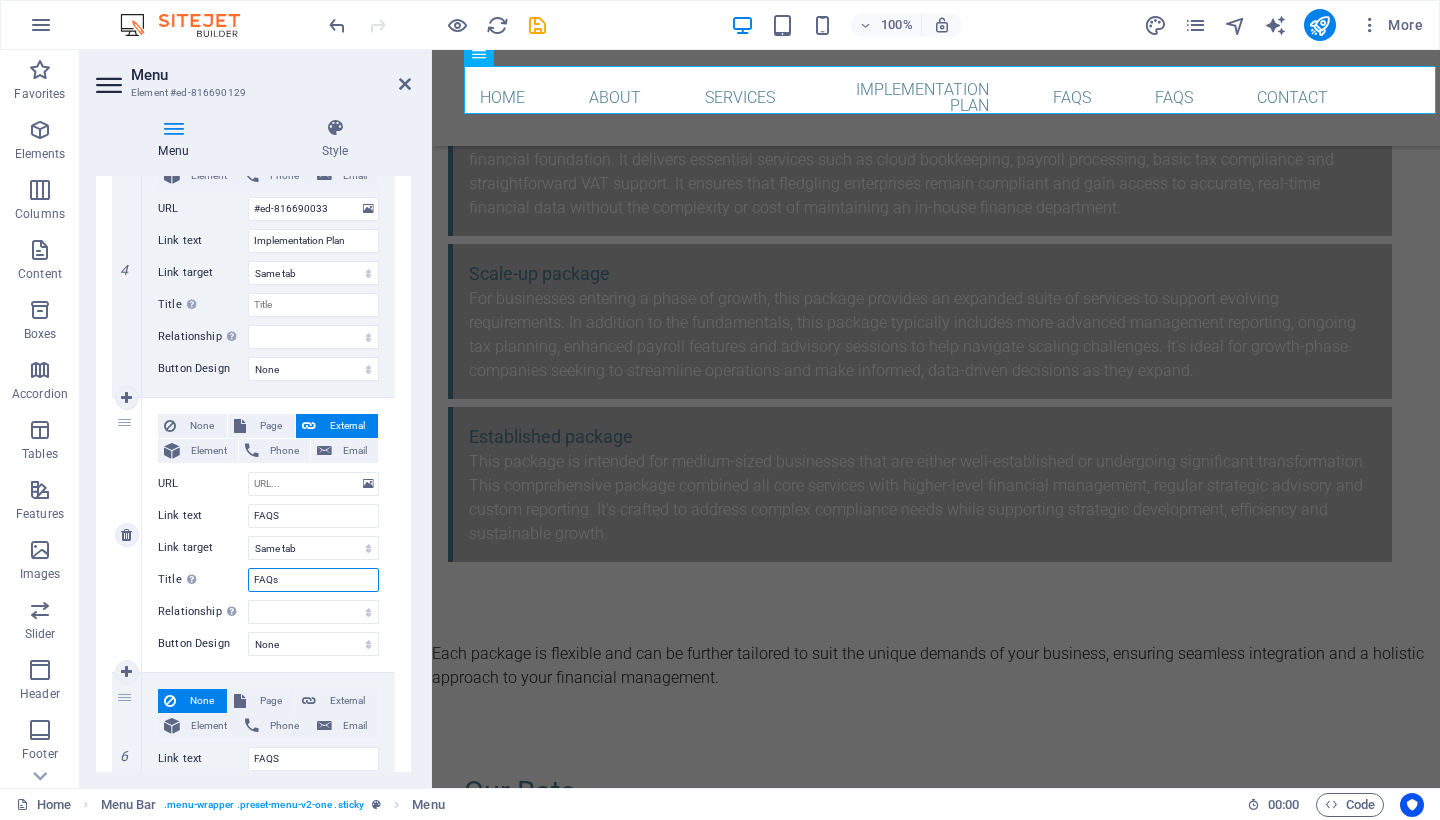 click on "FAQs" at bounding box center [313, 580] 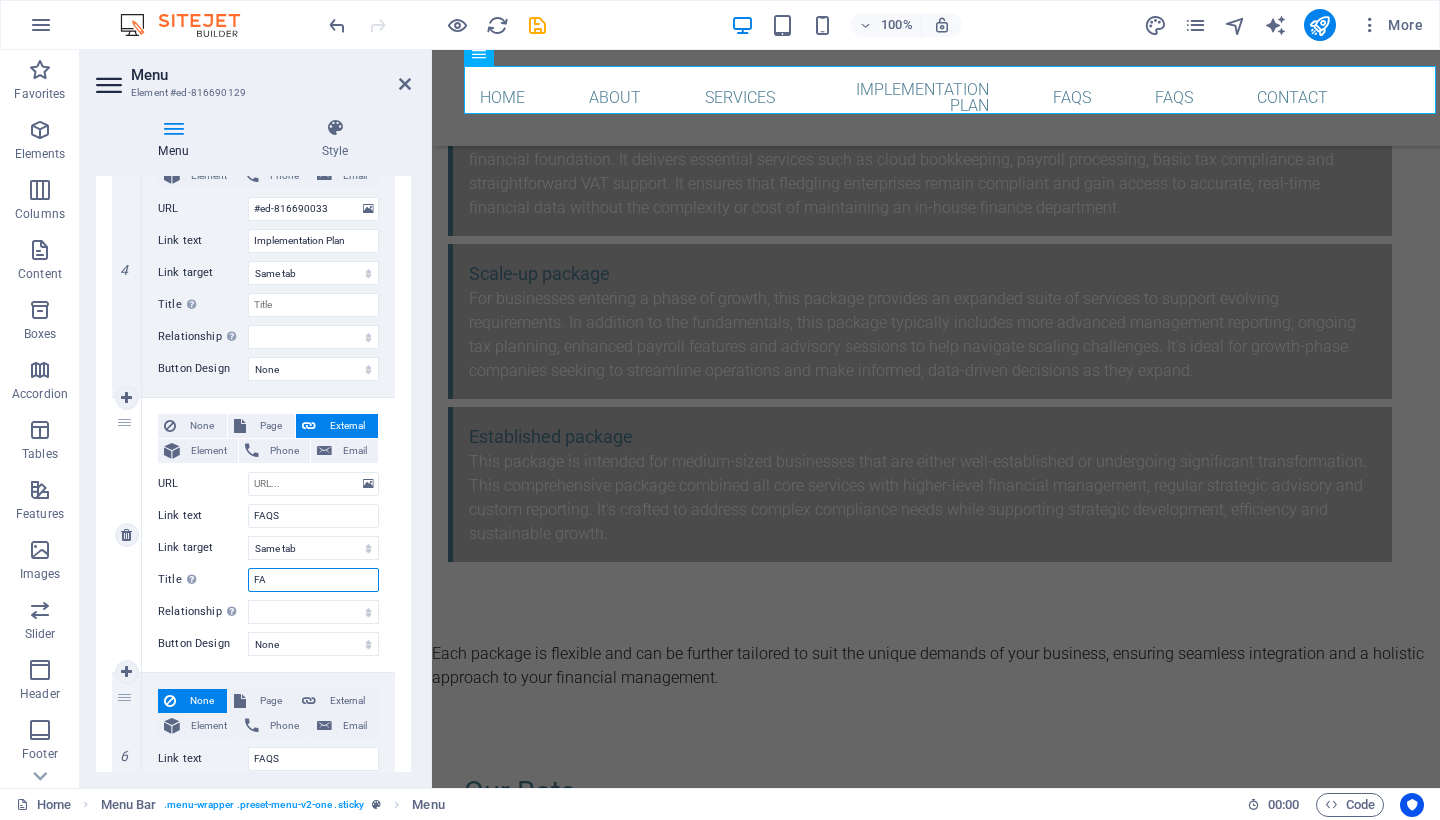 type on "F" 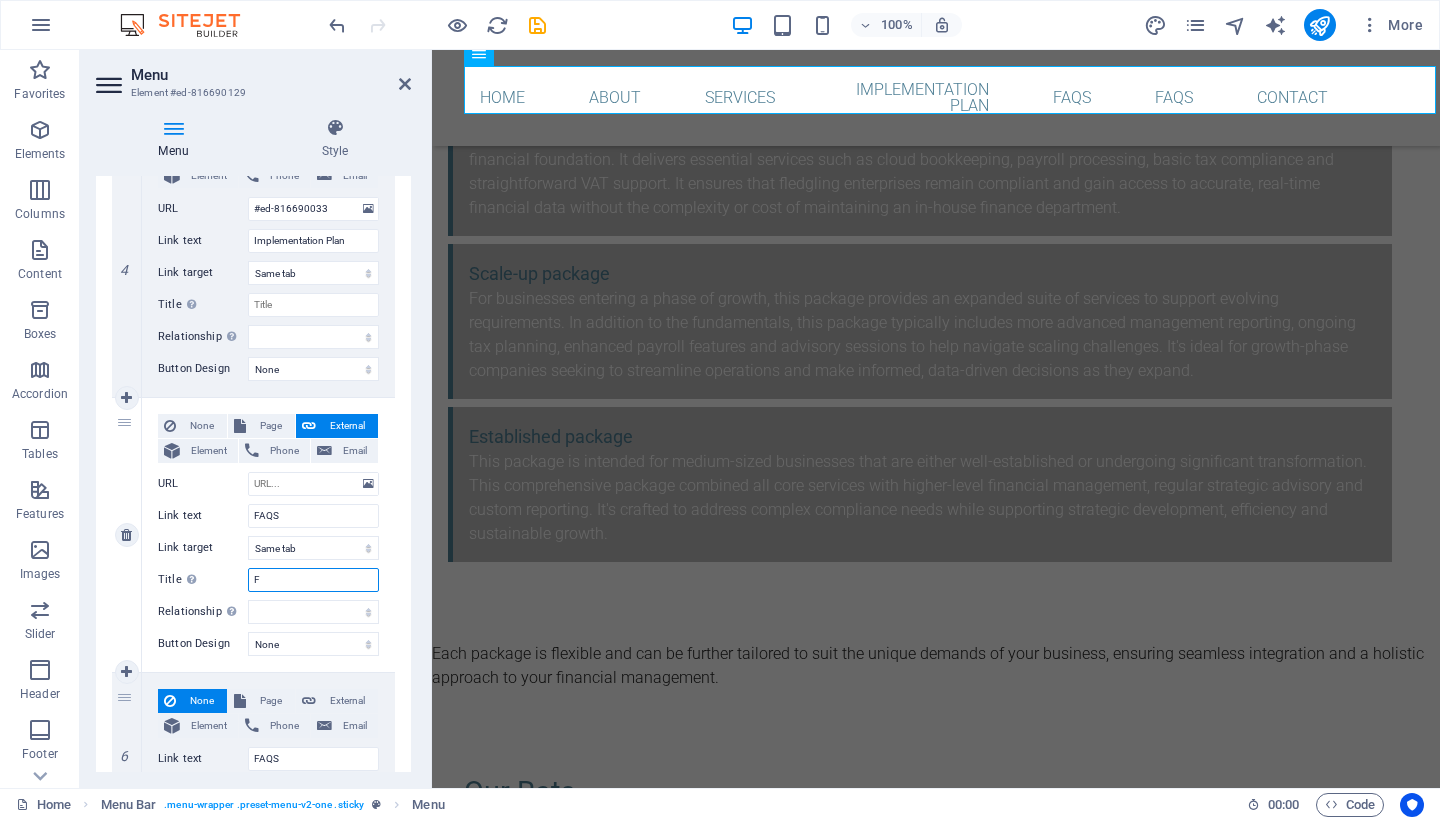 type 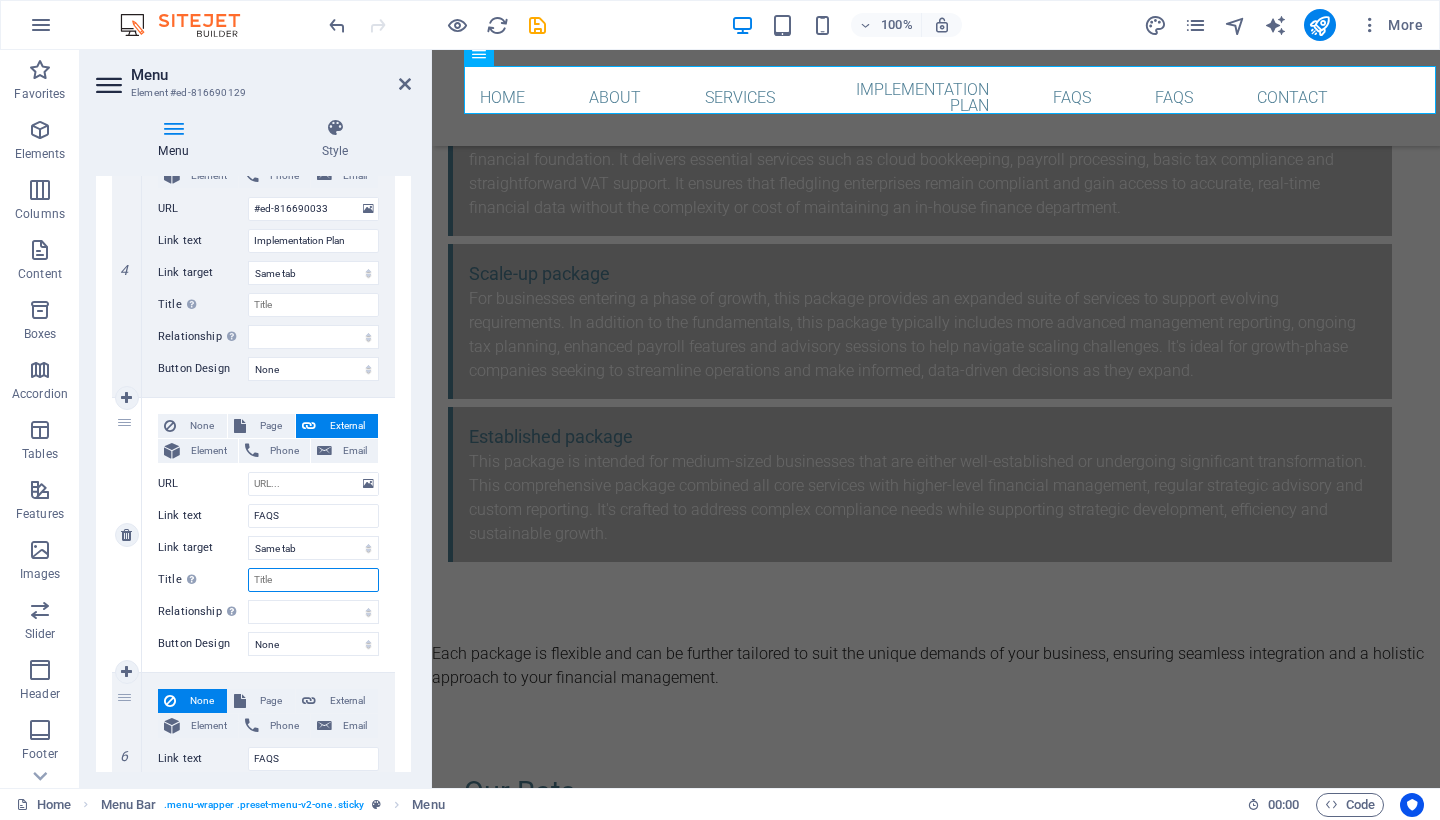 select 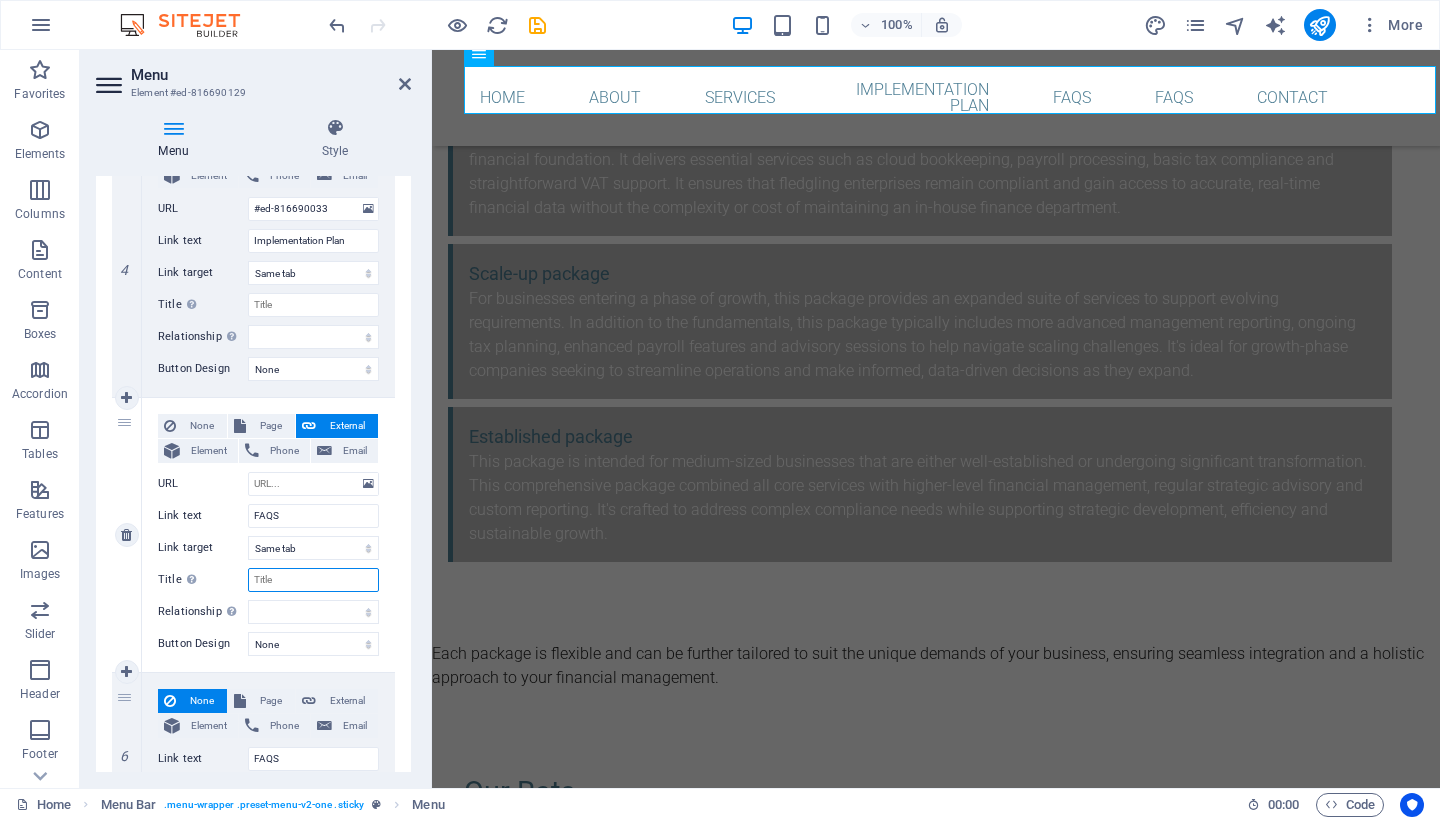 type 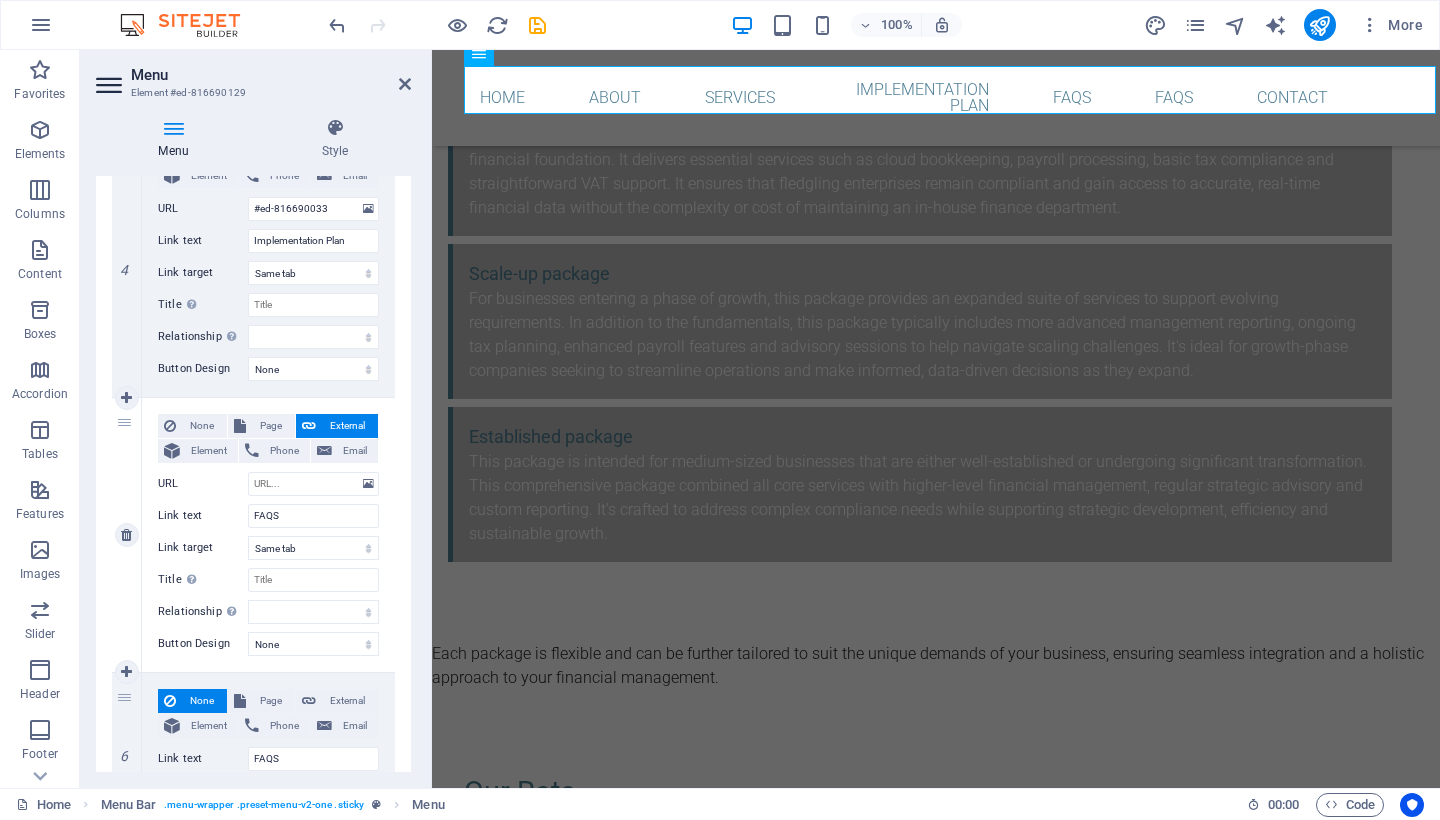 click on "Link target" at bounding box center (203, 548) 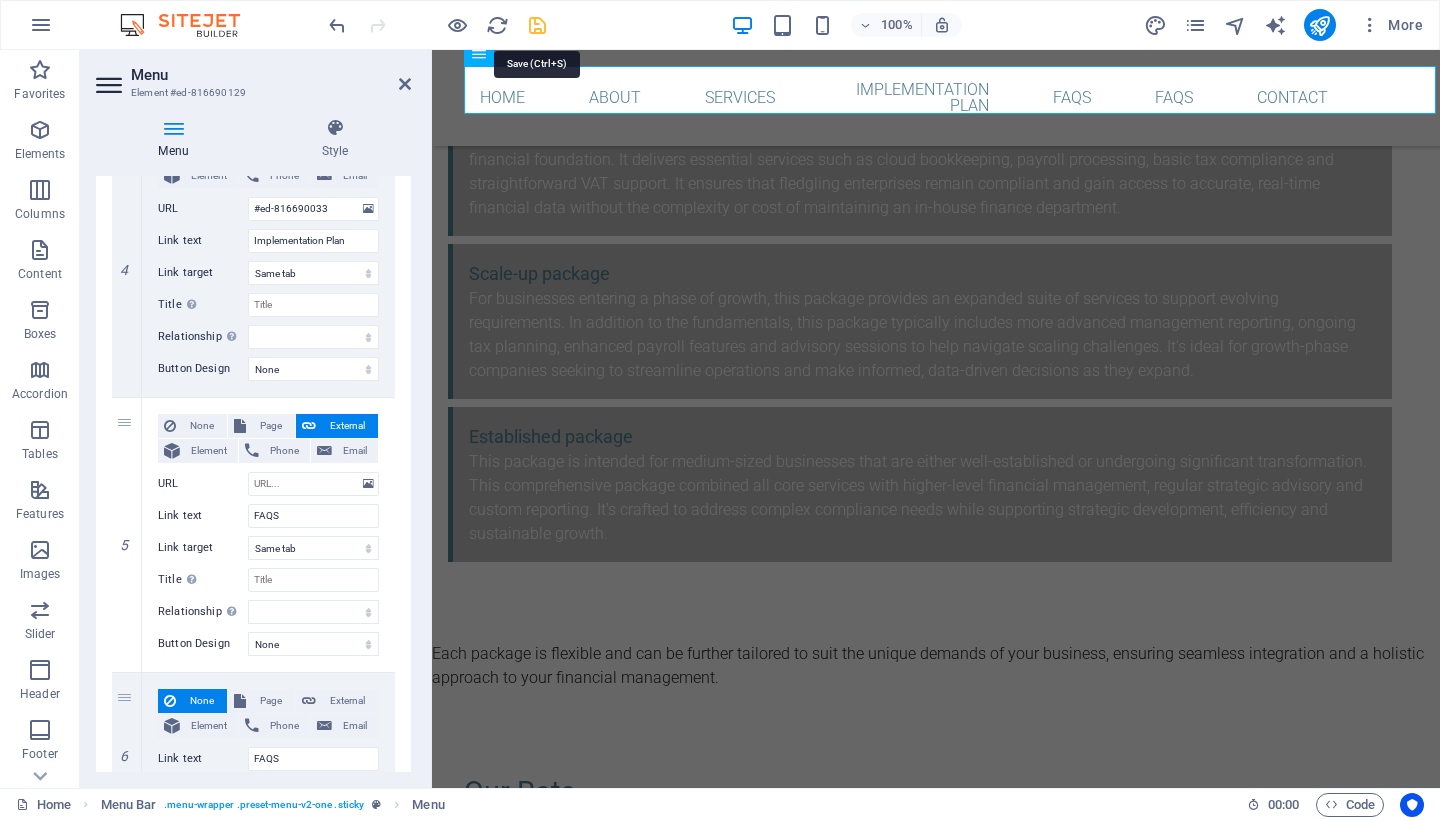 click at bounding box center (537, 25) 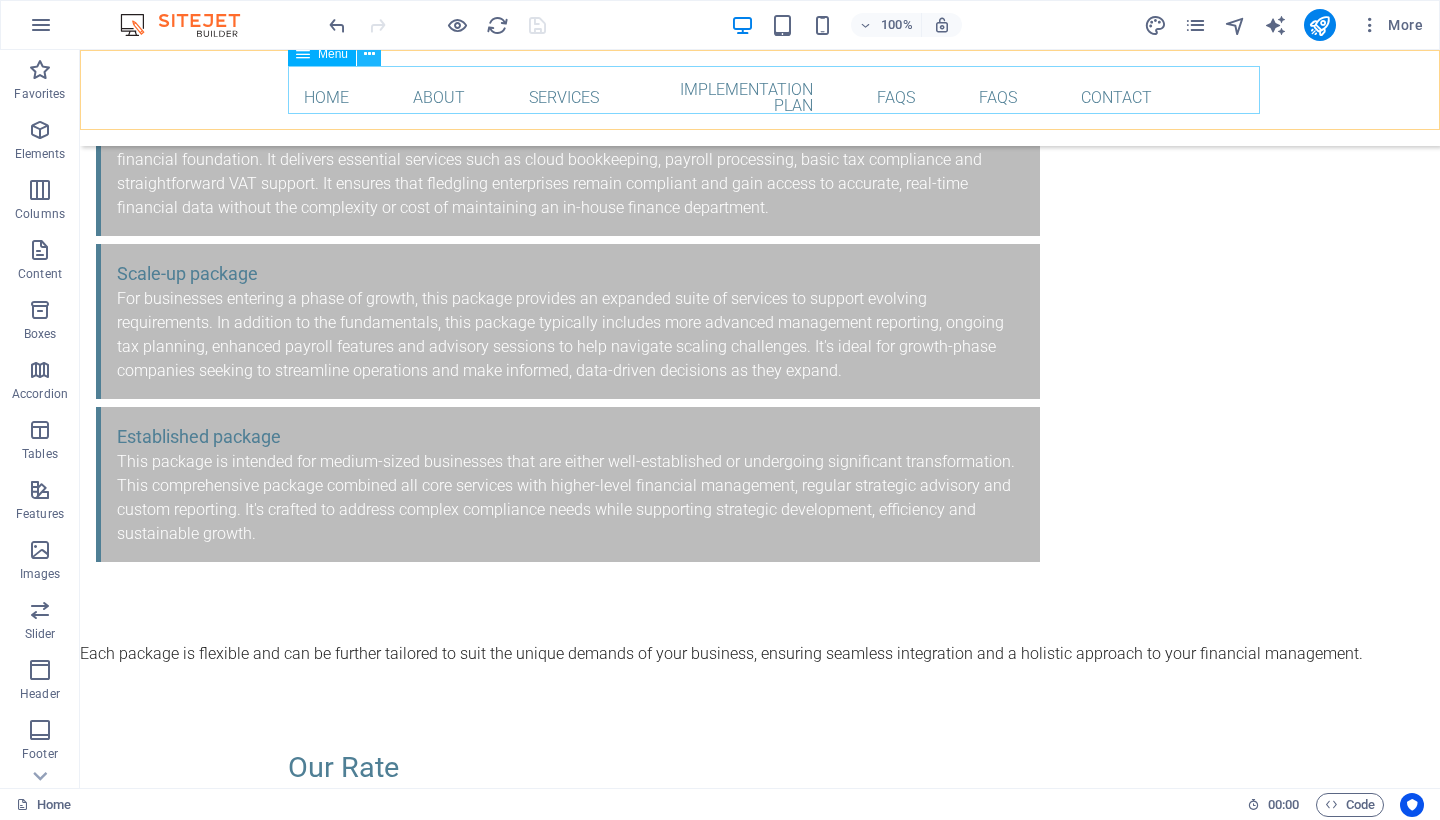 click at bounding box center (369, 54) 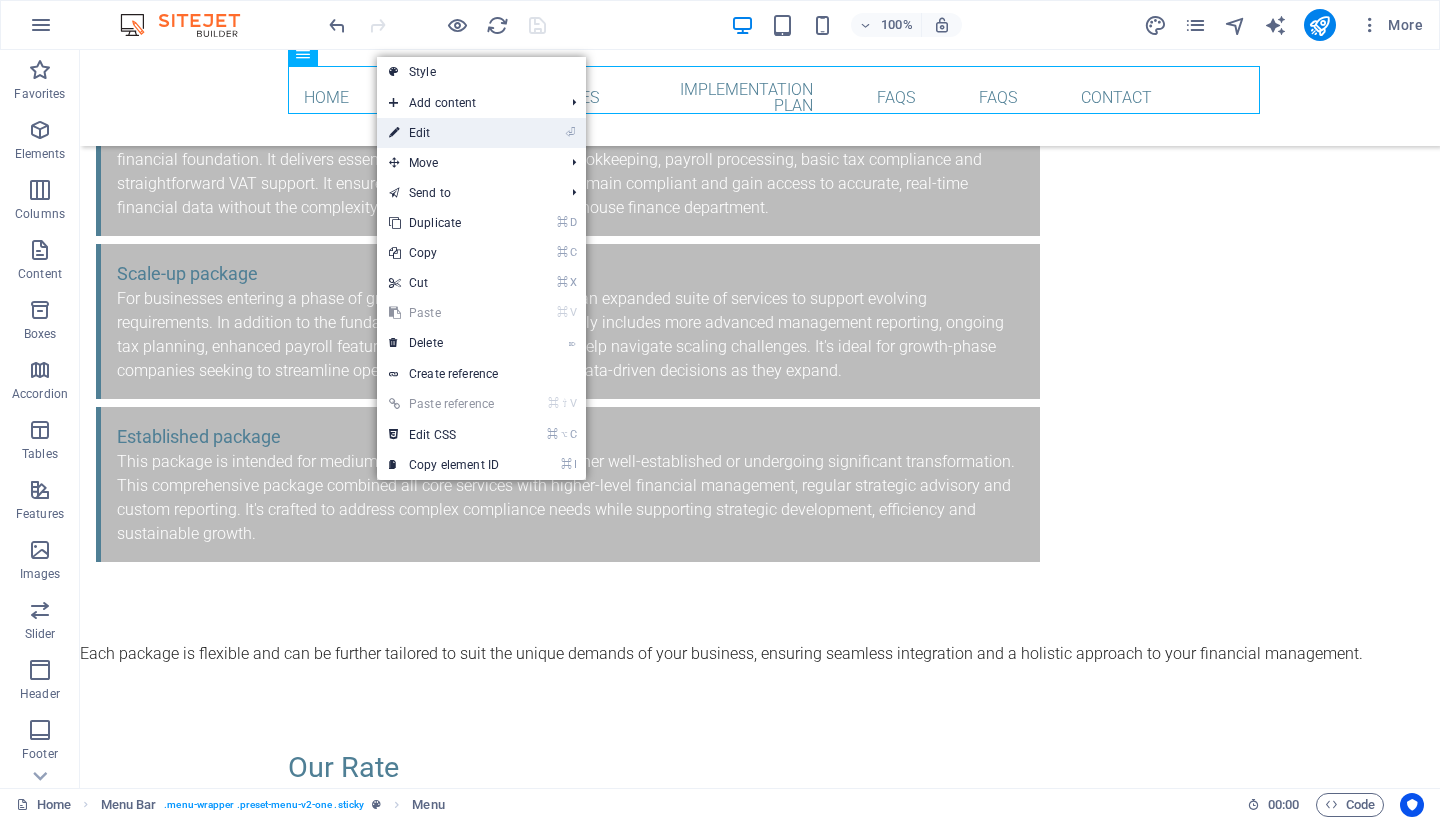 click on "⏎  Edit" at bounding box center (444, 133) 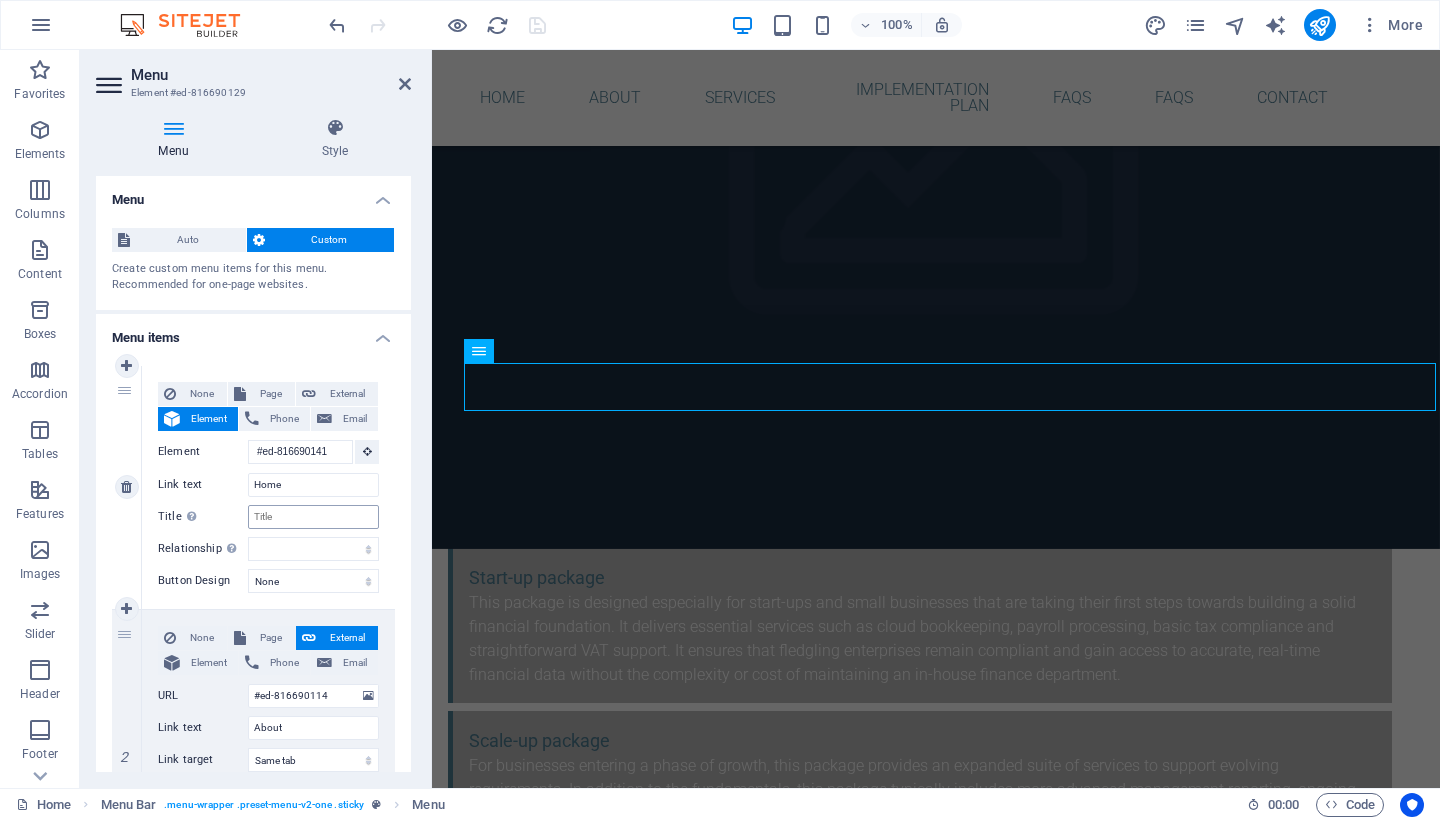 scroll, scrollTop: 7358, scrollLeft: 0, axis: vertical 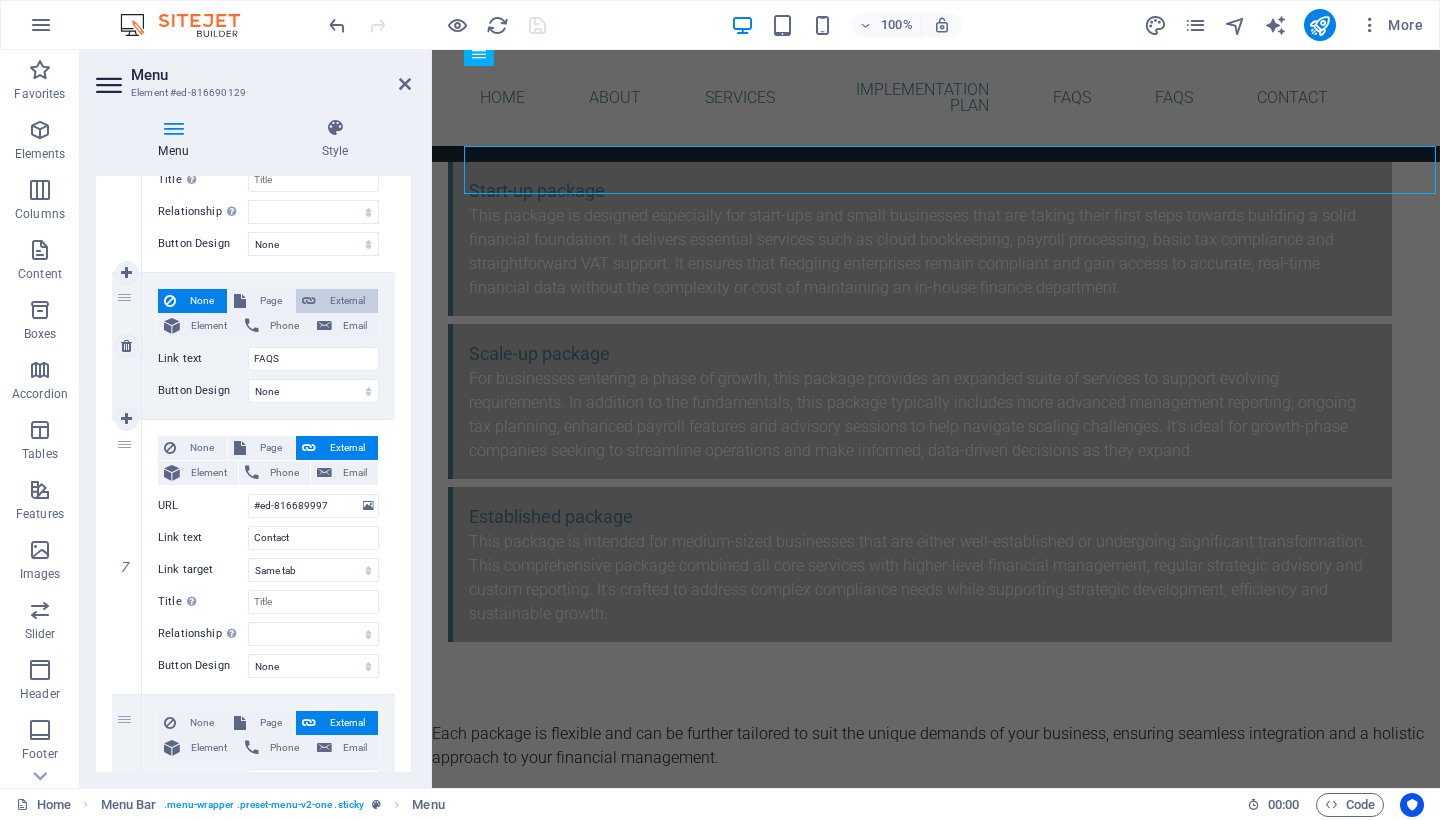 click on "External" at bounding box center (347, 301) 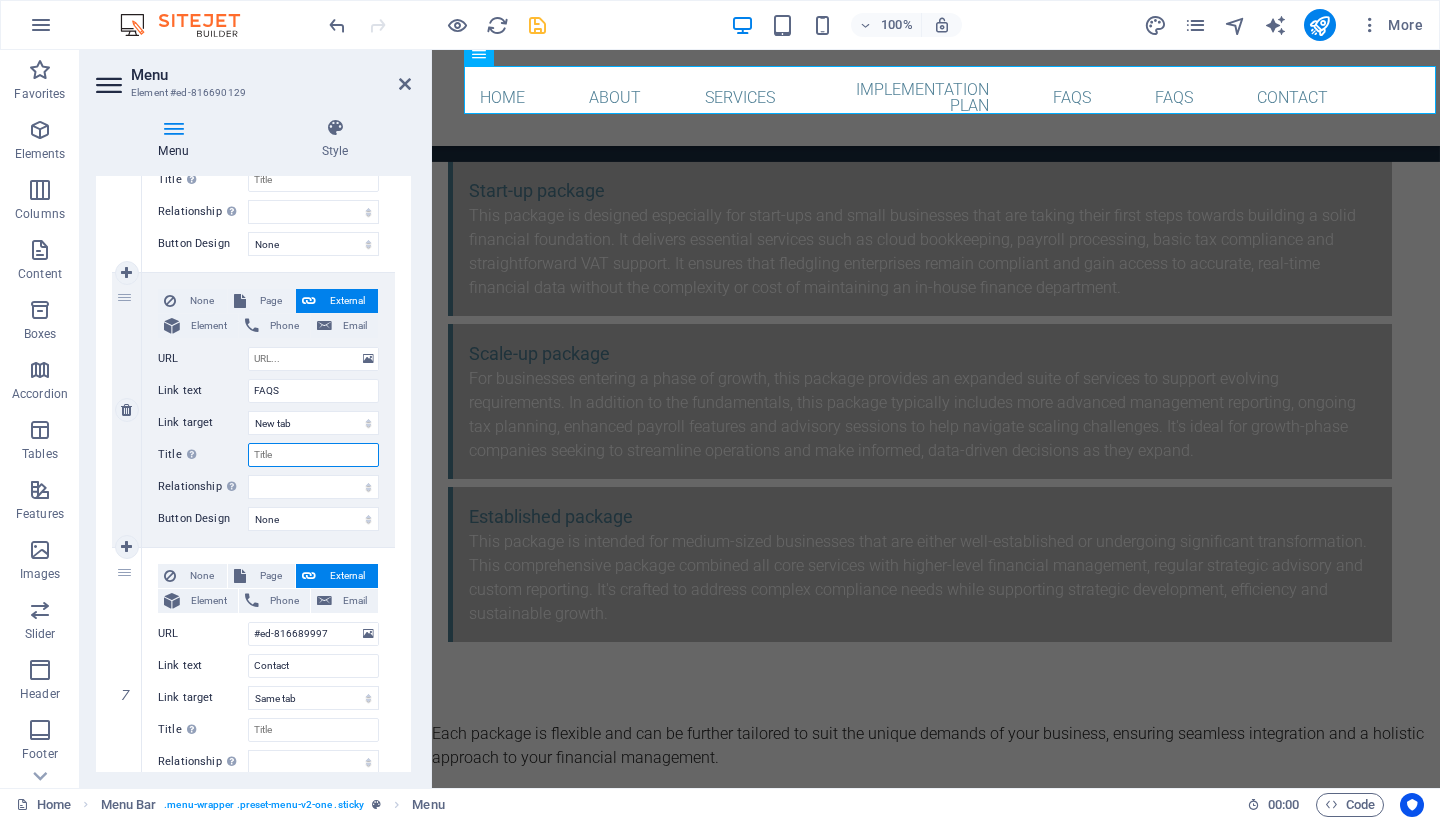 click on "Title Additional link description, should not be the same as the link text. The title is most often shown as a tooltip text when the mouse moves over the element. Leave empty if uncertain." at bounding box center (313, 455) 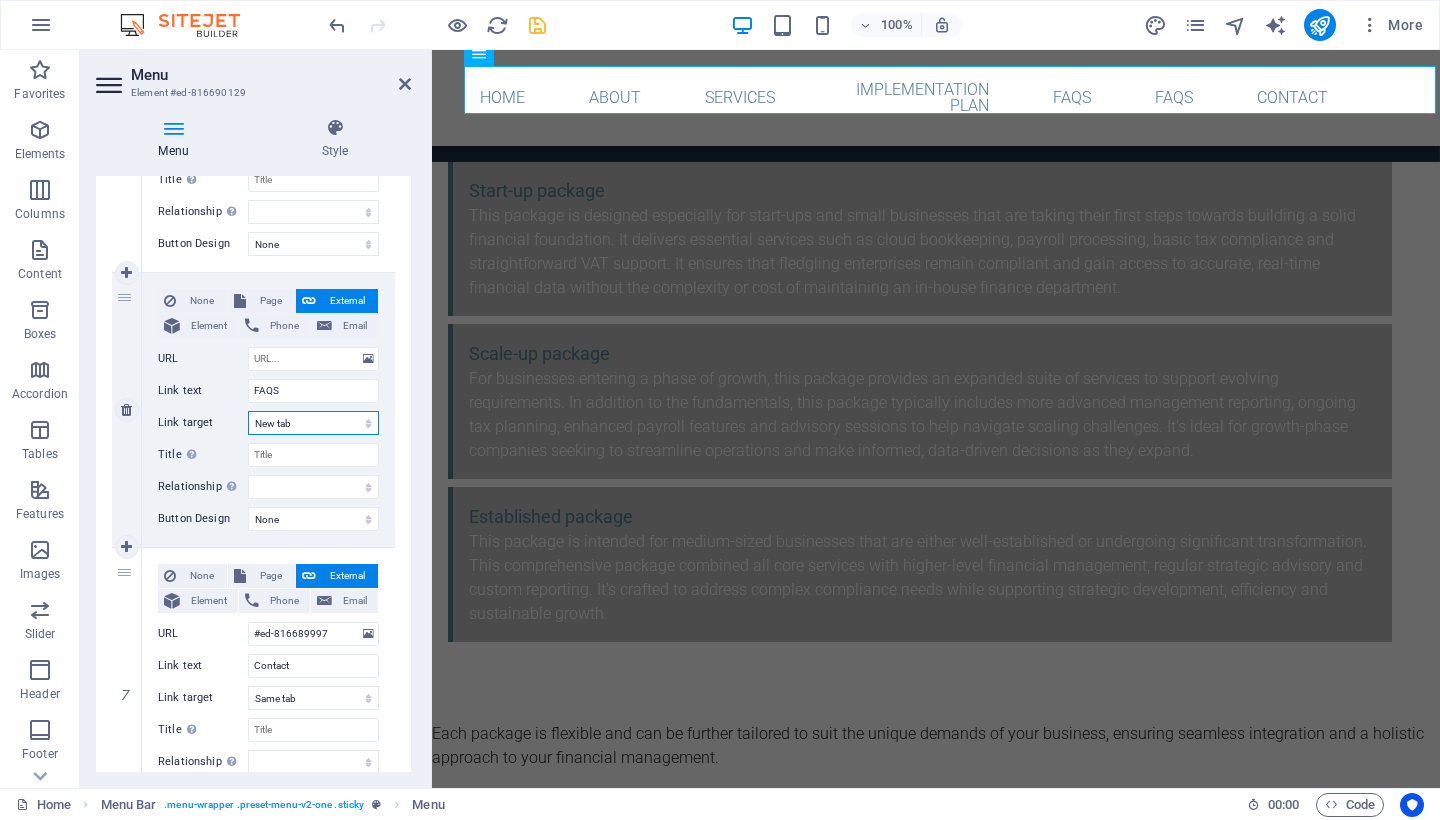 select 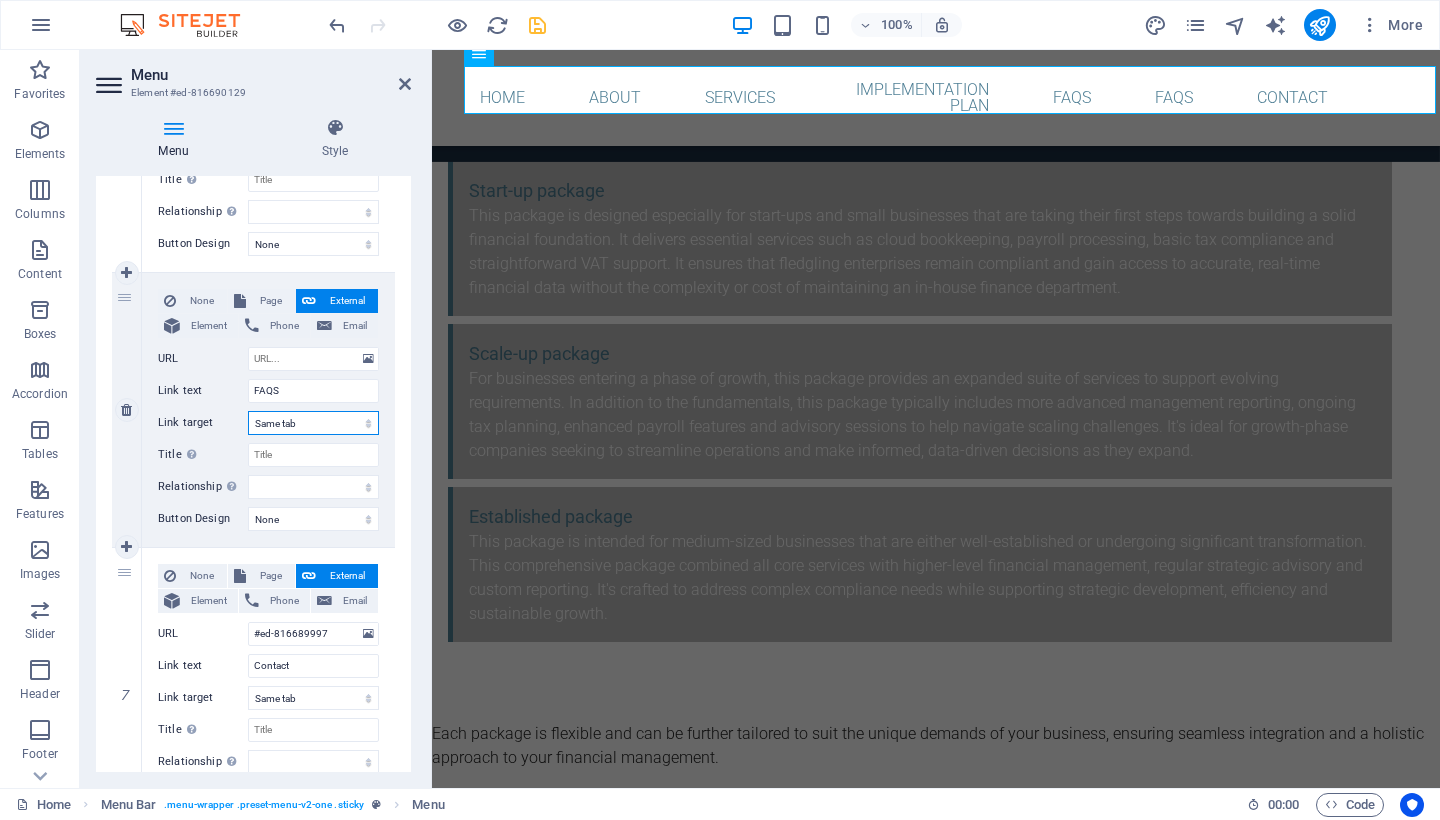 select 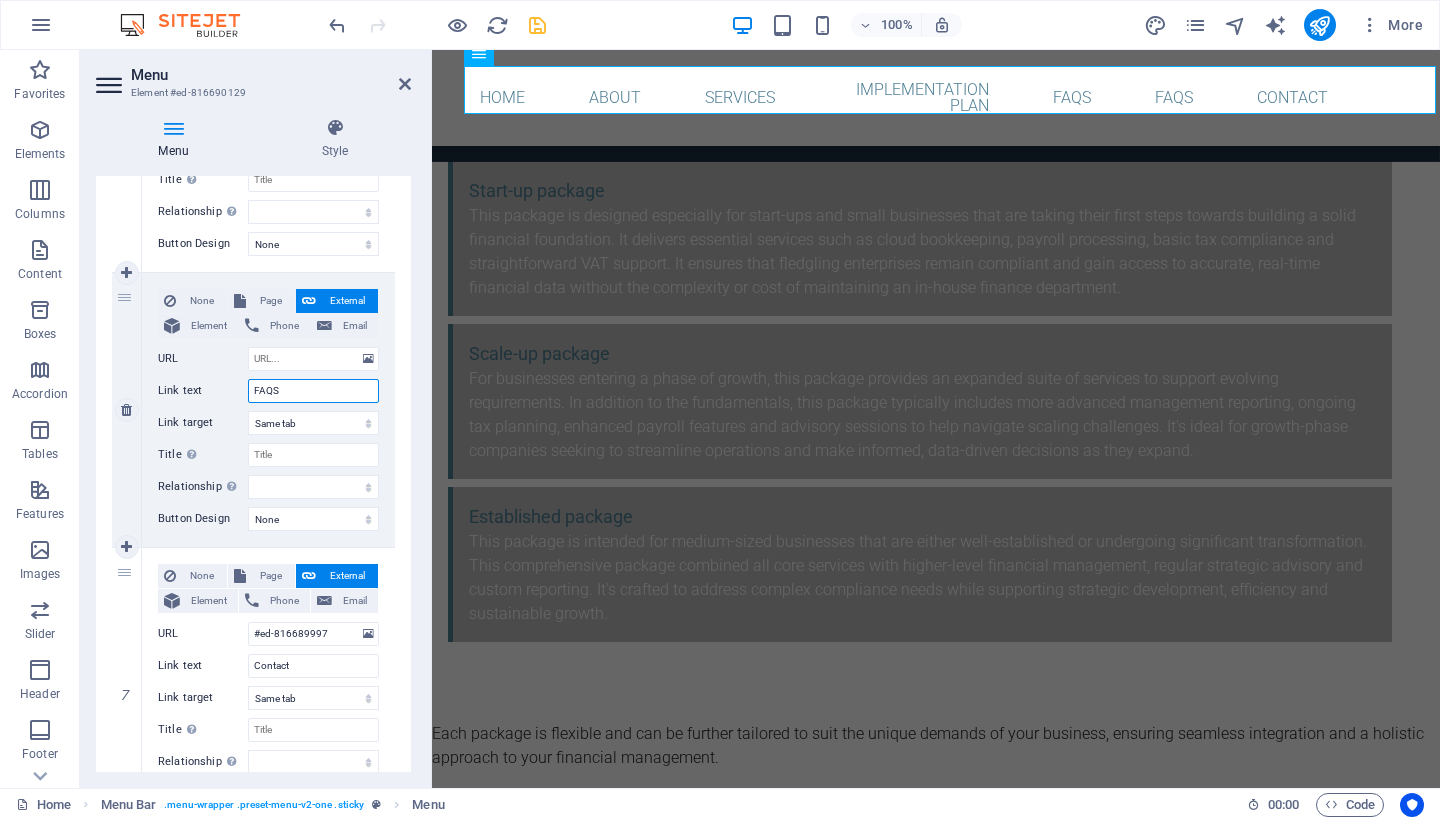 drag, startPoint x: 286, startPoint y: 392, endPoint x: 253, endPoint y: 390, distance: 33.06055 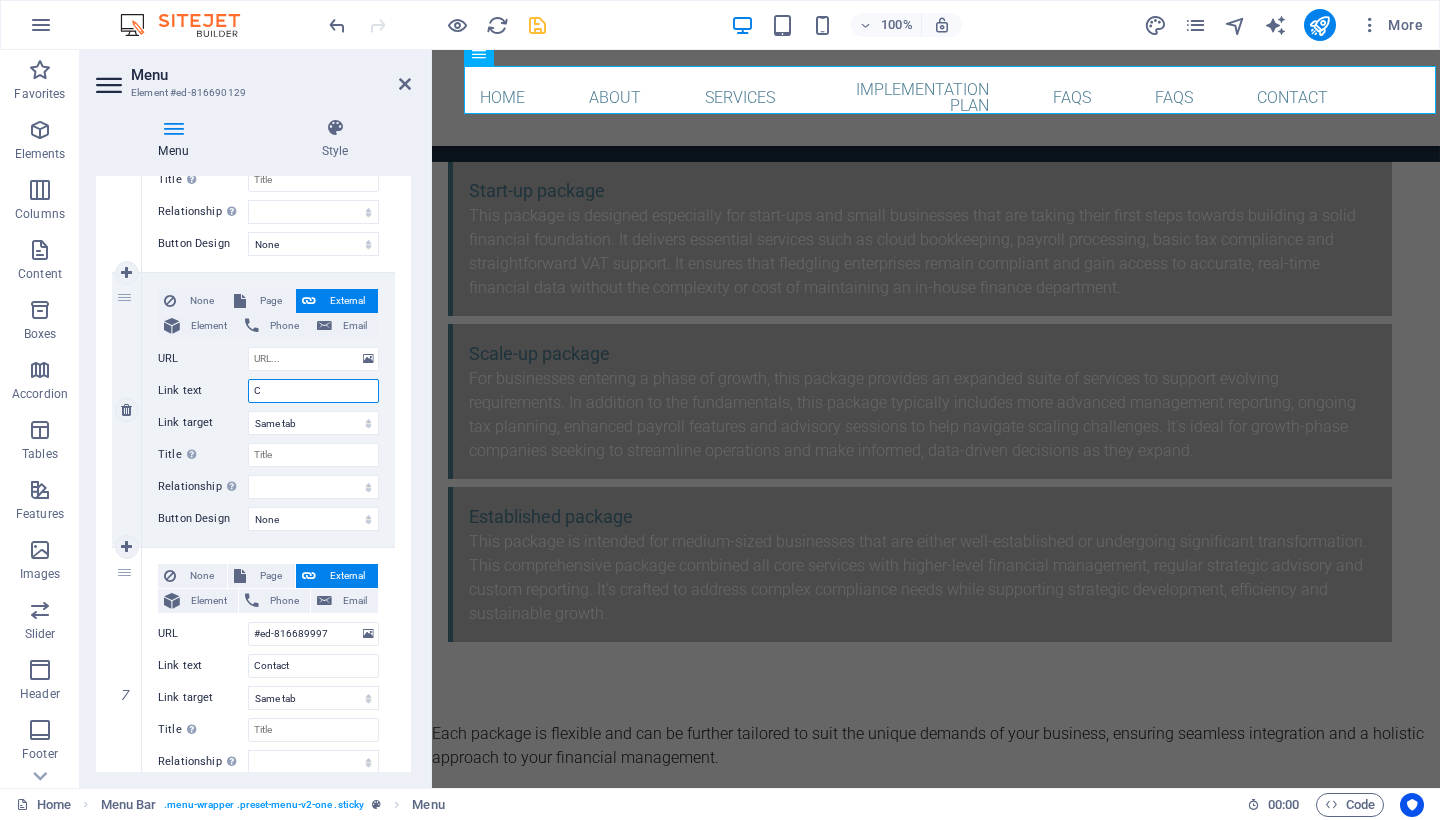 select 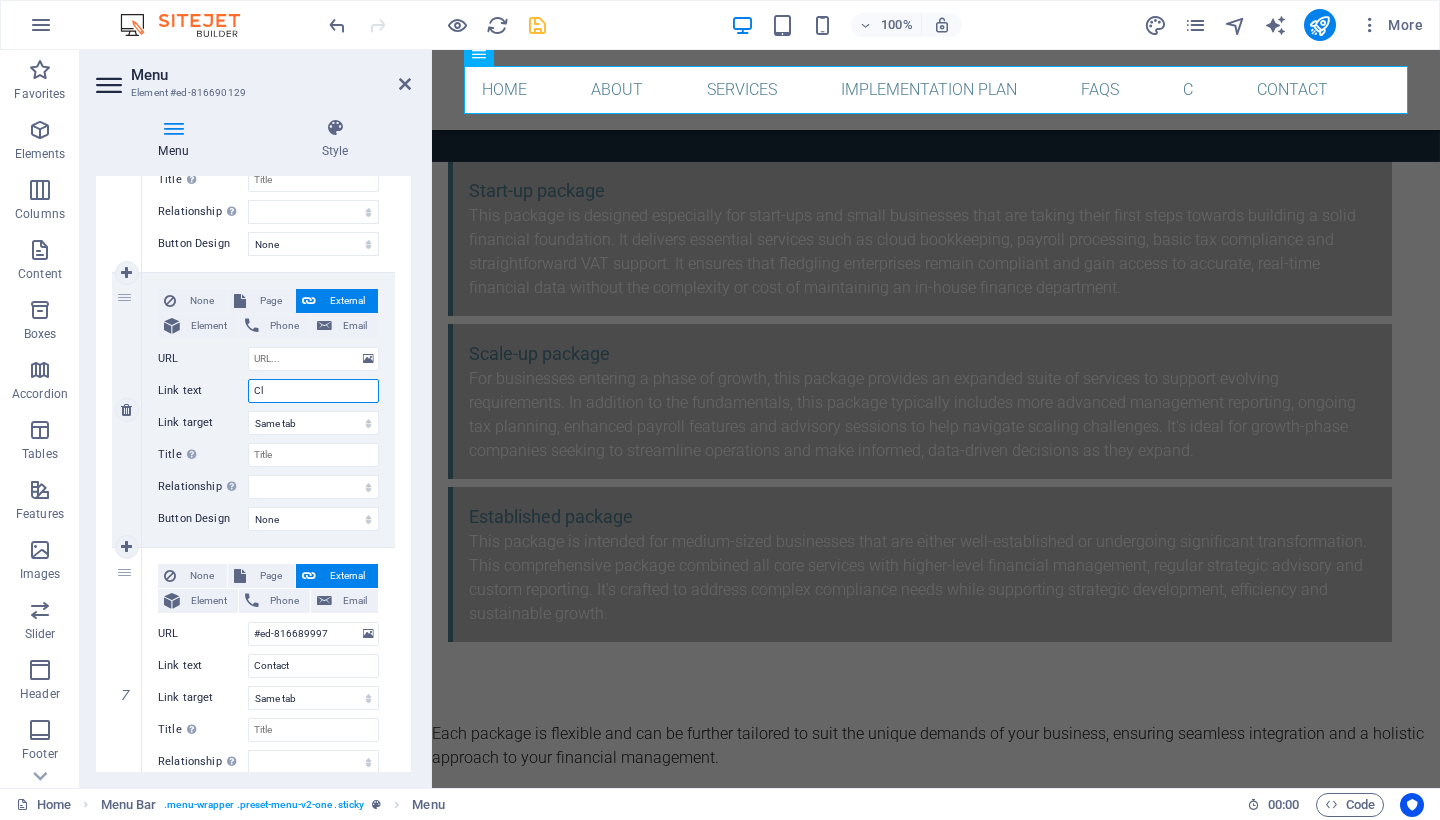 type on "Cle" 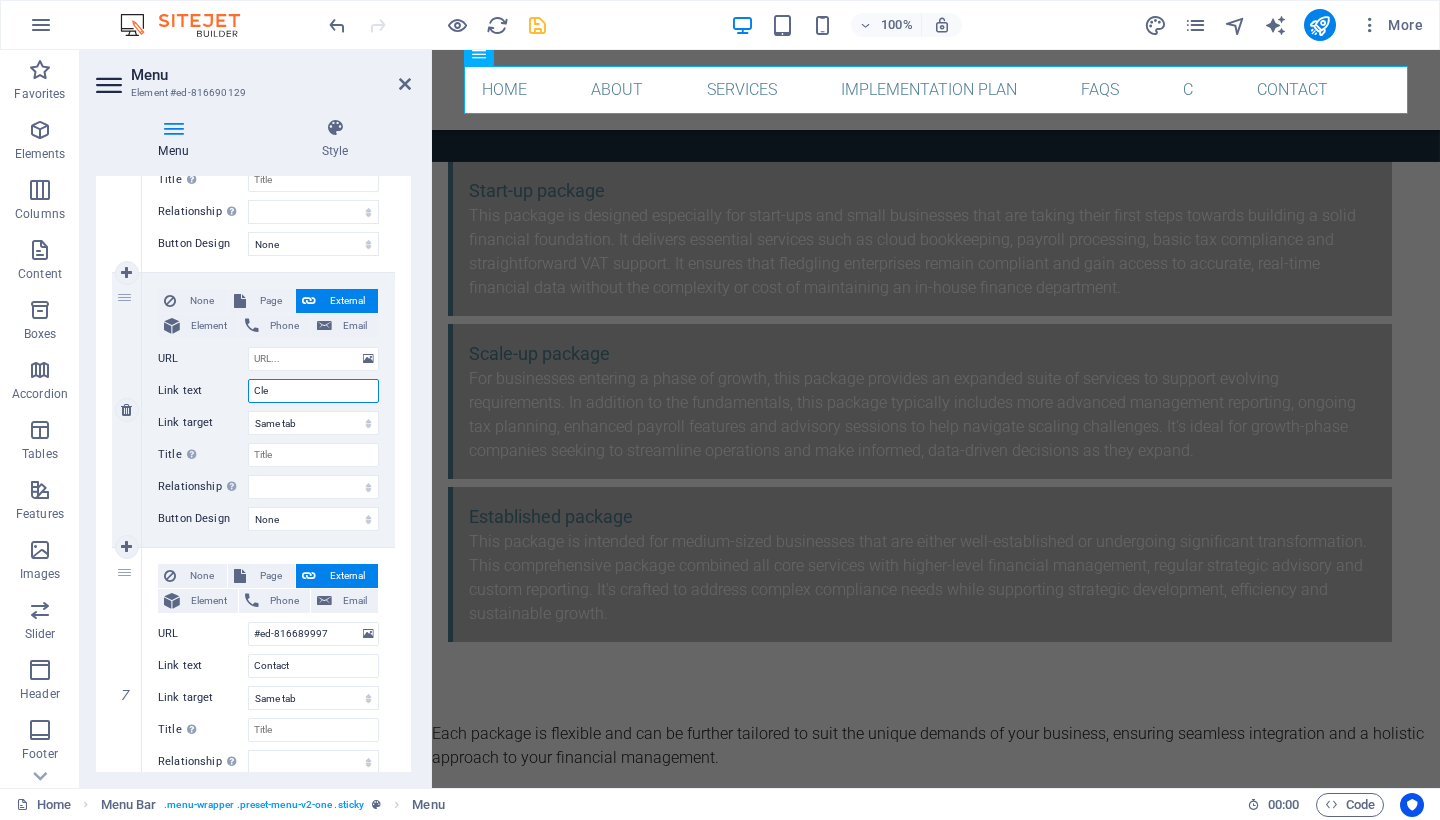 select 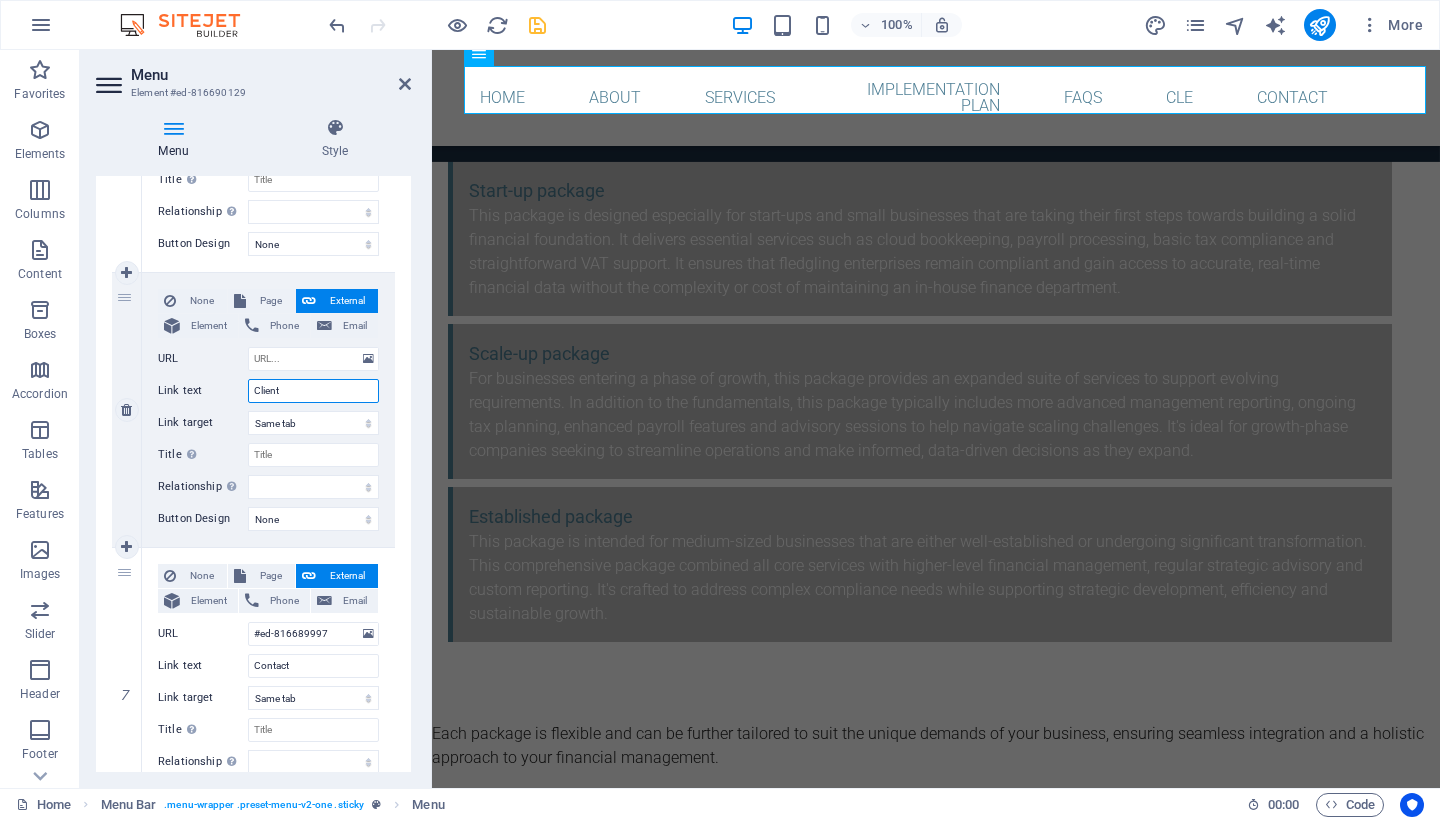 type on "Client" 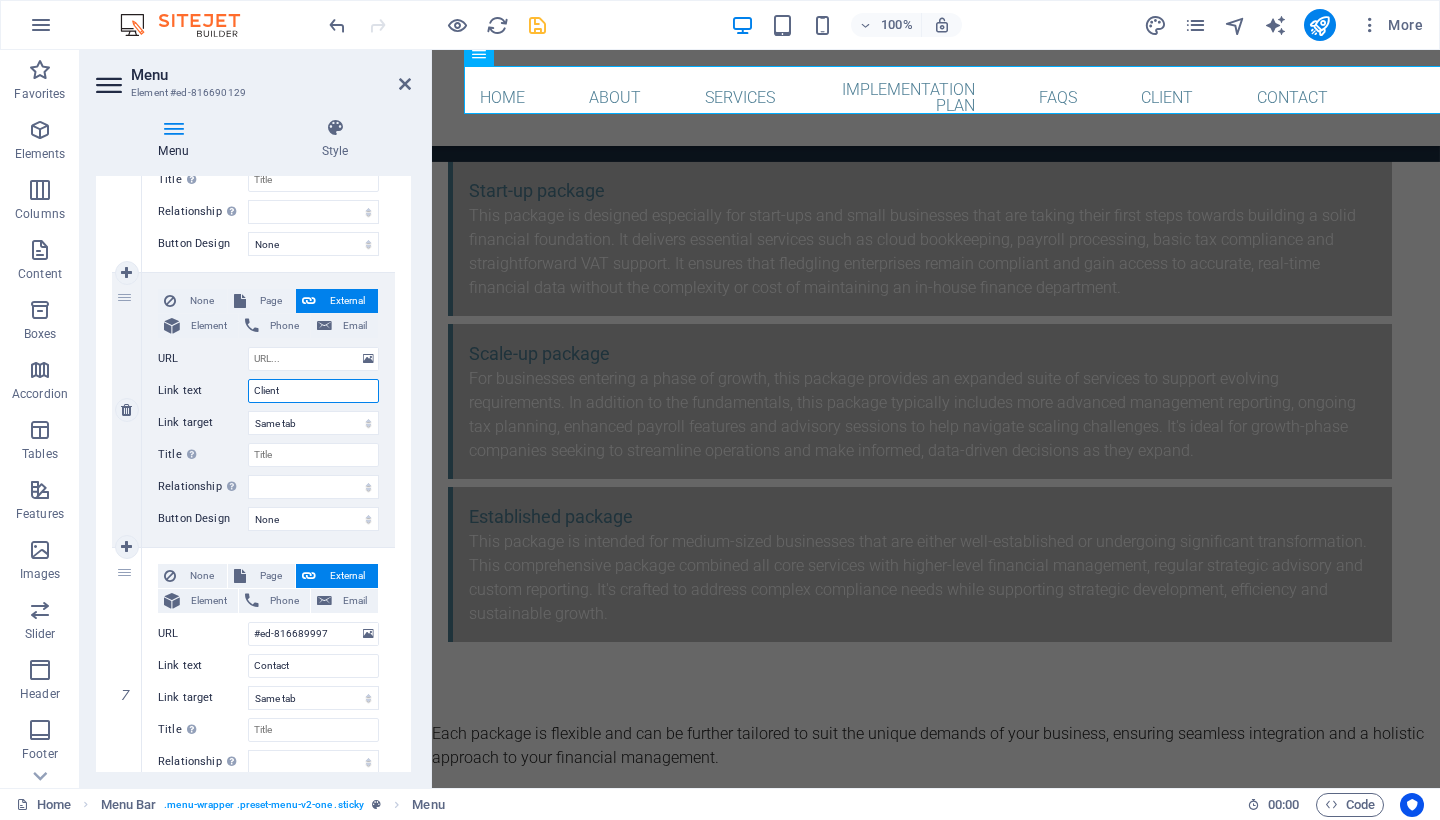 type on "Client E" 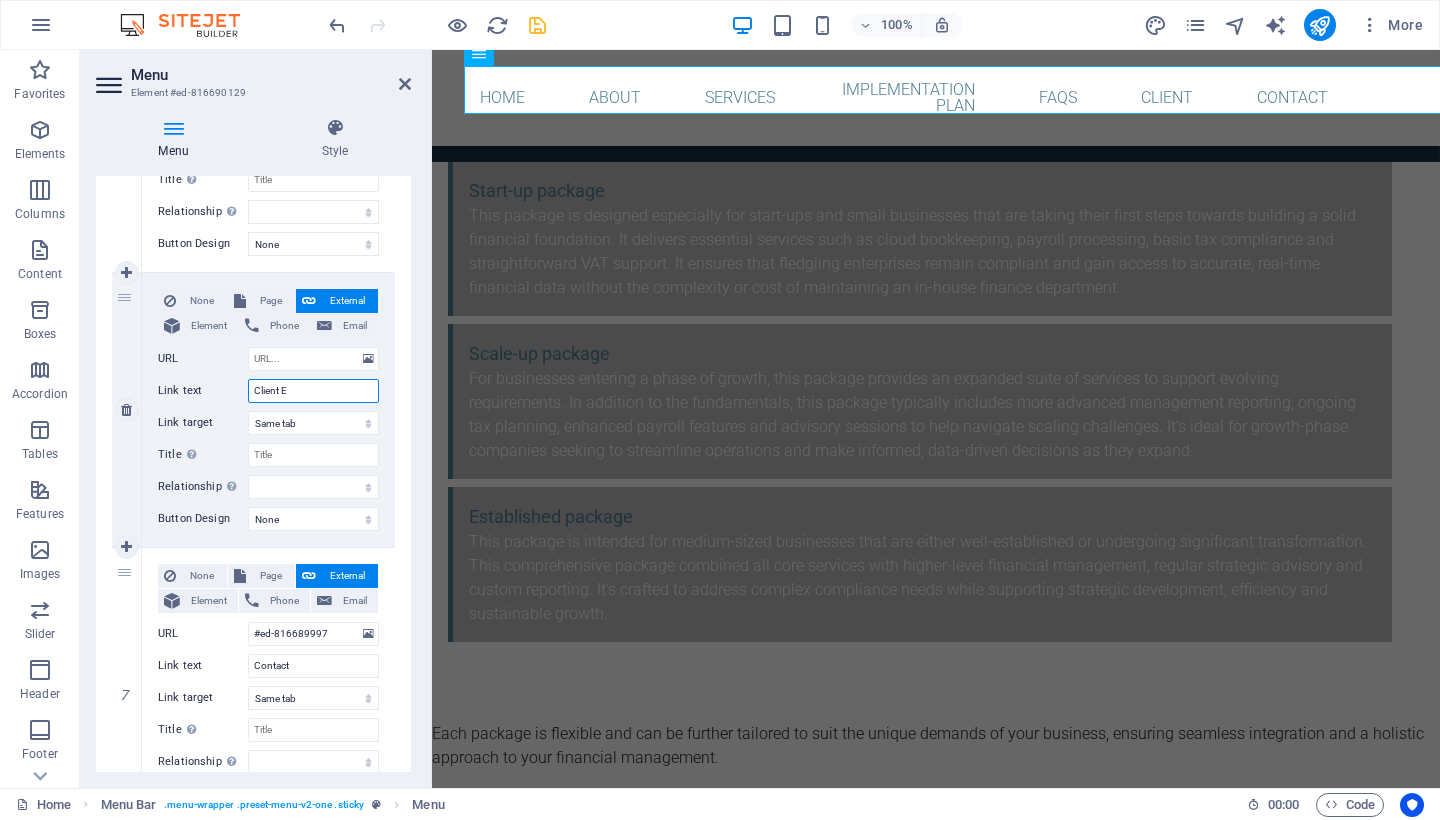 select 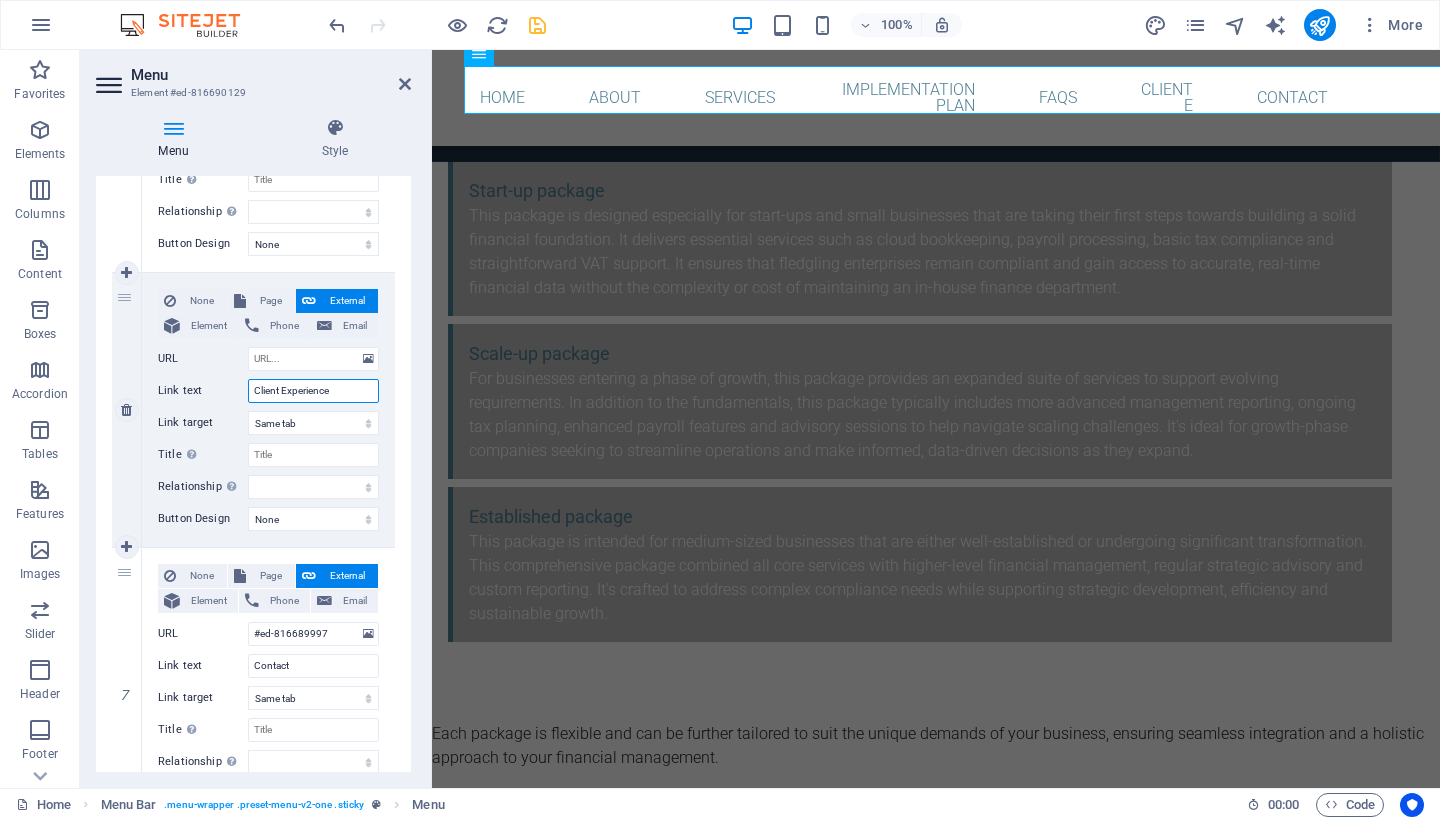 type on "Client Experiences" 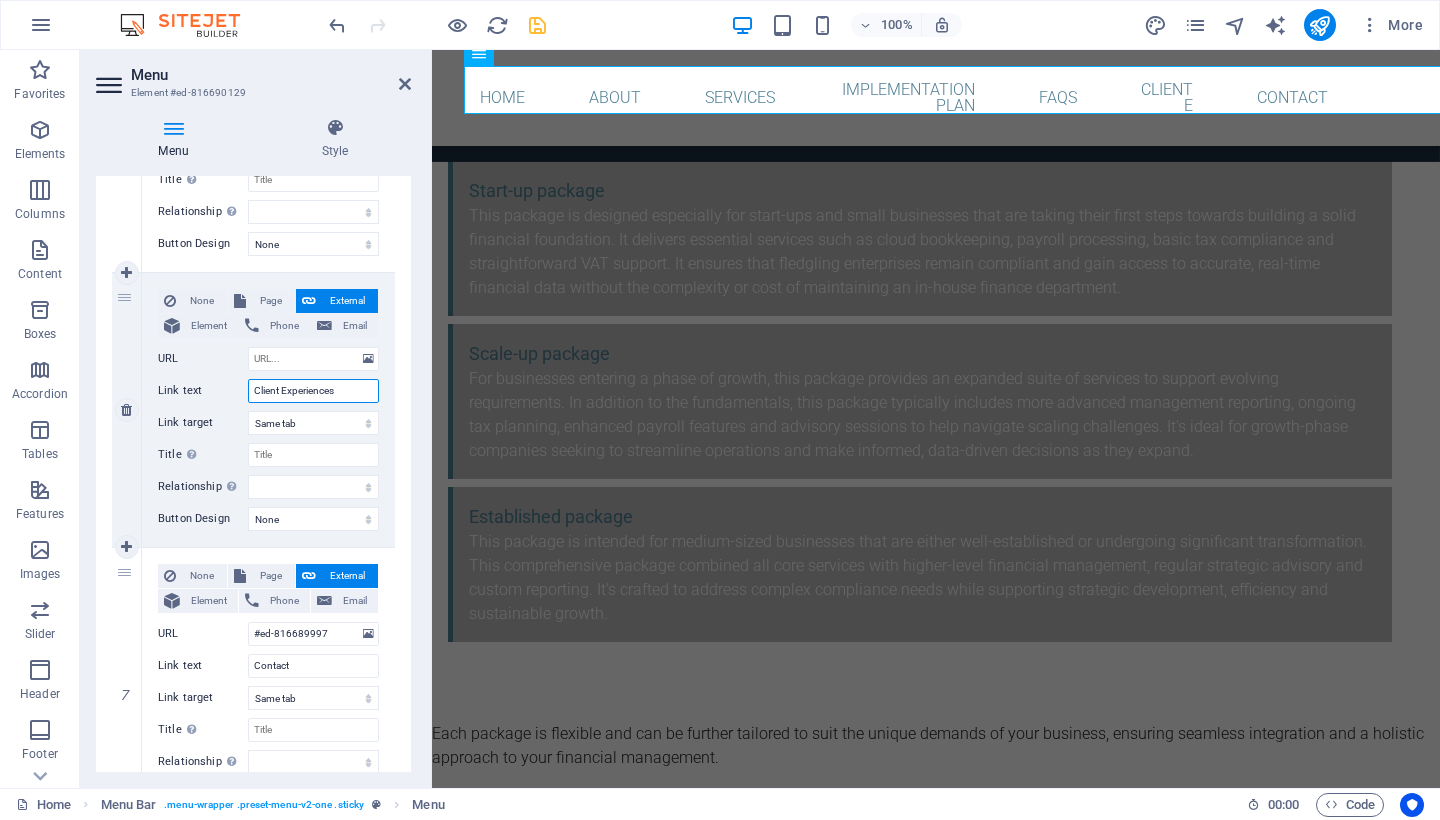 select 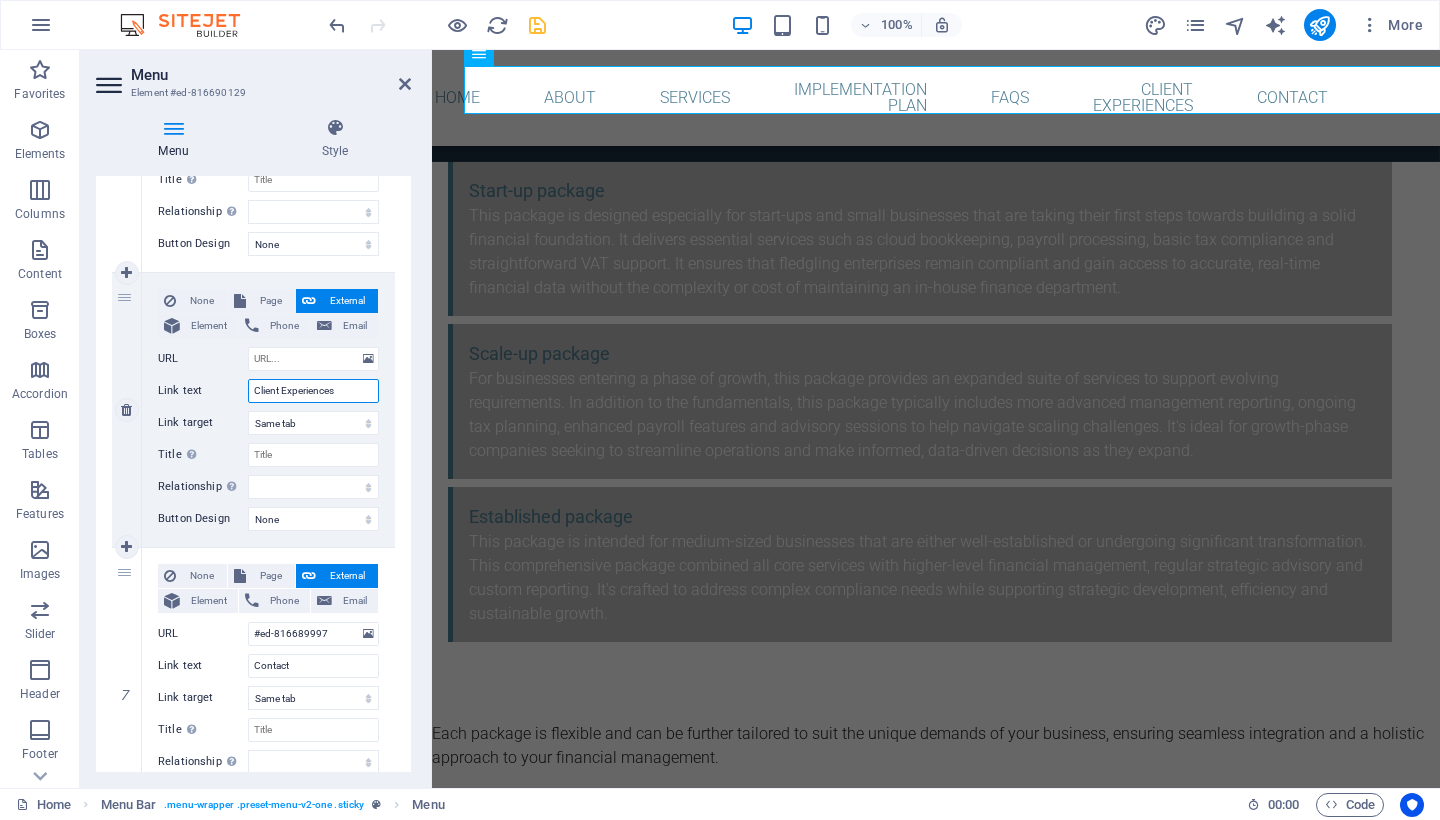 type on "Client Experience" 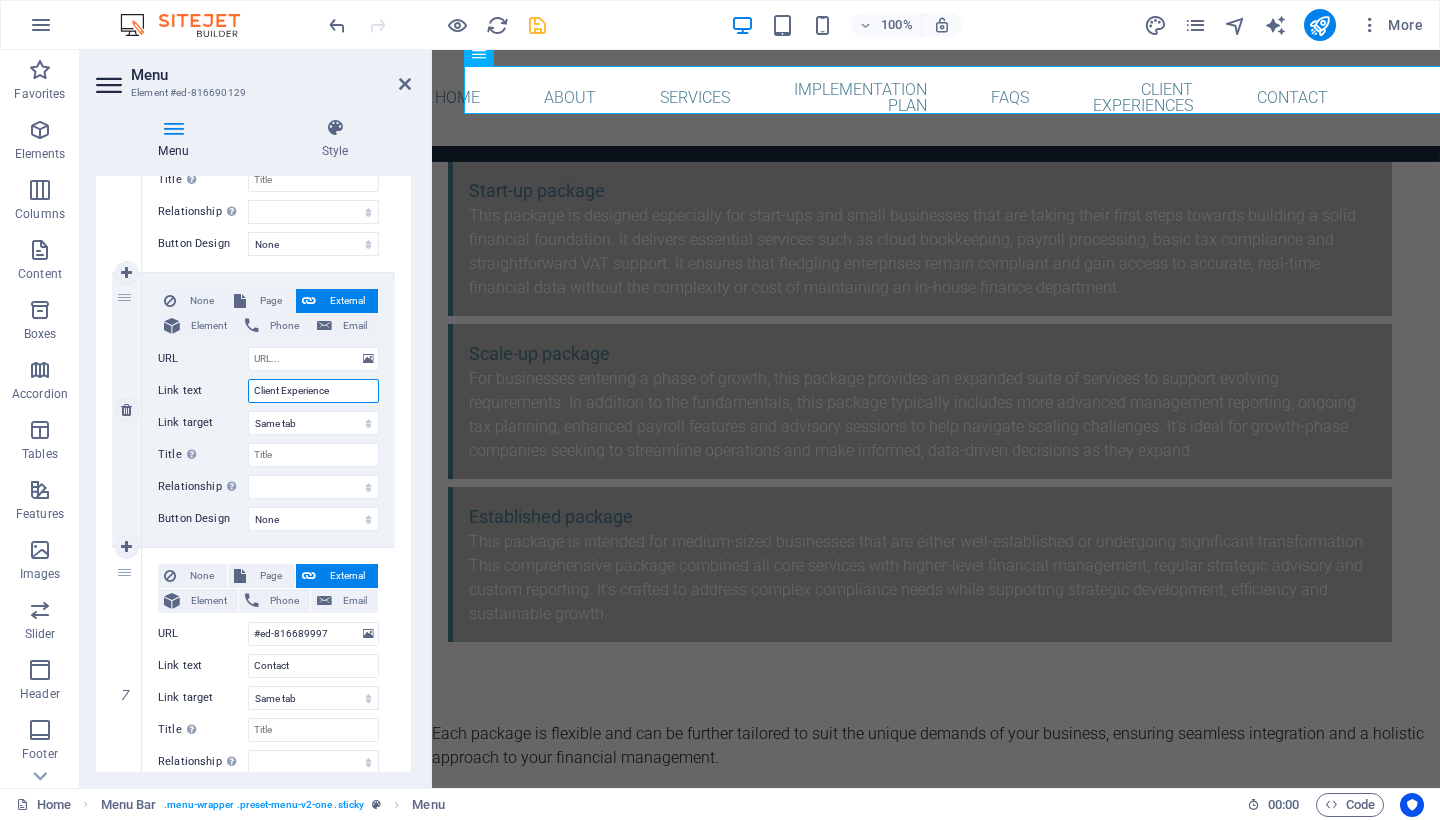 type 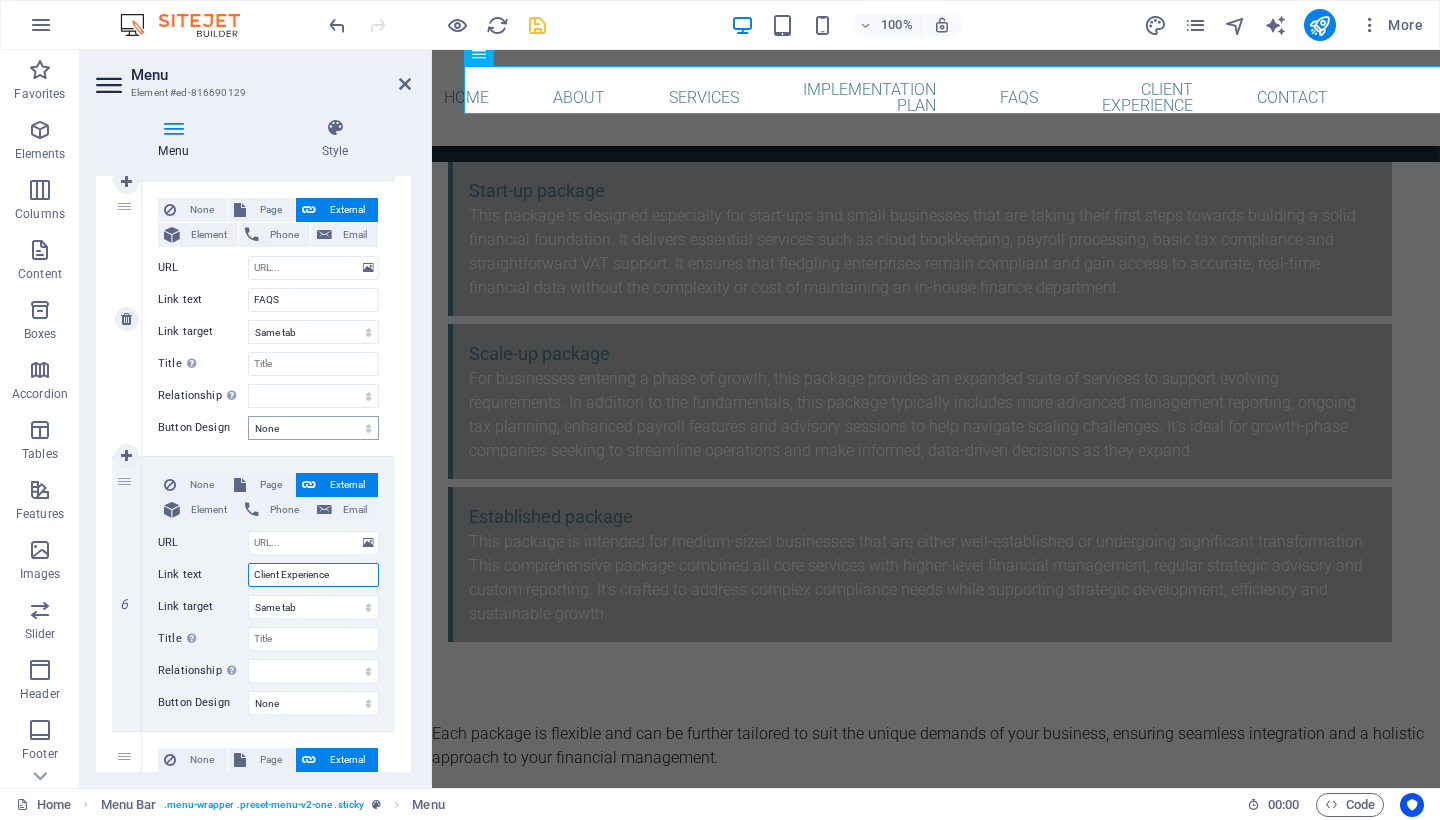 scroll, scrollTop: 1254, scrollLeft: 0, axis: vertical 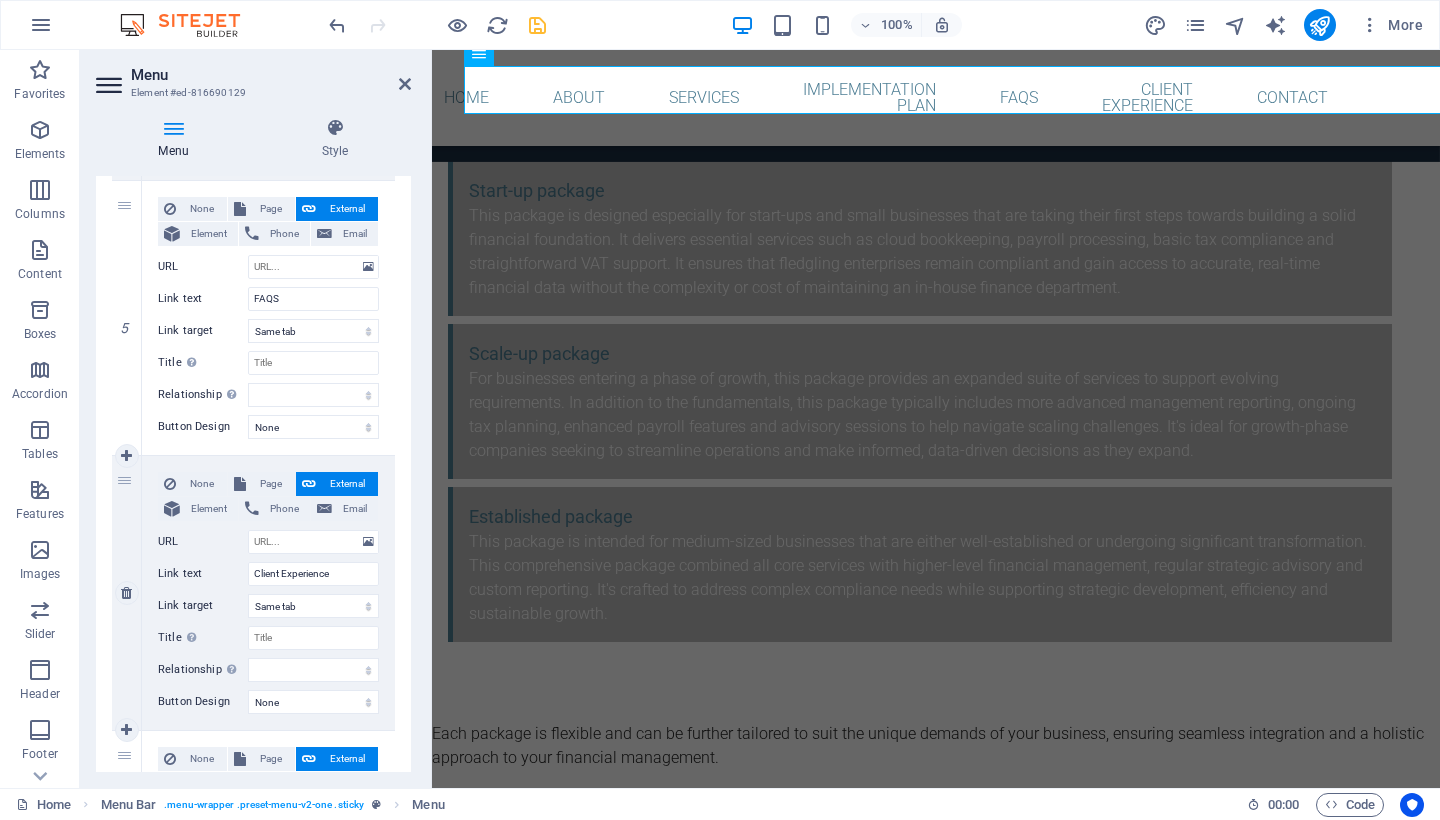 click on "URL" at bounding box center (203, 542) 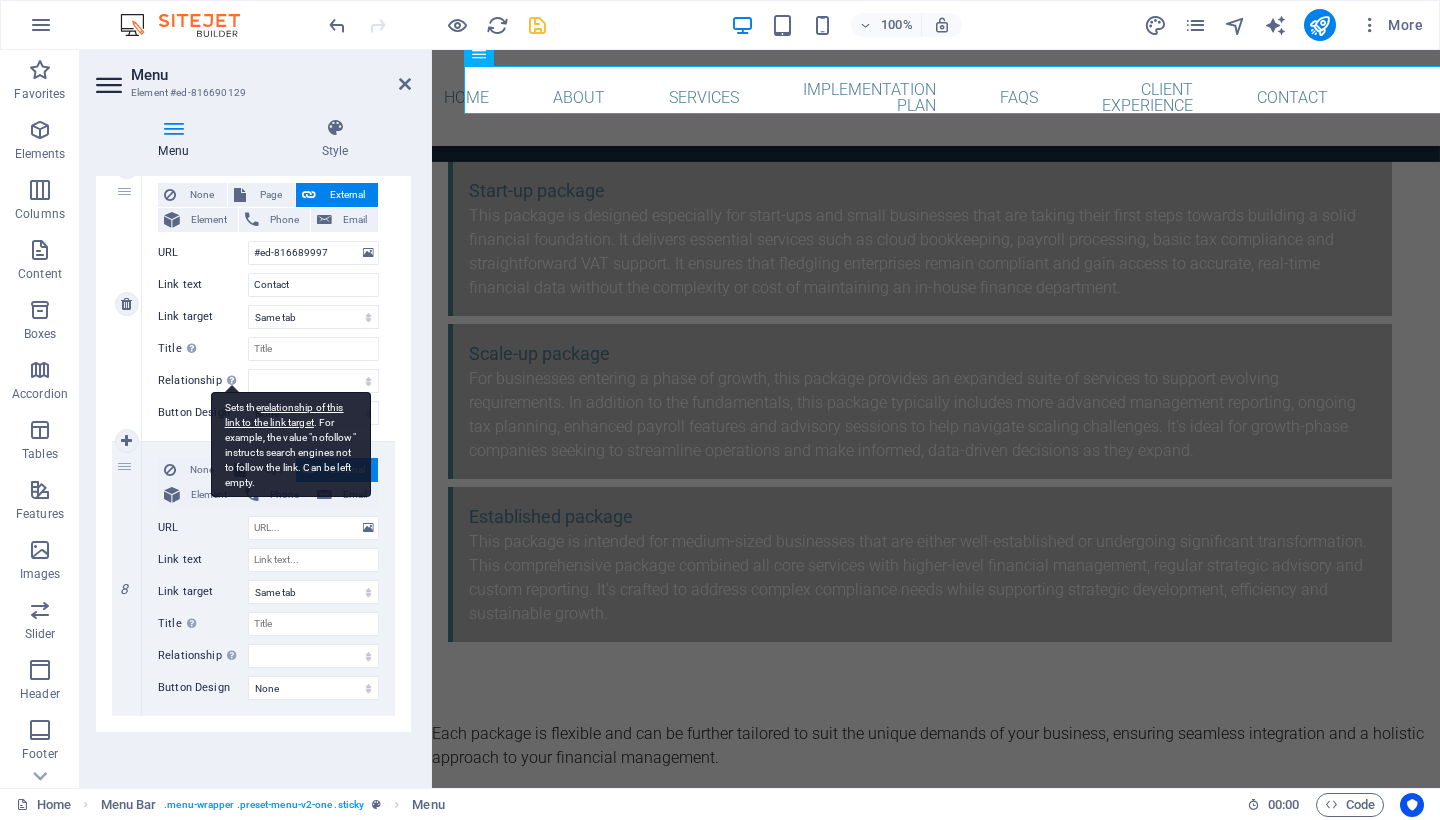 scroll, scrollTop: 1818, scrollLeft: 0, axis: vertical 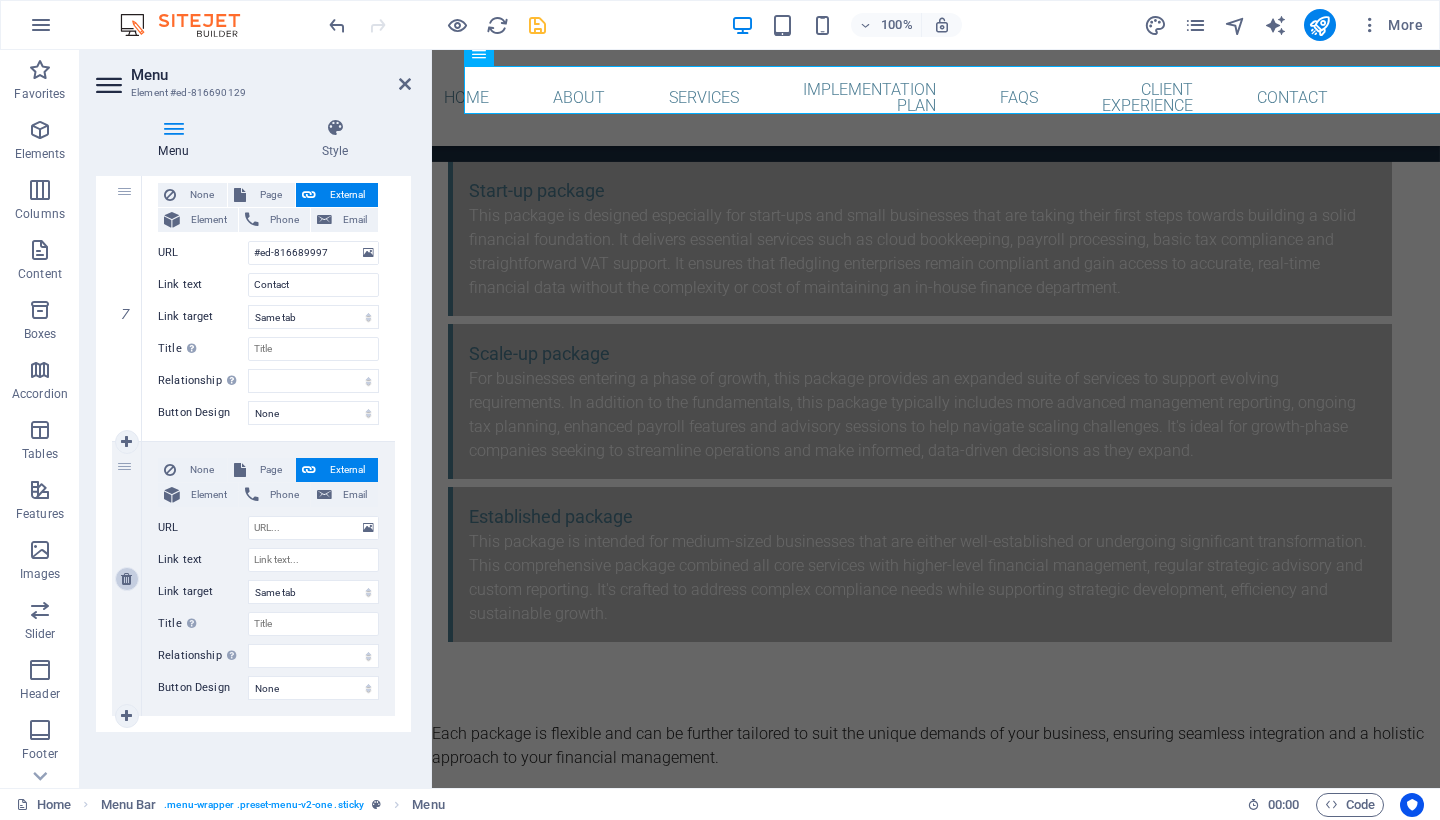 click at bounding box center [126, 579] 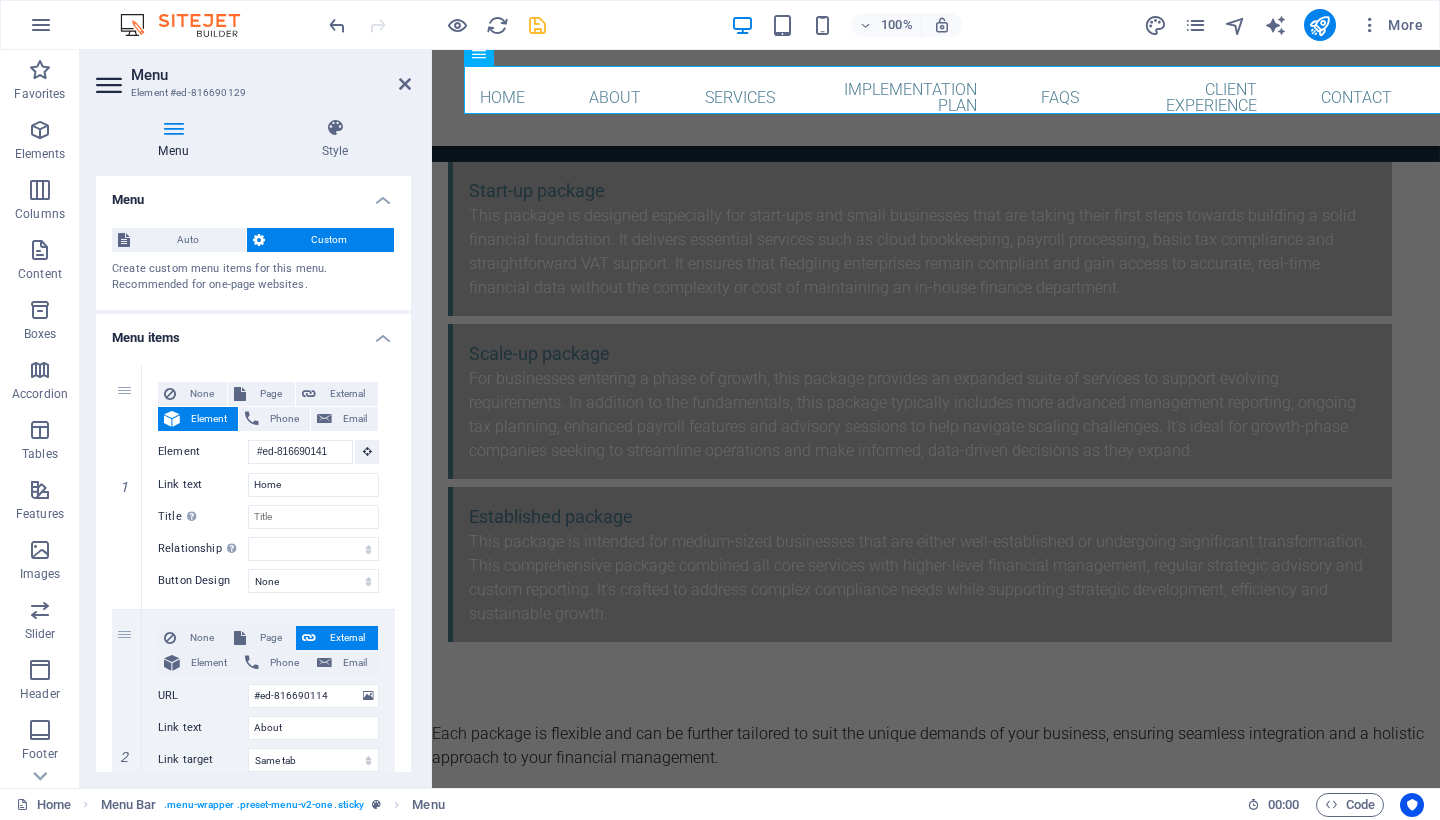 scroll, scrollTop: 0, scrollLeft: 0, axis: both 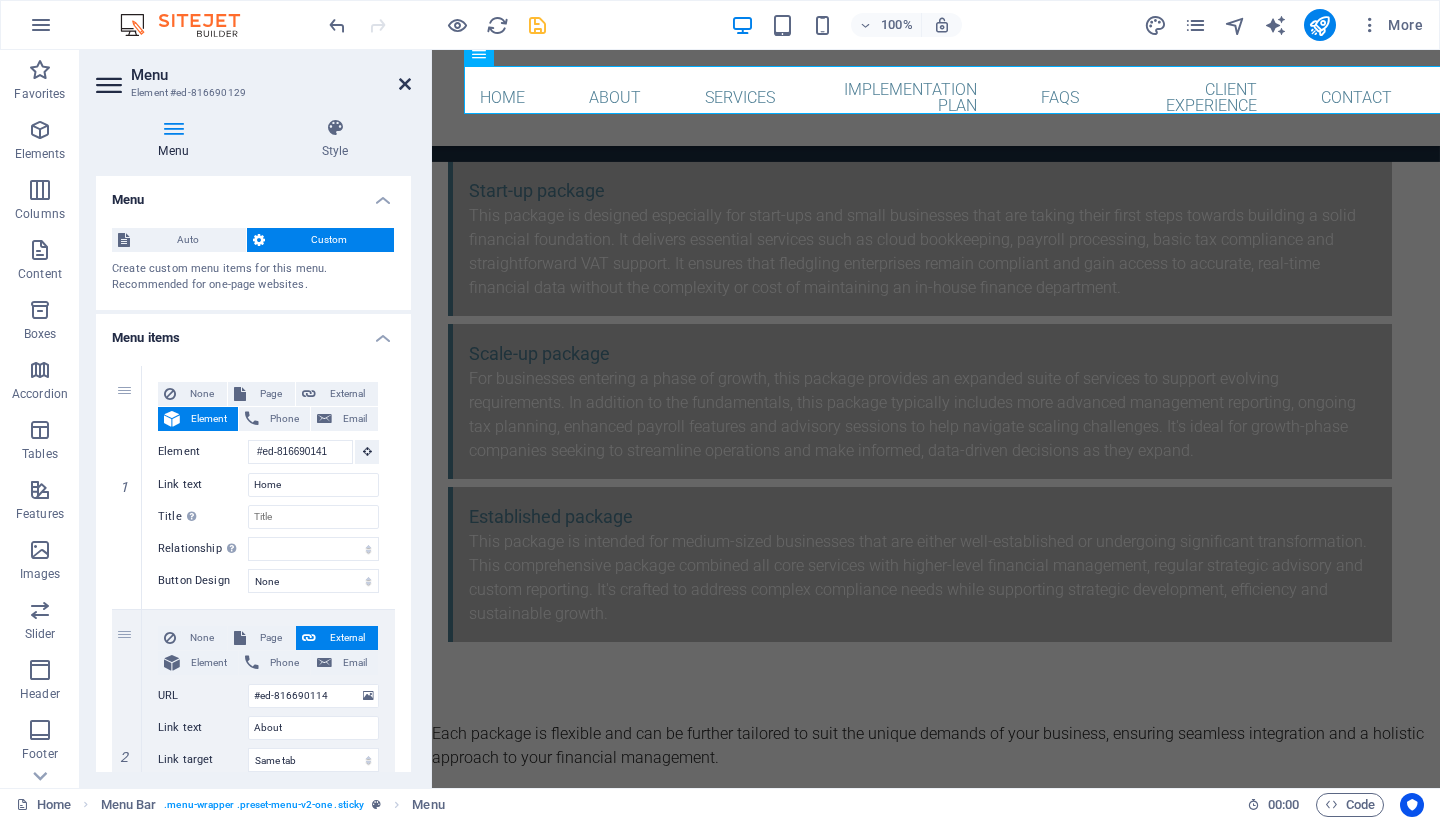 click at bounding box center (405, 84) 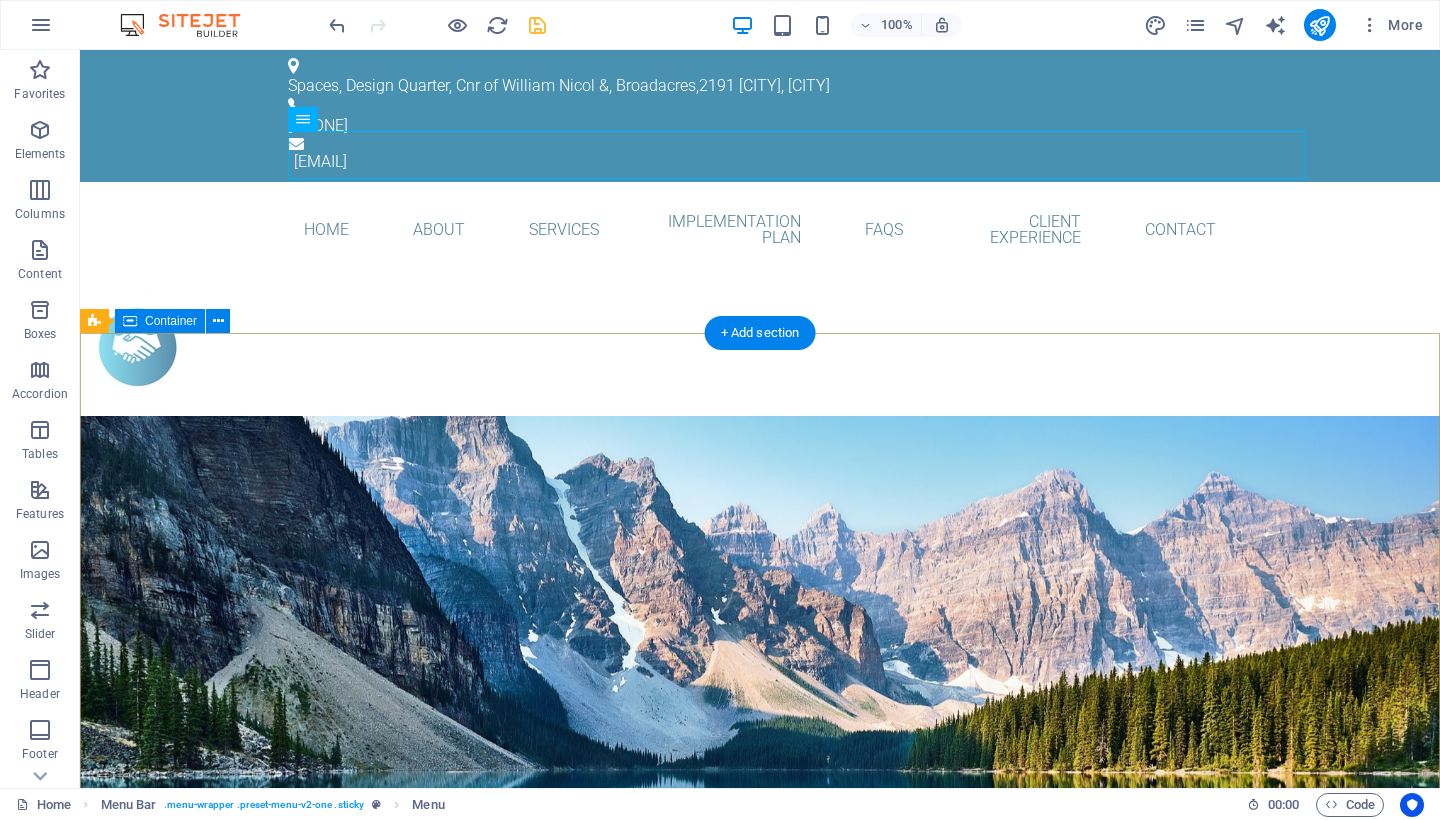 scroll, scrollTop: 0, scrollLeft: 0, axis: both 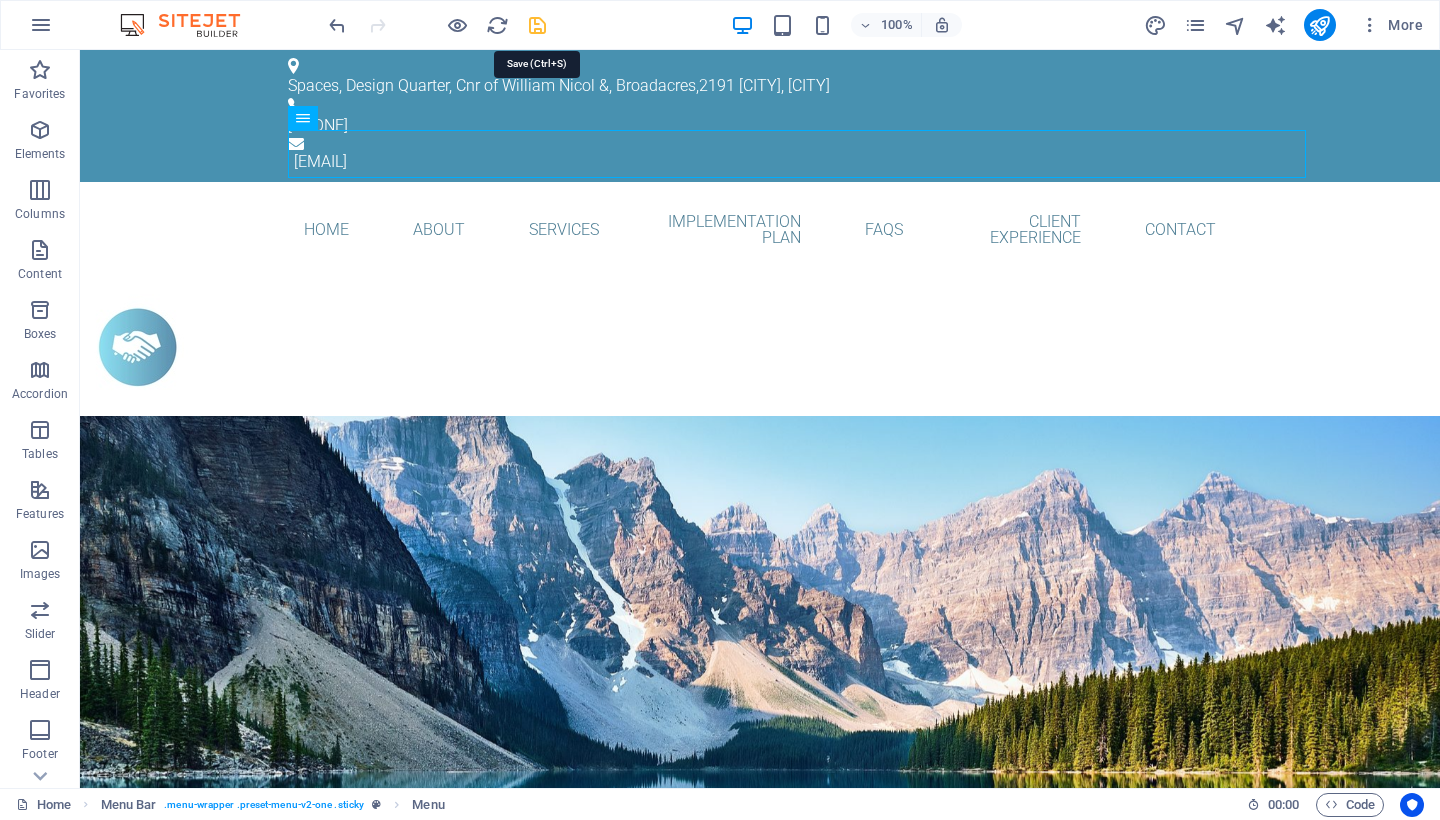 click at bounding box center [537, 25] 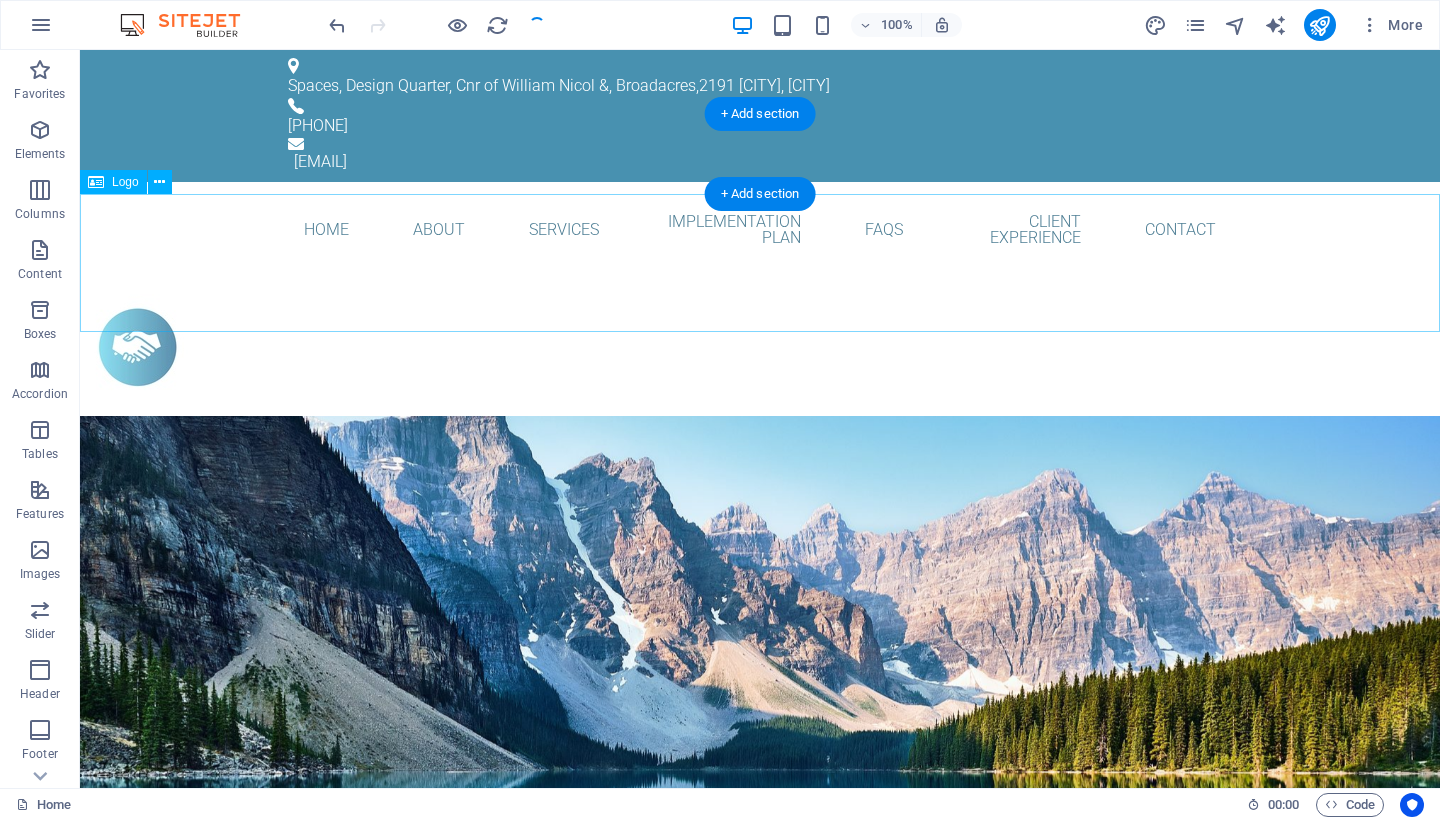 click at bounding box center (760, 347) 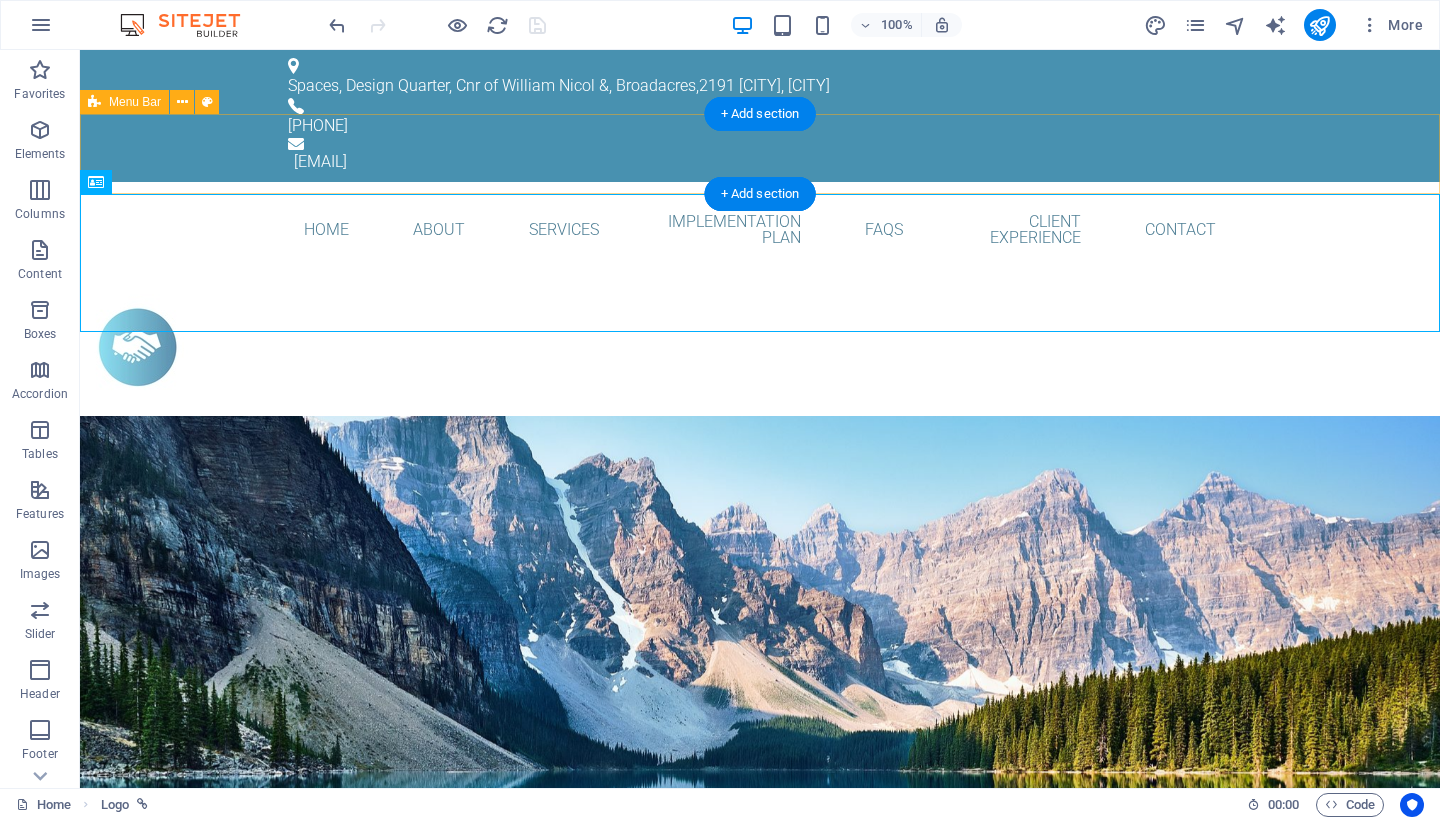 click on "Home About Services Implementation Plan FAQS Client Experience Contact" at bounding box center [760, 230] 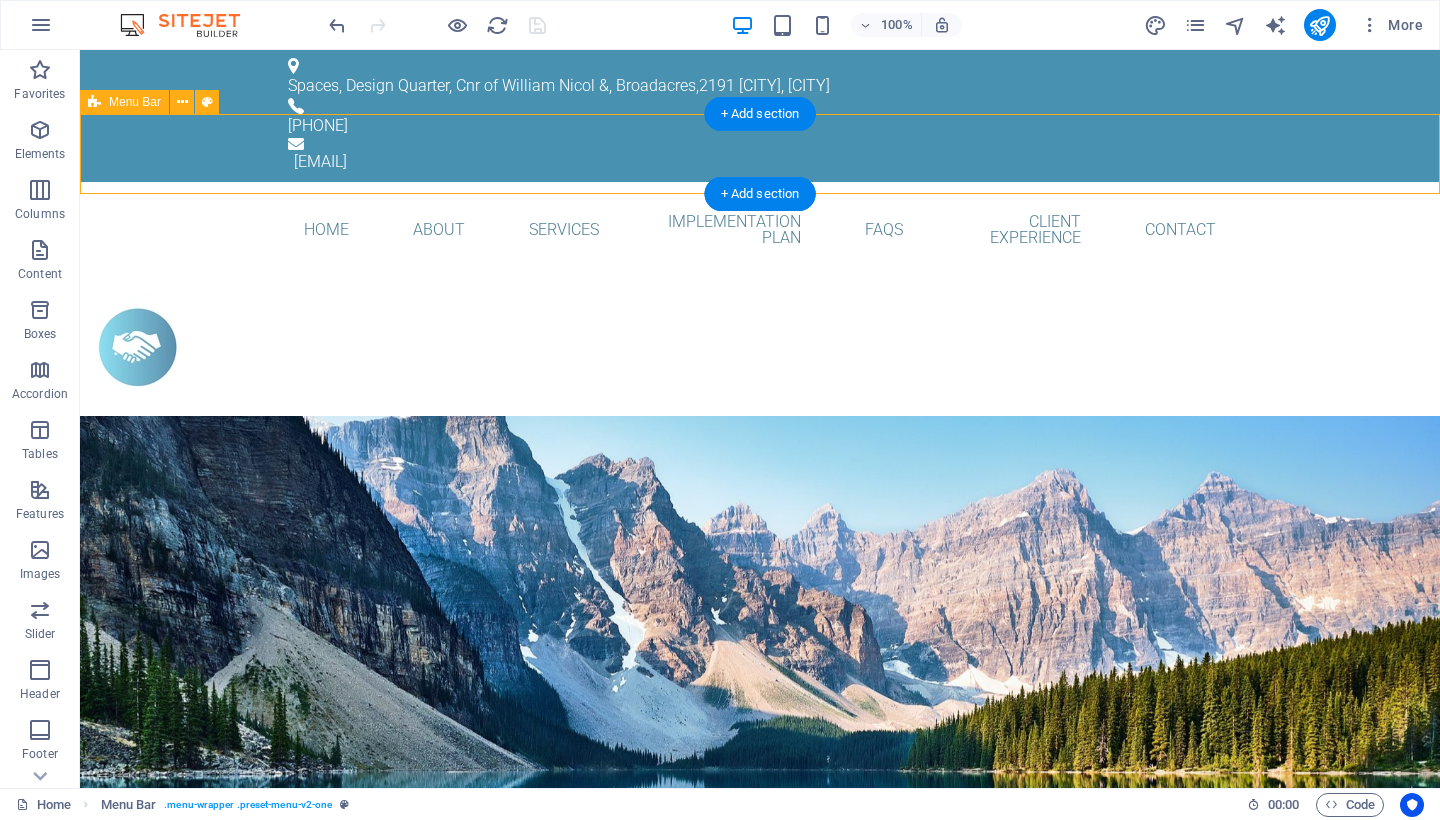 click at bounding box center (94, 102) 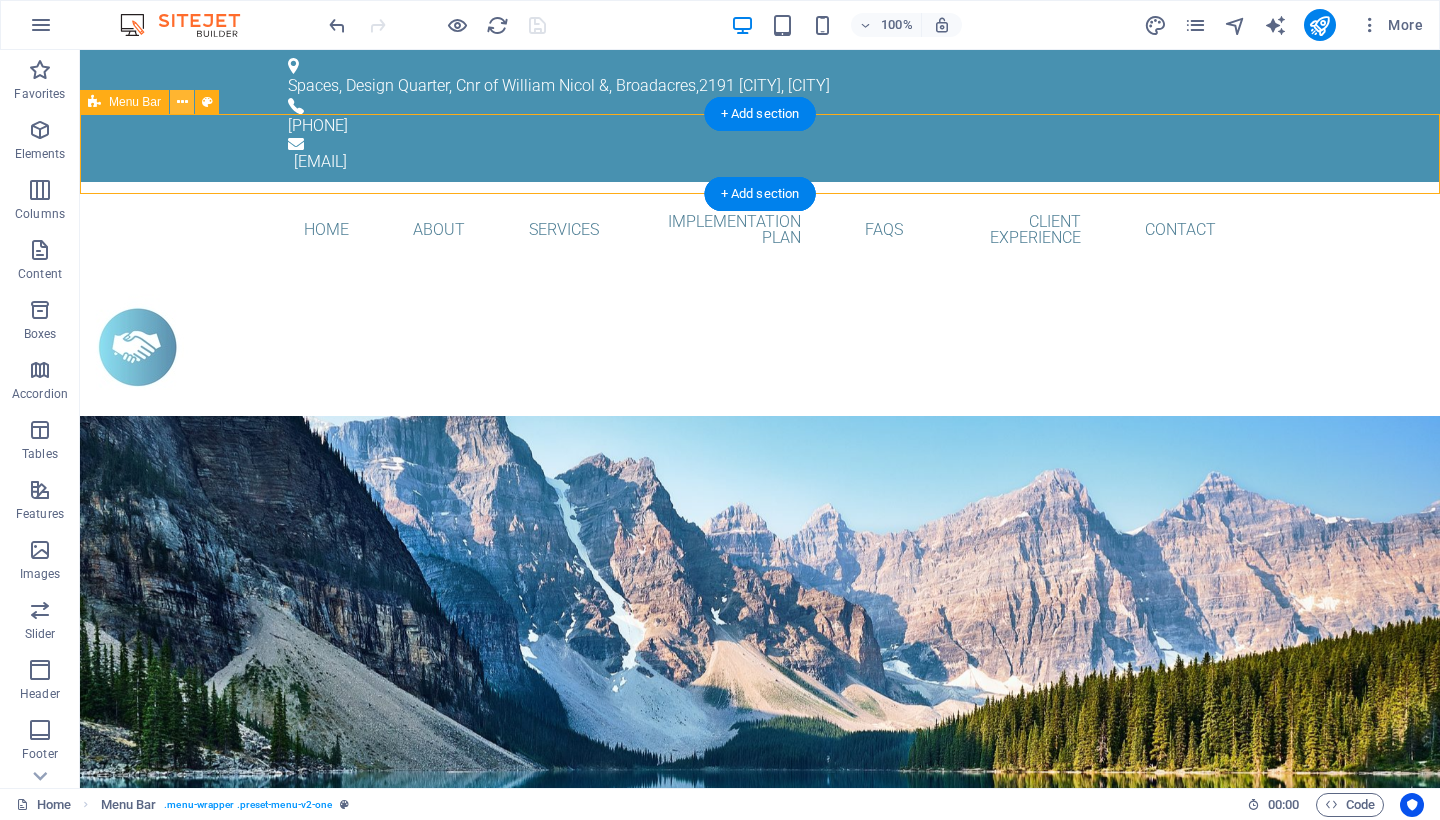 click at bounding box center [182, 102] 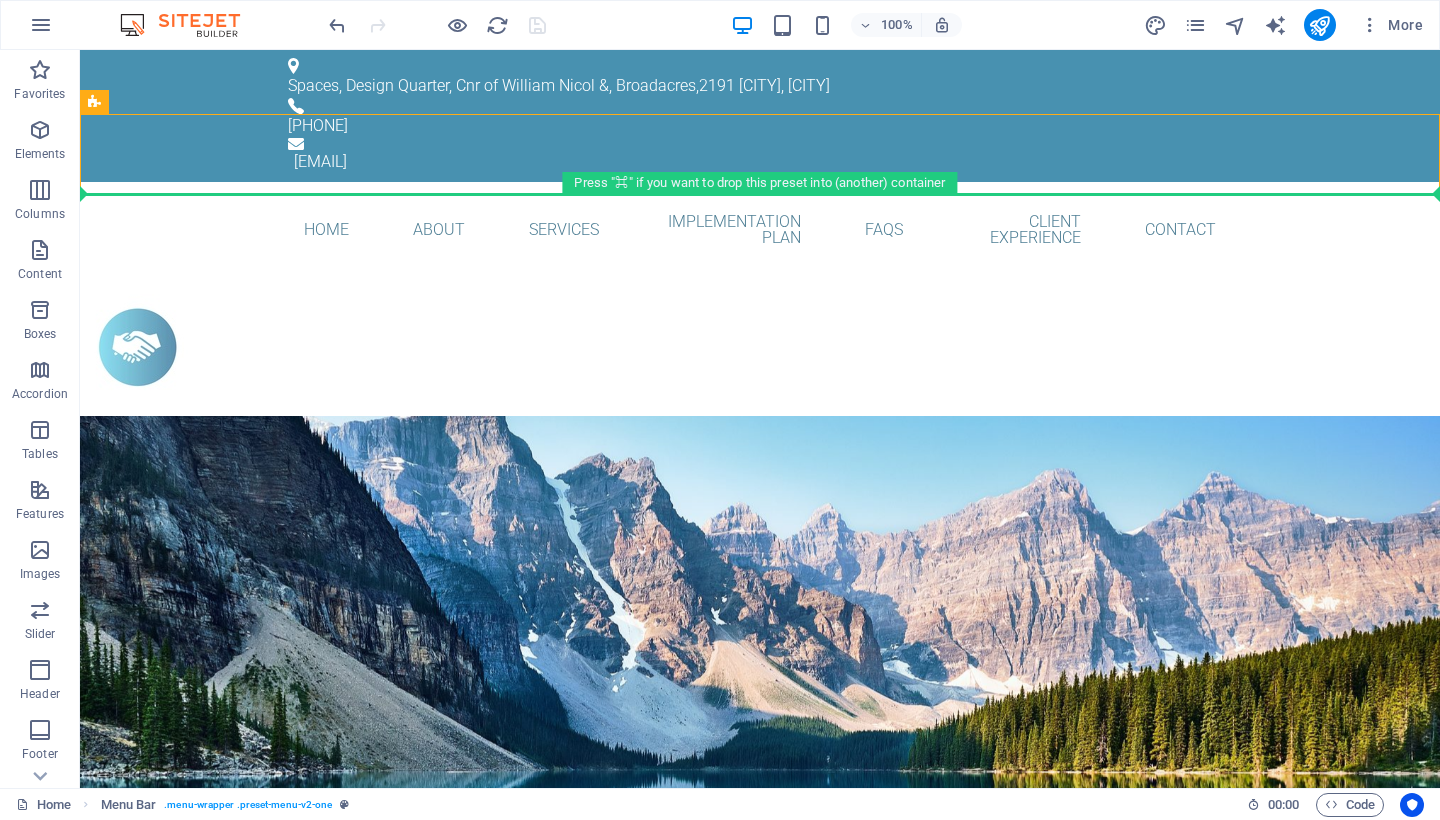 drag, startPoint x: 485, startPoint y: 115, endPoint x: 501, endPoint y: 249, distance: 134.95184 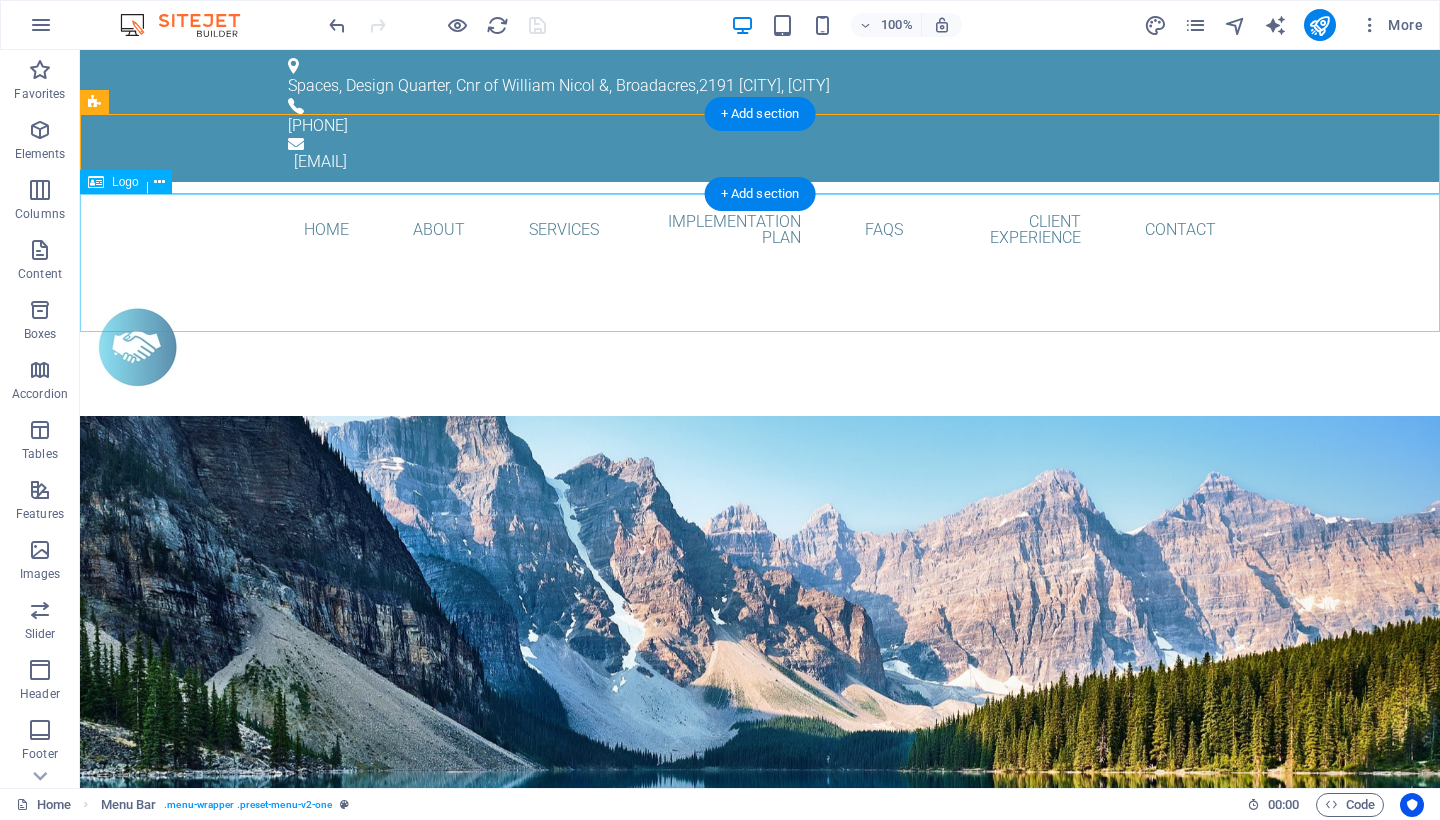 click at bounding box center [760, 347] 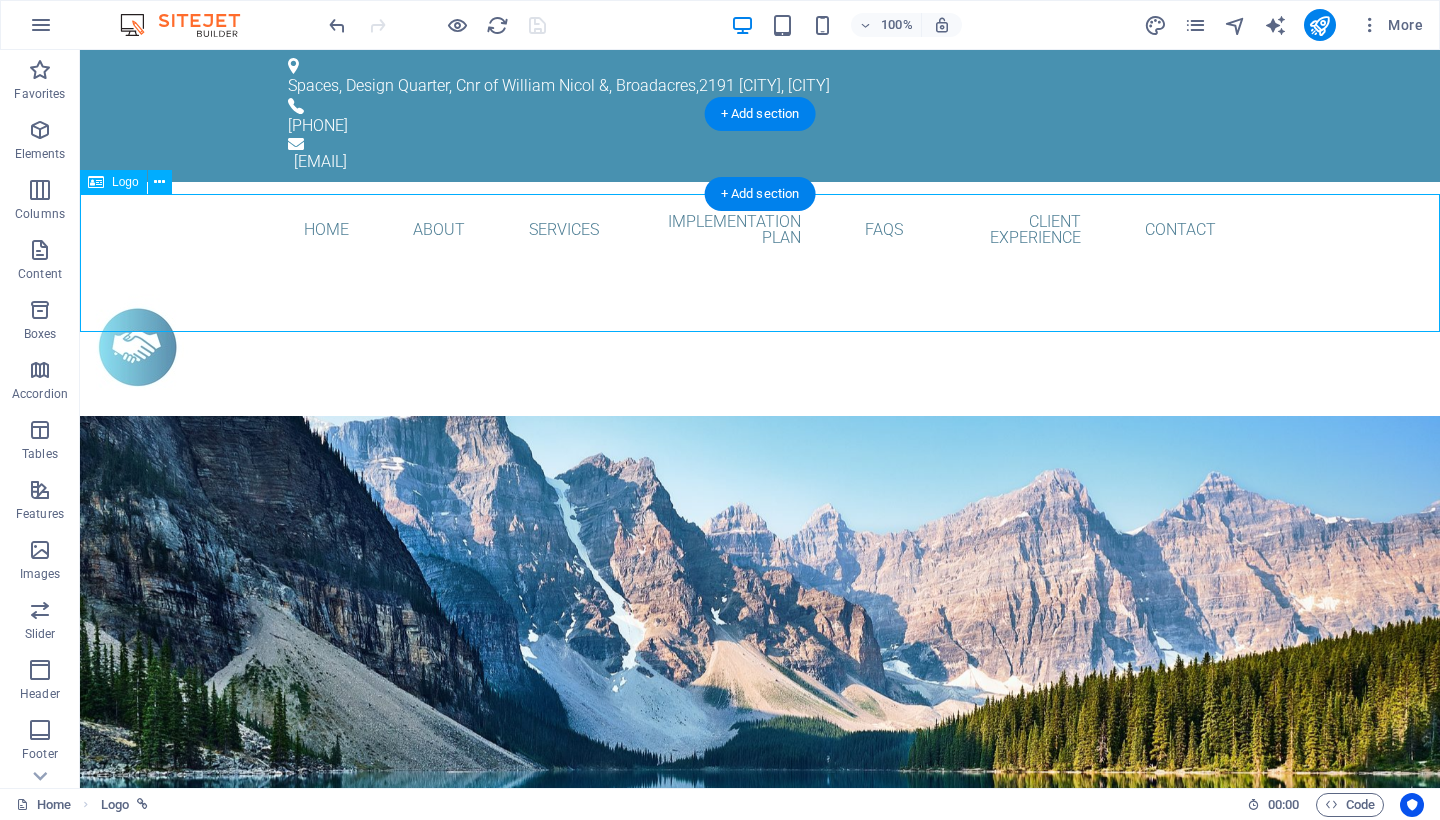 click at bounding box center (760, 347) 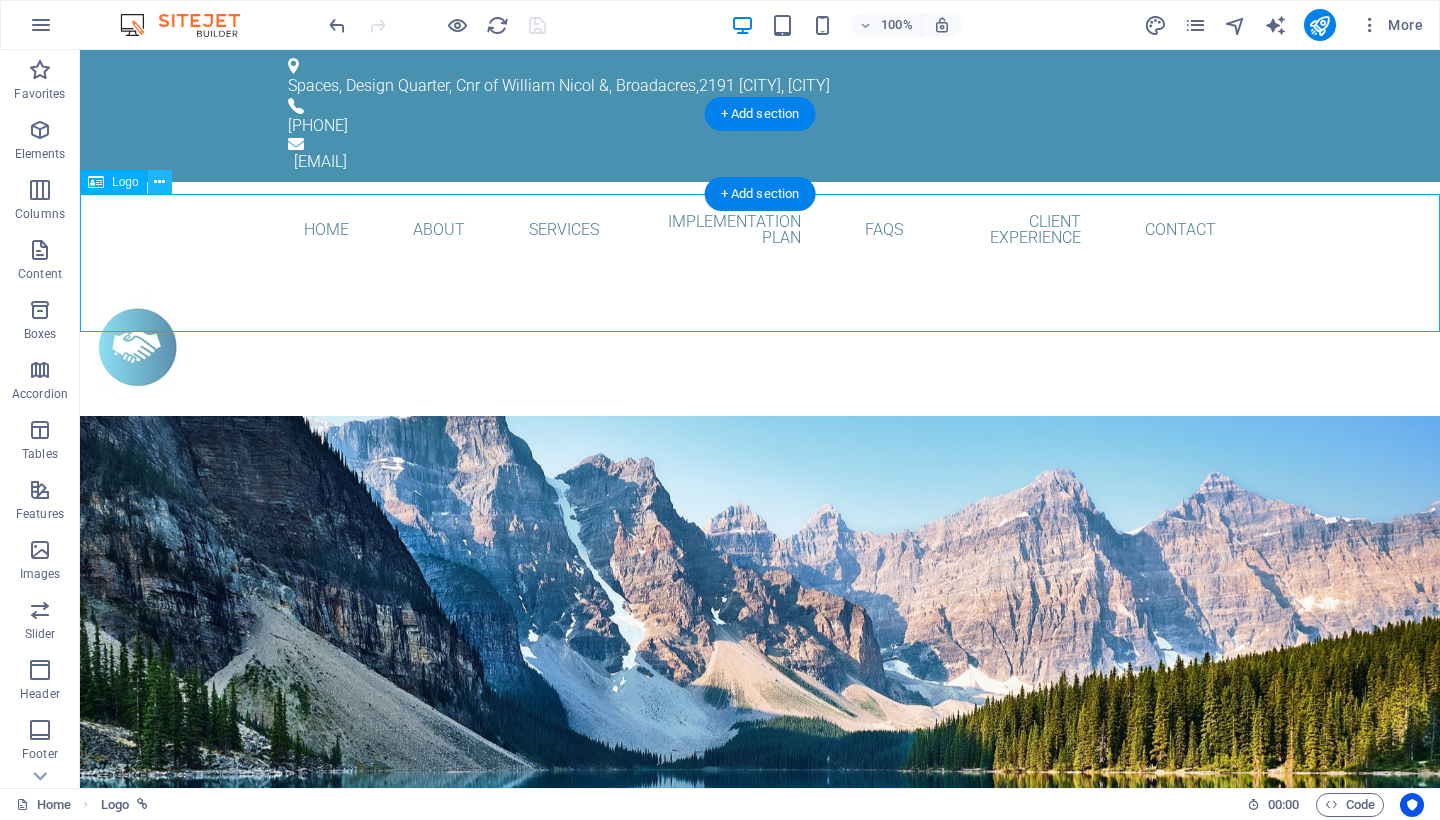 click at bounding box center [159, 182] 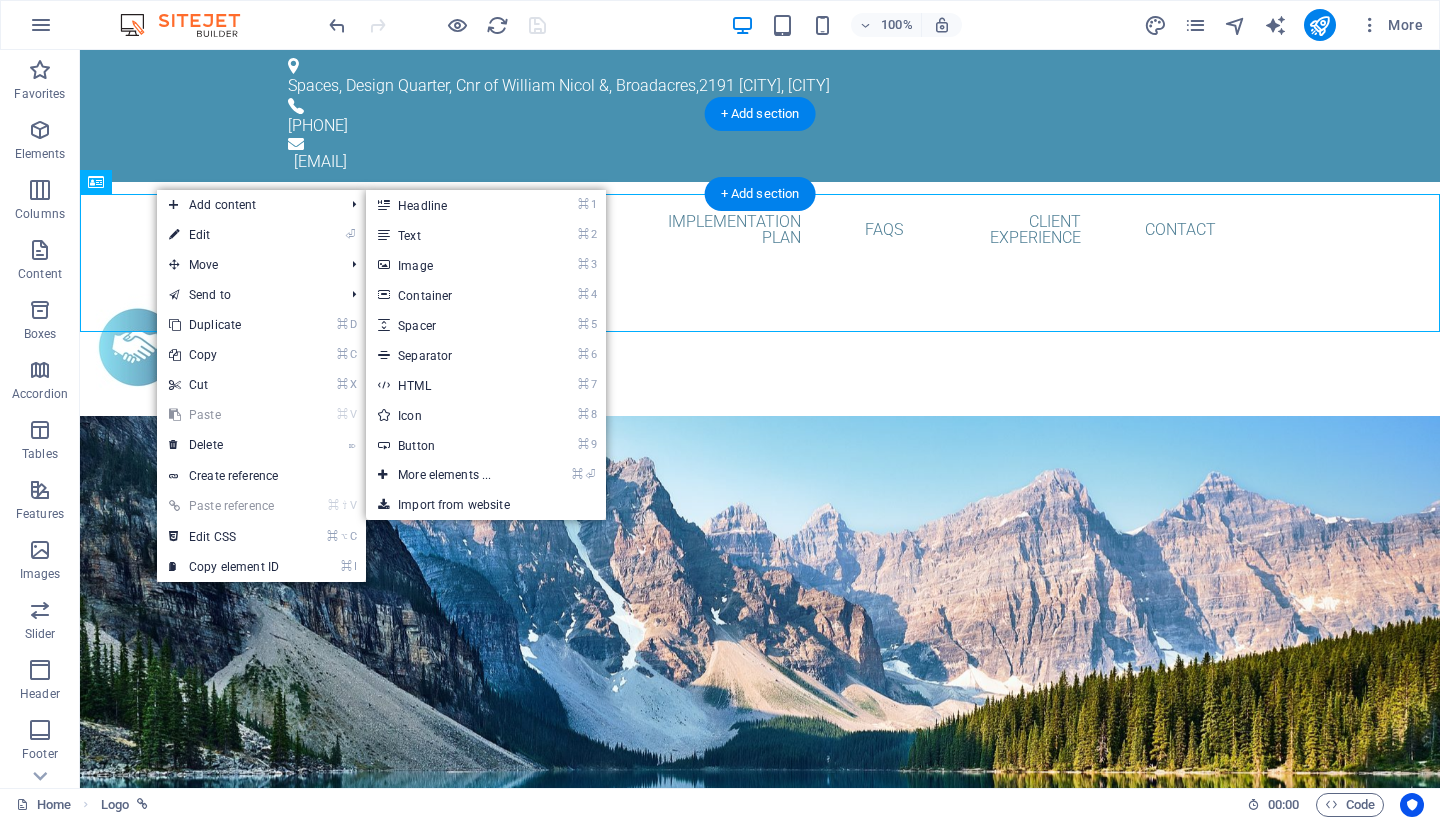 click at bounding box center (760, 347) 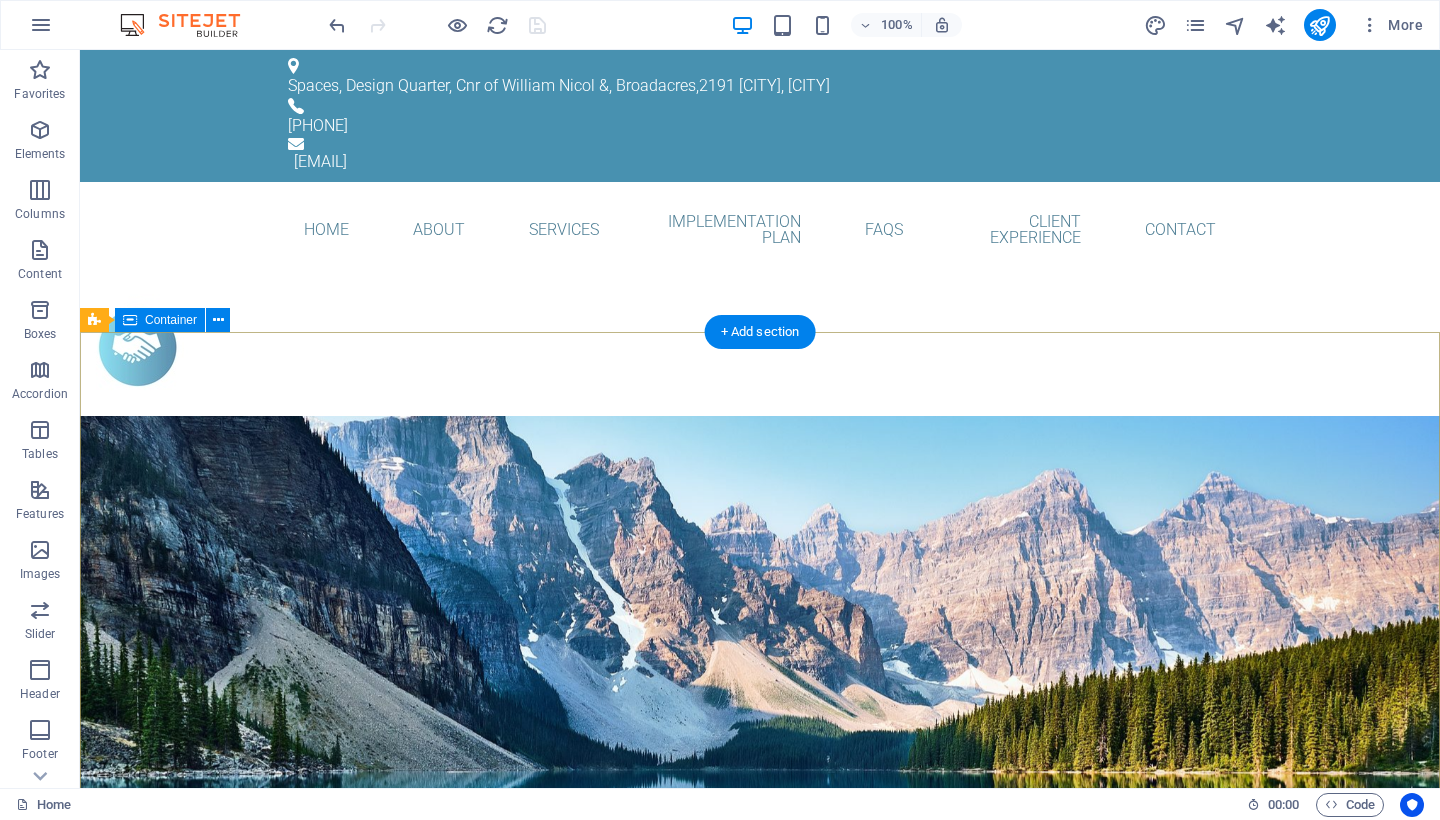 scroll, scrollTop: 0, scrollLeft: 0, axis: both 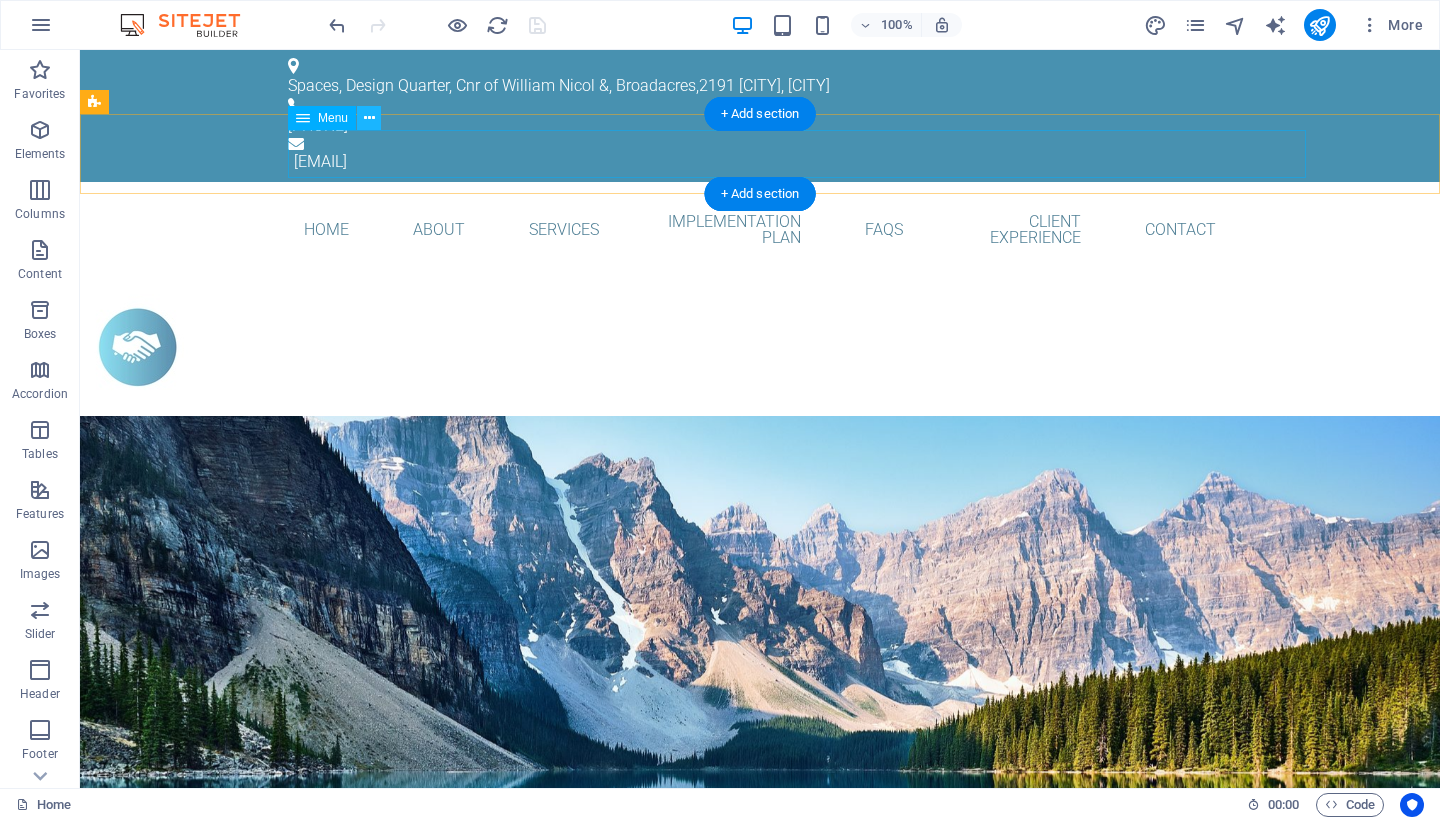 click at bounding box center [369, 118] 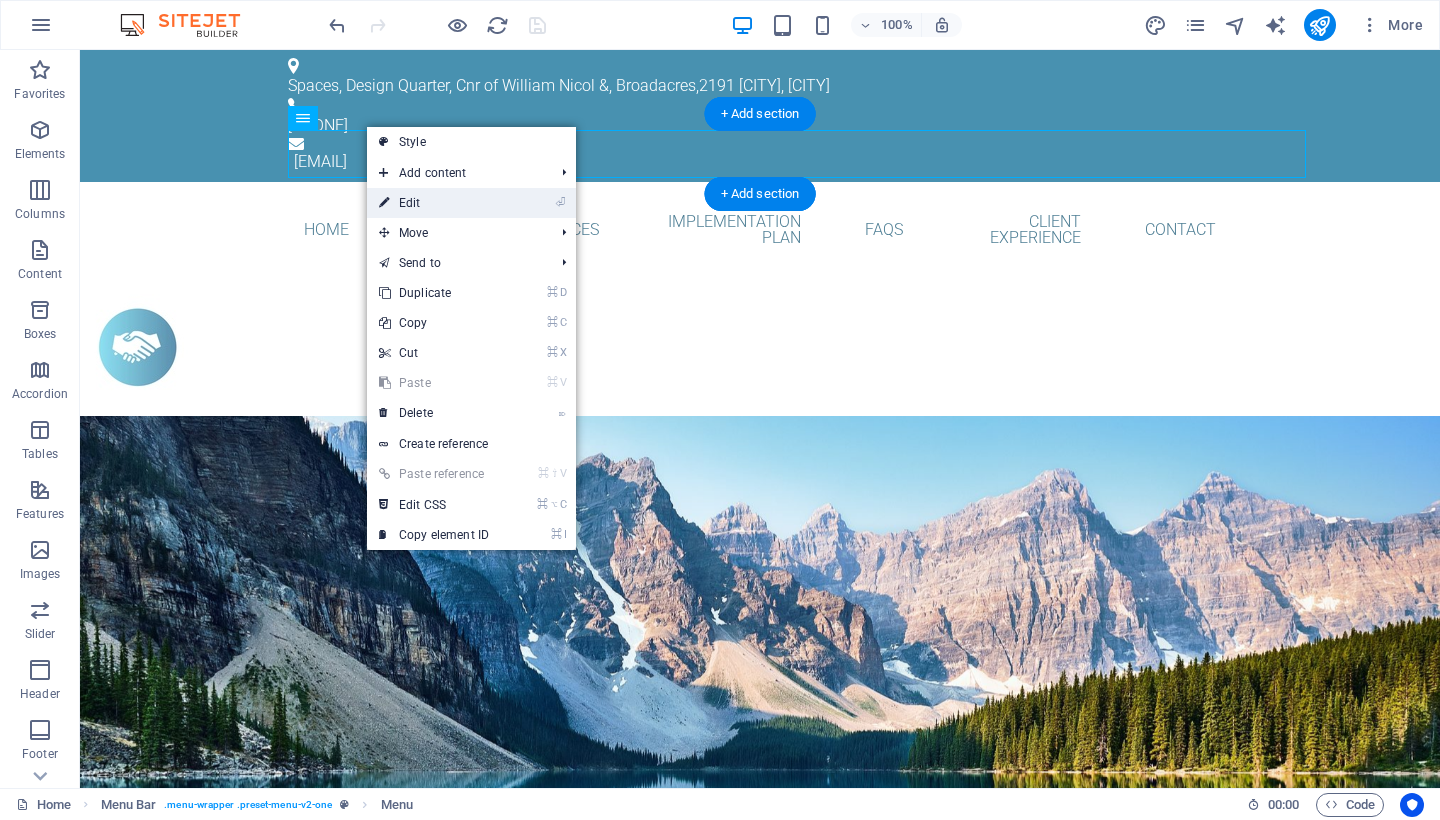 click on "⏎  Edit" at bounding box center (434, 203) 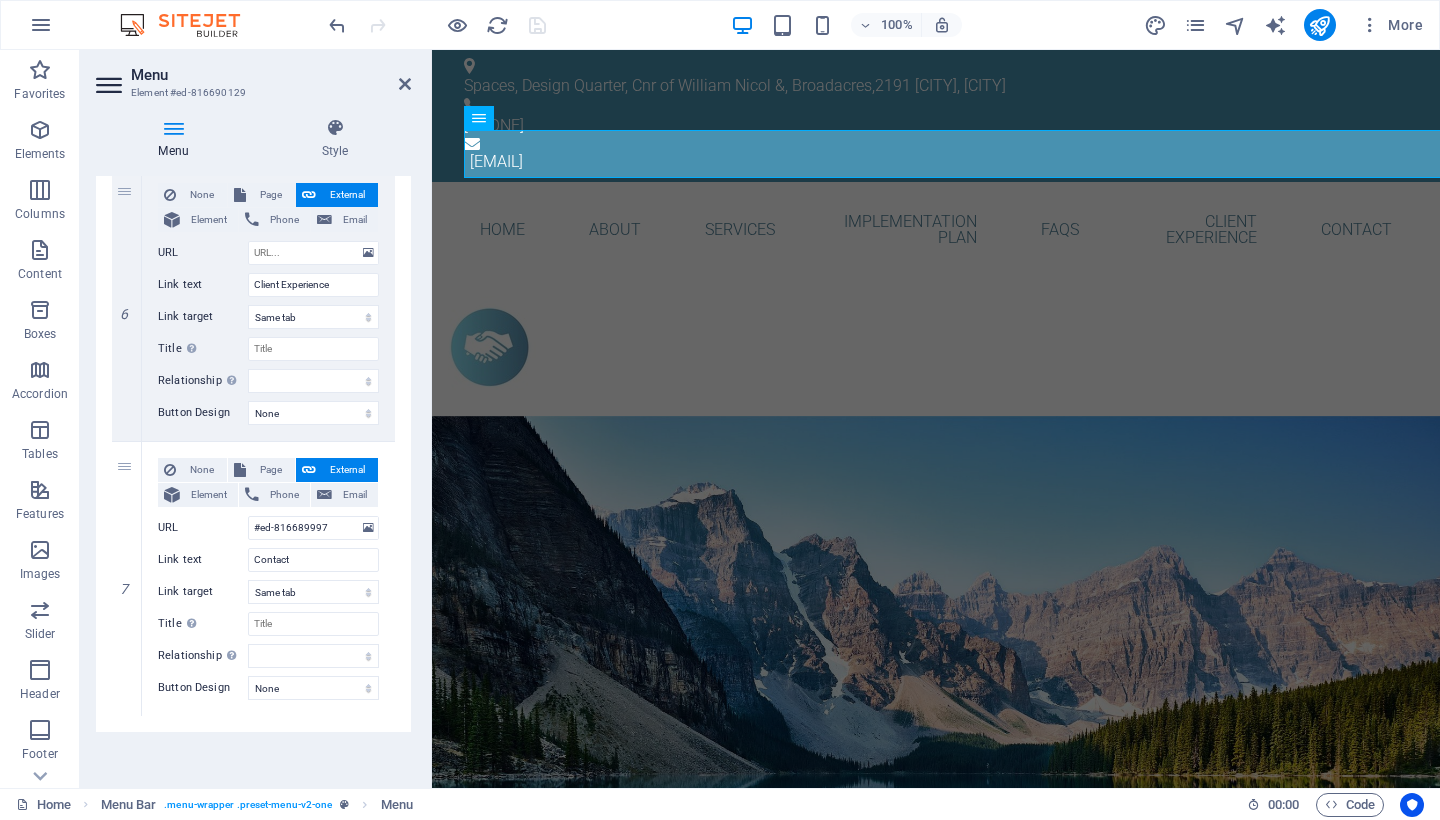 scroll, scrollTop: 1543, scrollLeft: 0, axis: vertical 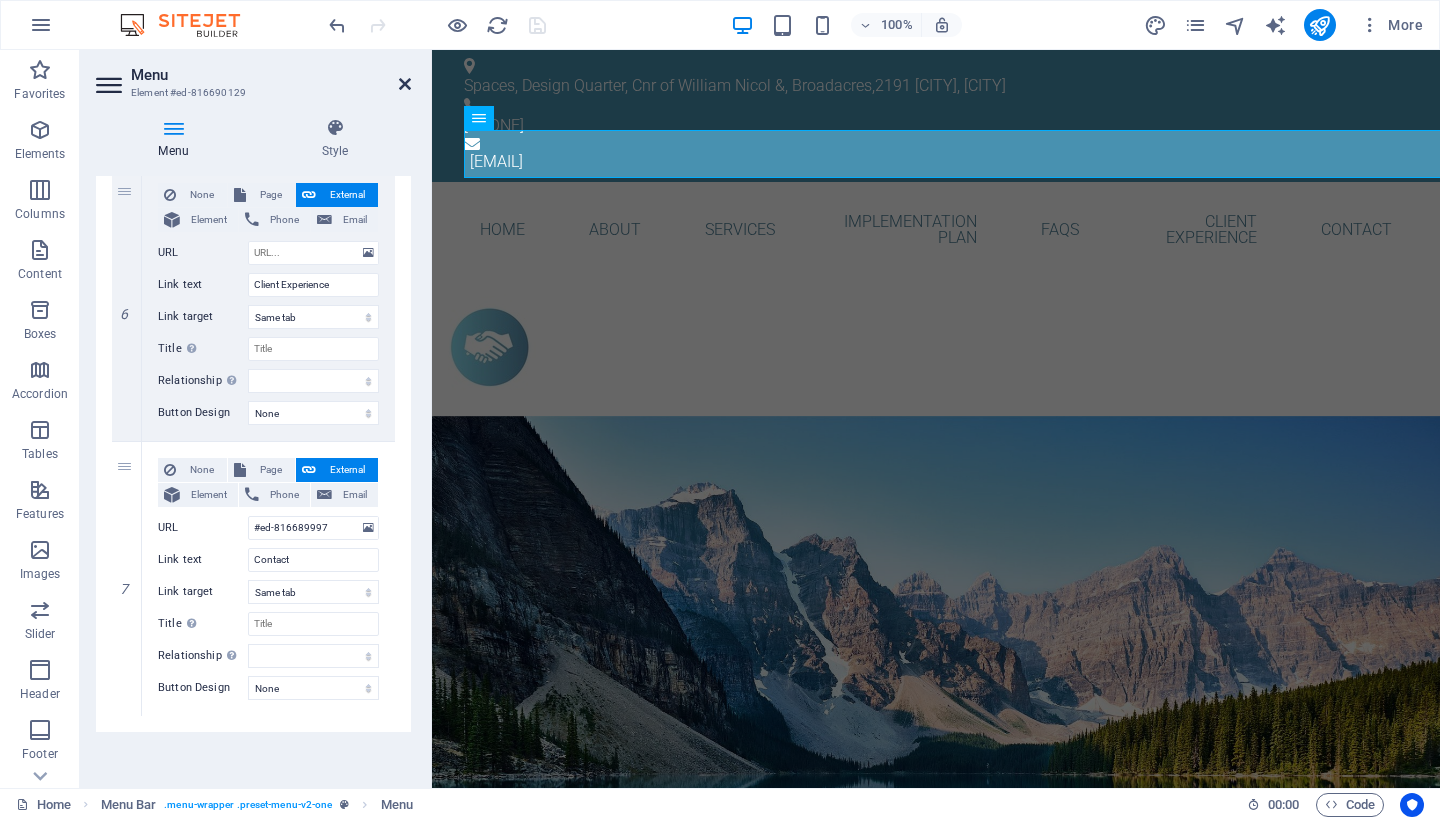 click at bounding box center [405, 84] 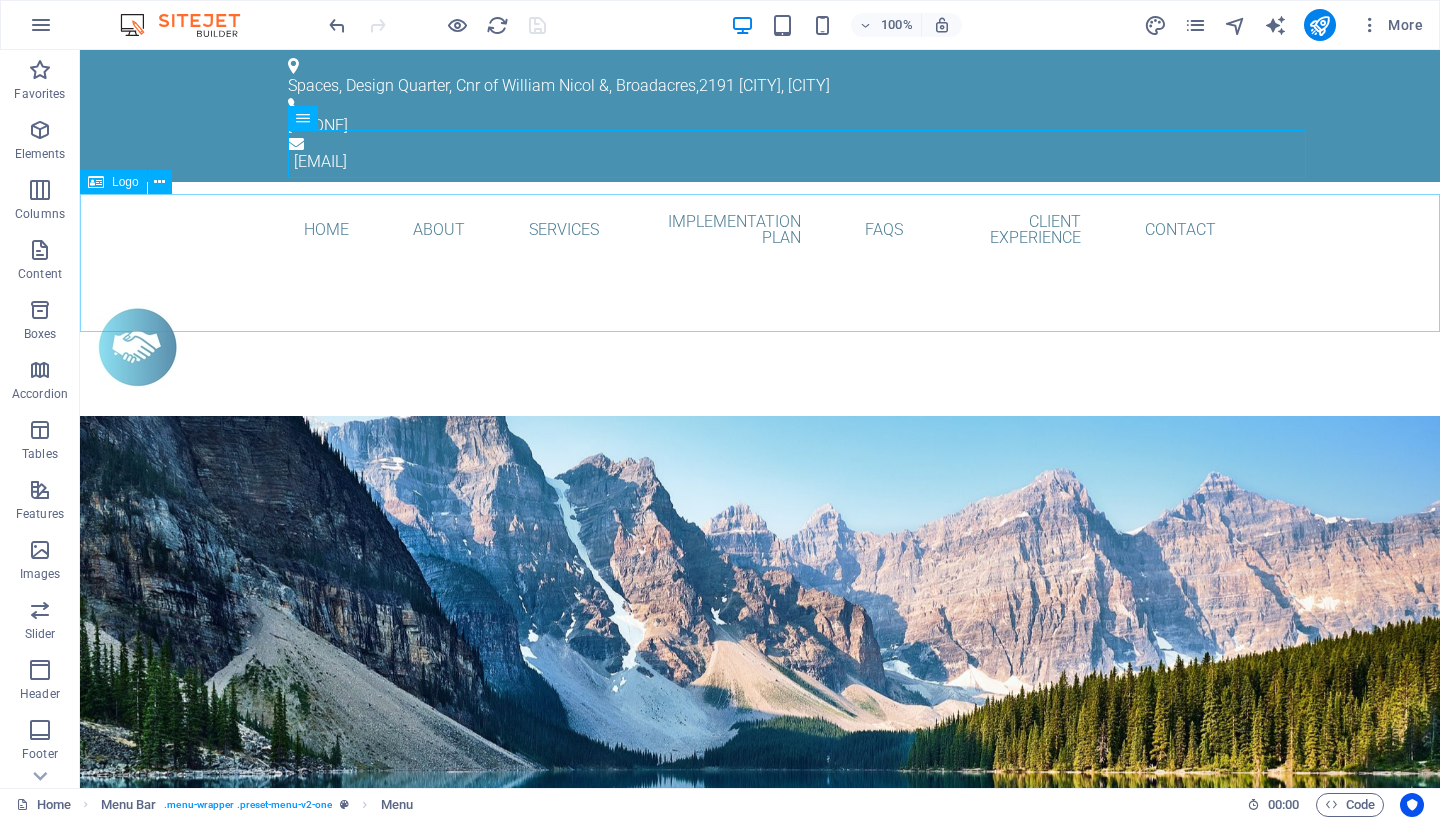 click at bounding box center [760, 347] 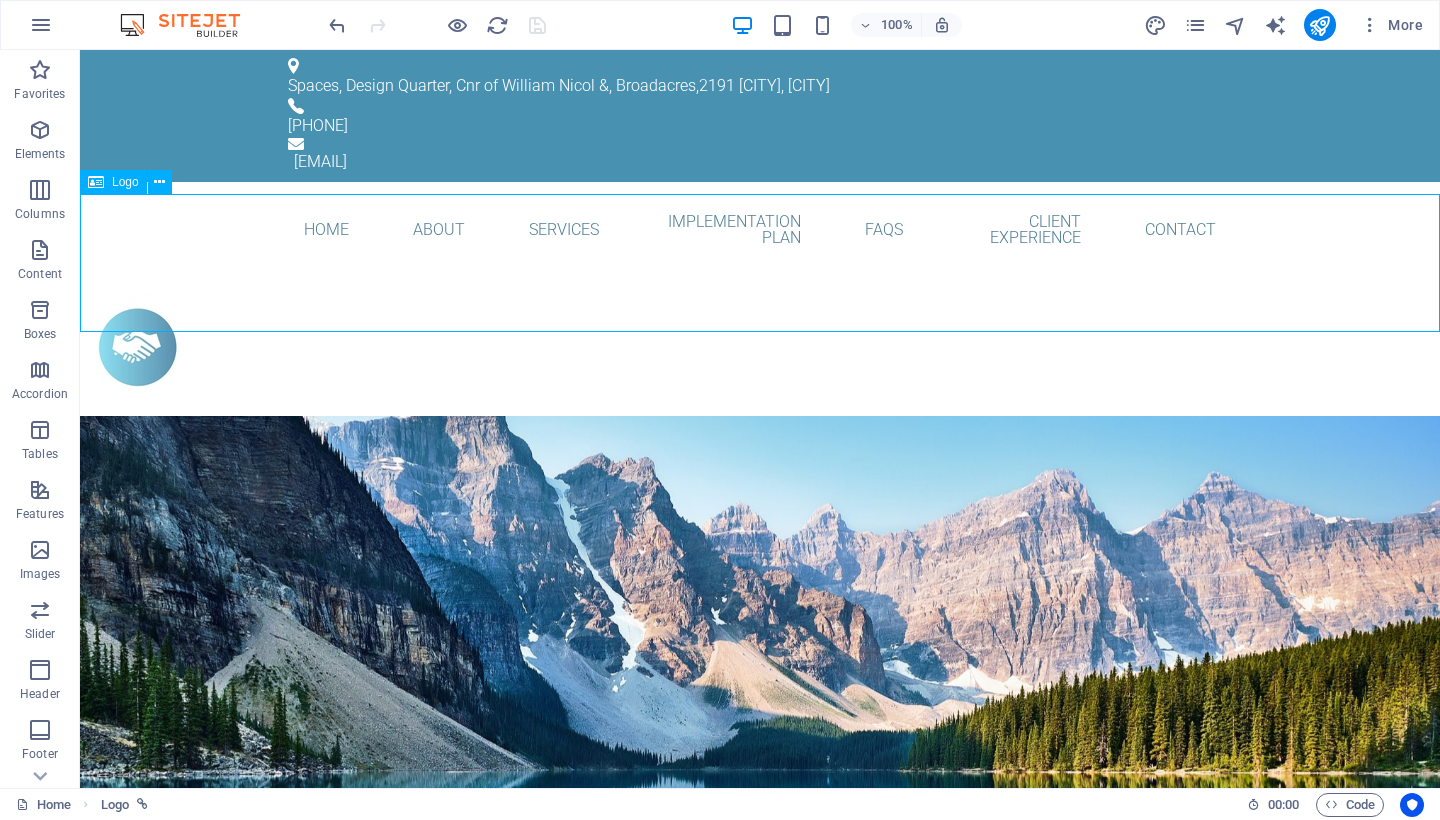 drag, startPoint x: 892, startPoint y: 199, endPoint x: 891, endPoint y: 312, distance: 113.004425 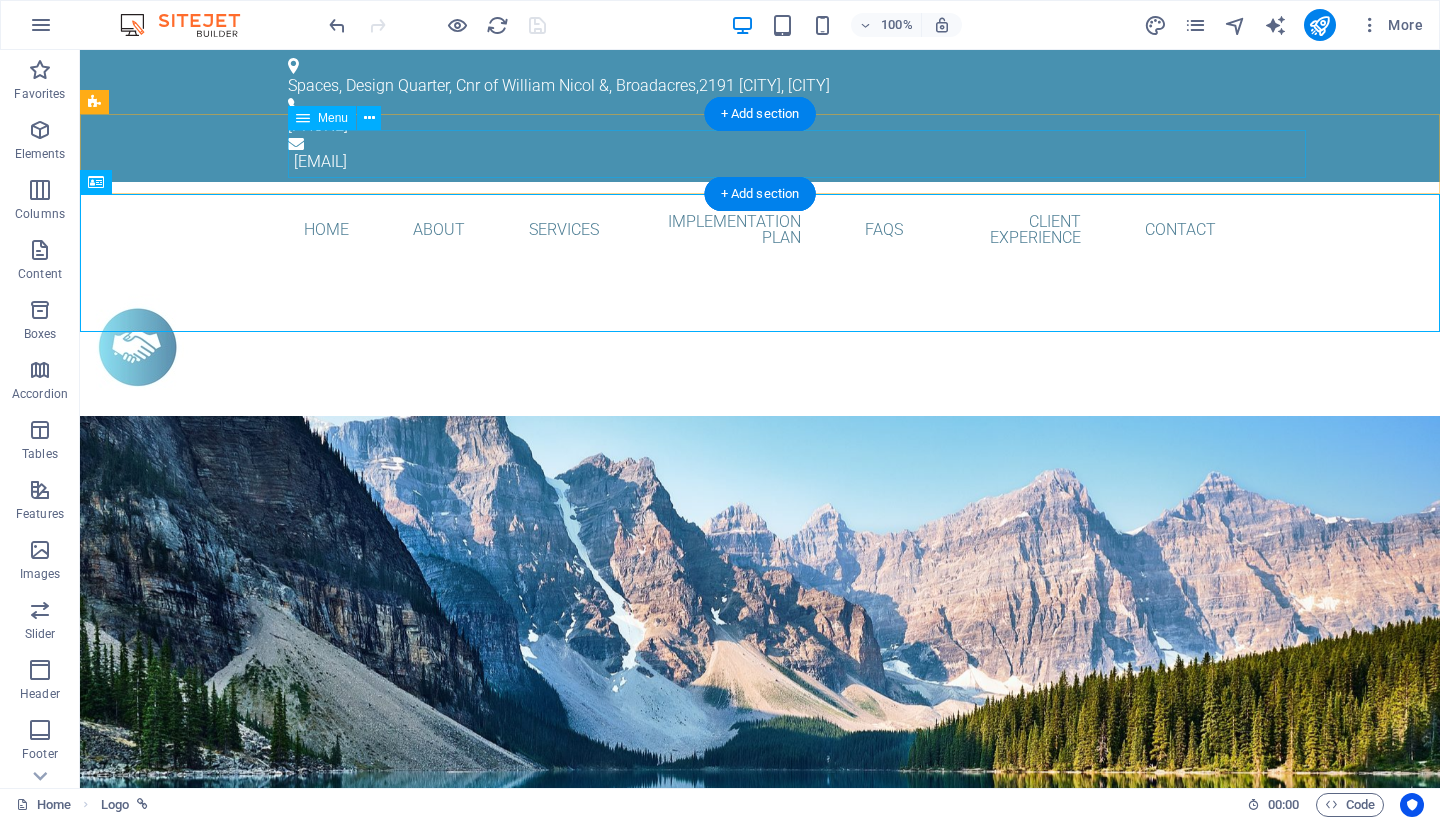 click on "Home About Services Implementation Plan FAQS Client Experience Contact" at bounding box center (760, 230) 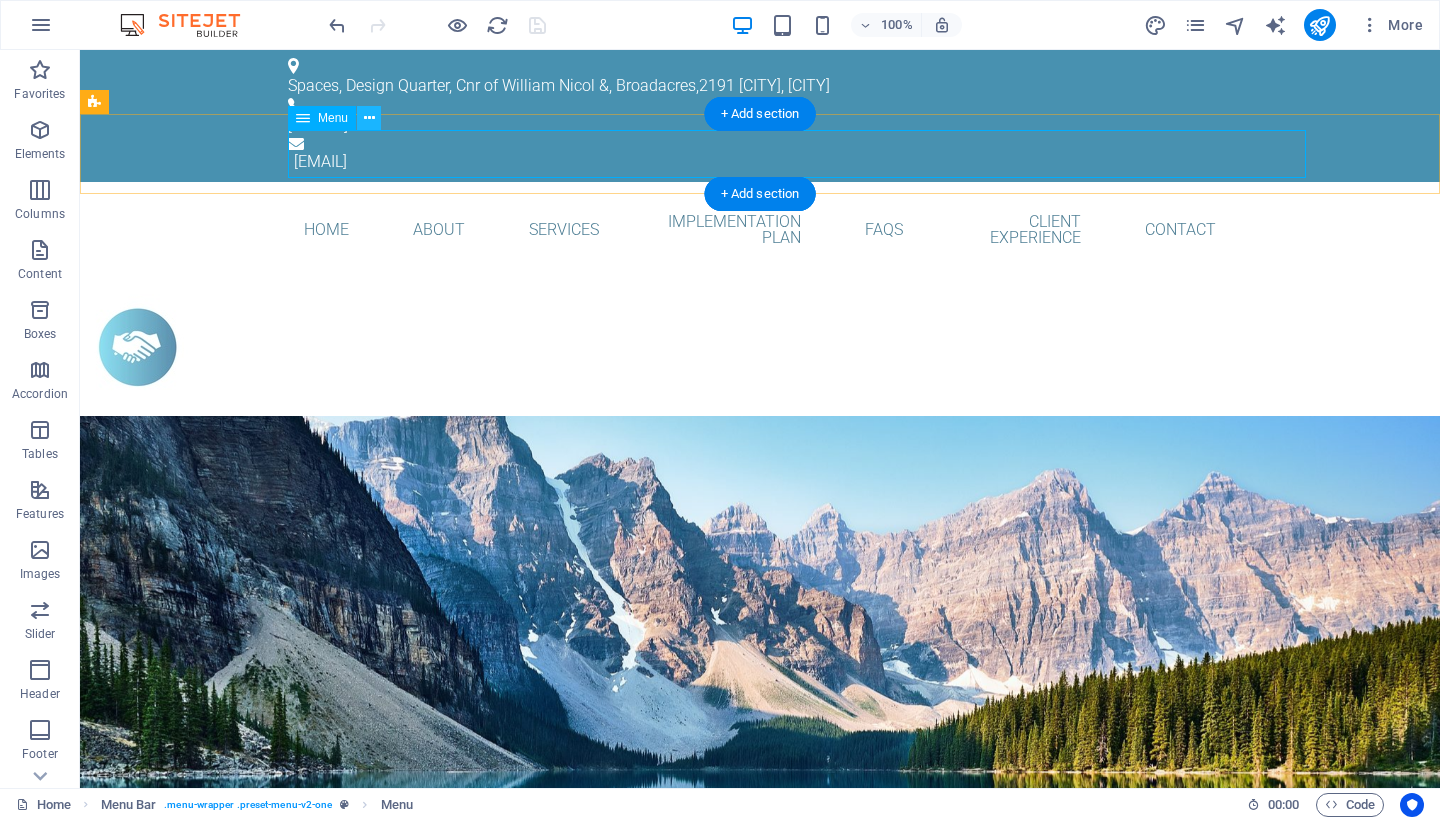 click at bounding box center [369, 118] 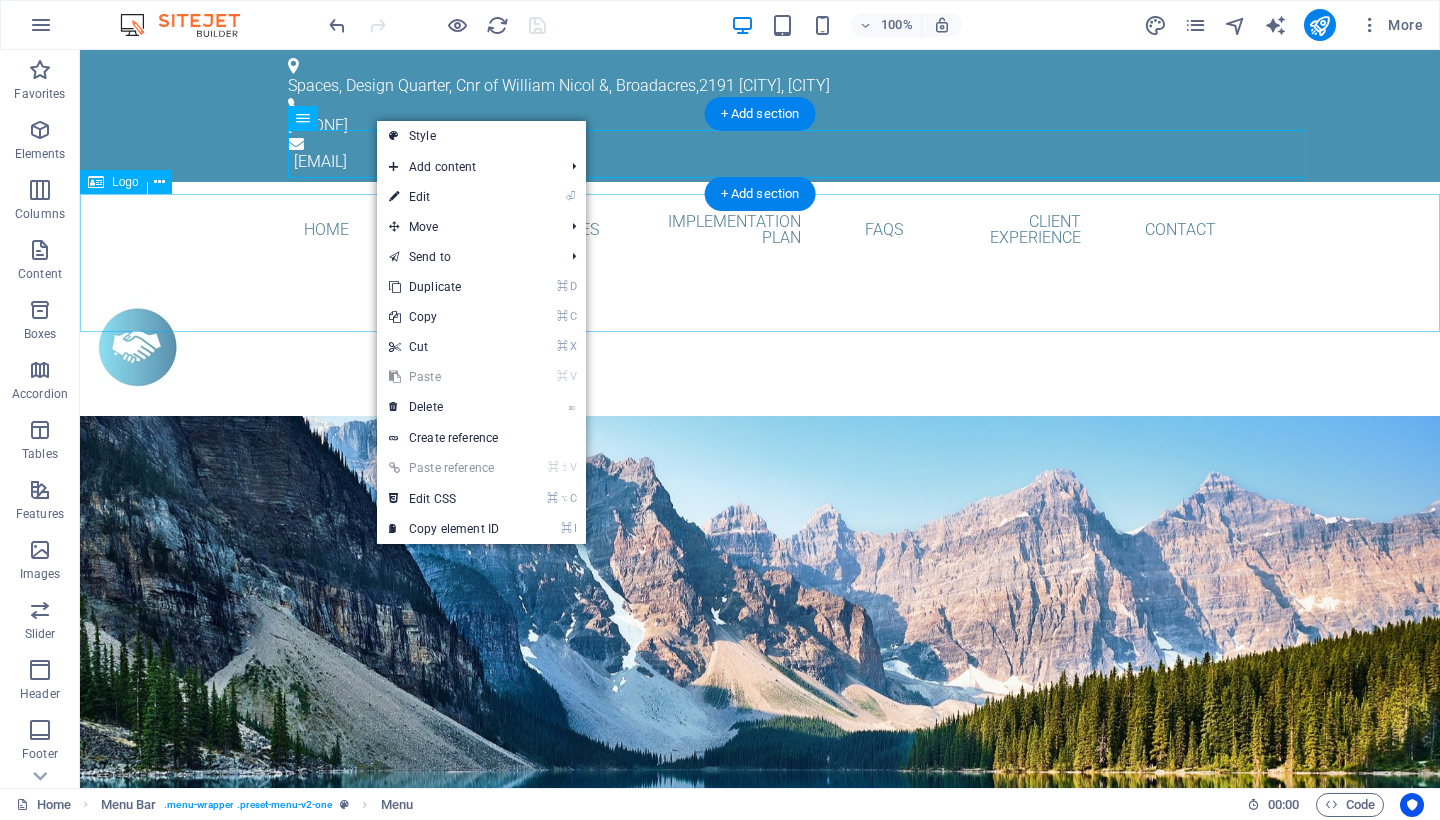 click at bounding box center [760, 347] 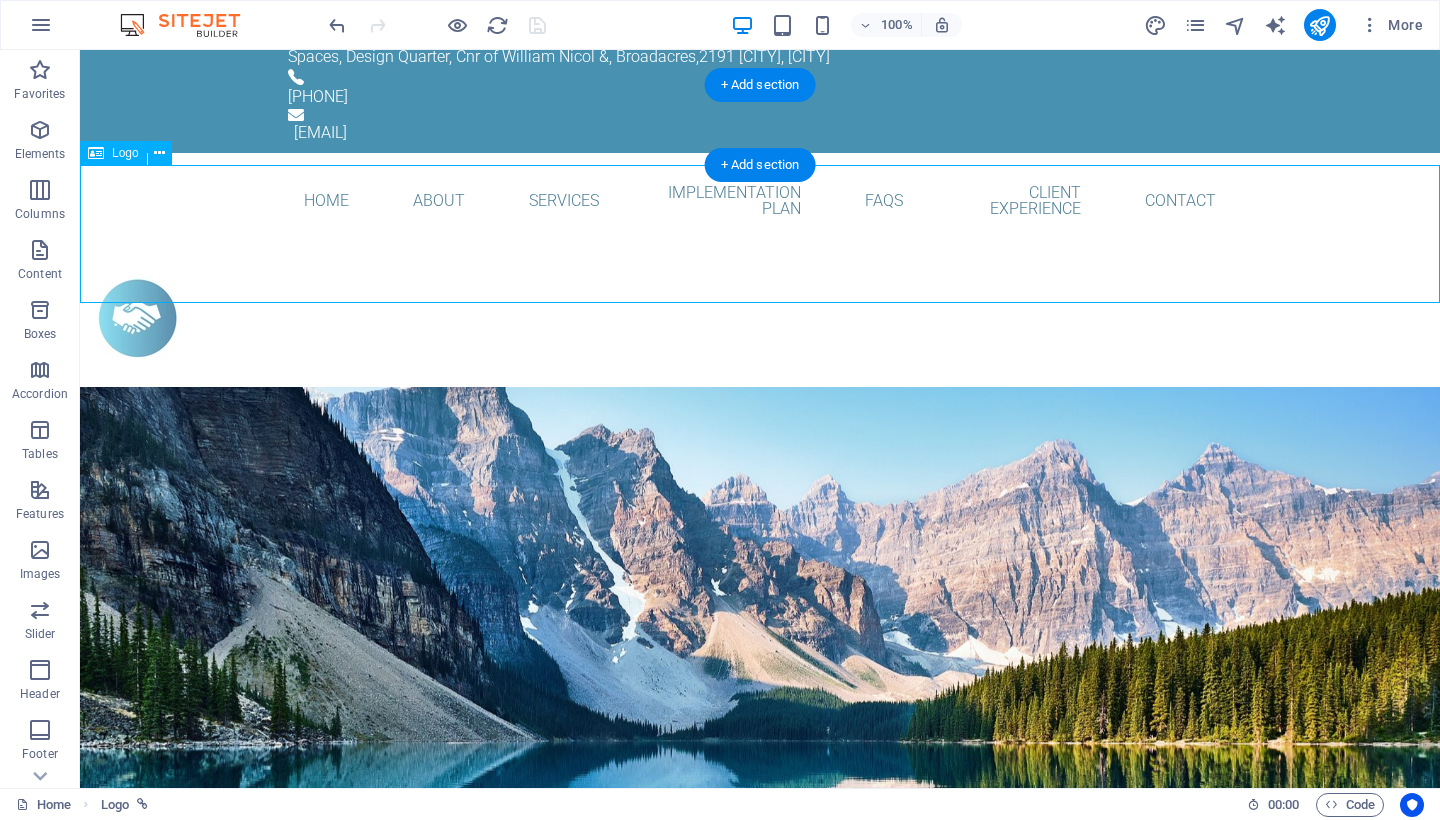 scroll, scrollTop: 31, scrollLeft: 0, axis: vertical 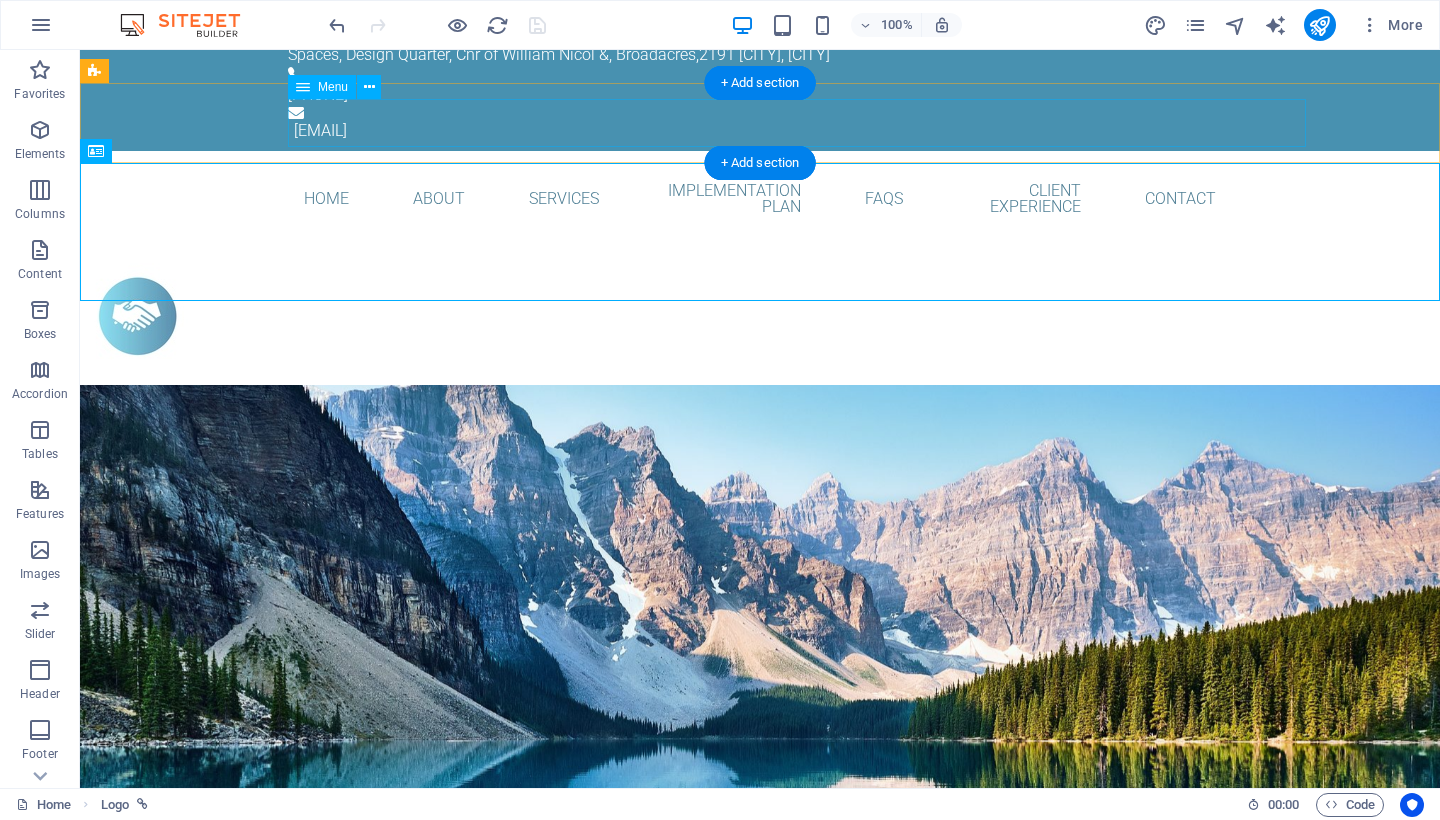 click on "Home About Services Implementation Plan FAQS Client Experience Contact" at bounding box center (760, 199) 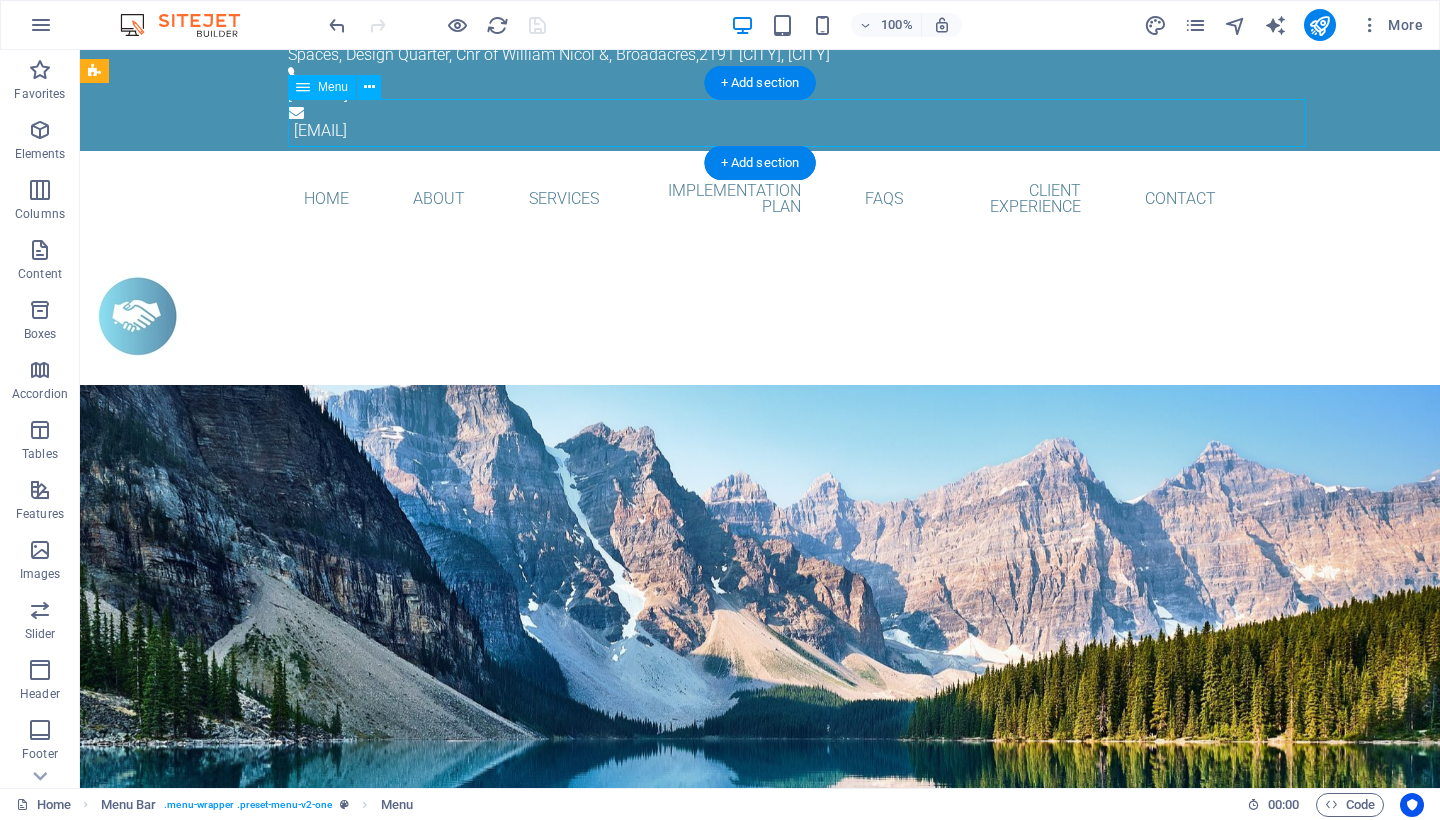 click on "Home About Services Implementation Plan FAQS Client Experience Contact" at bounding box center (760, 199) 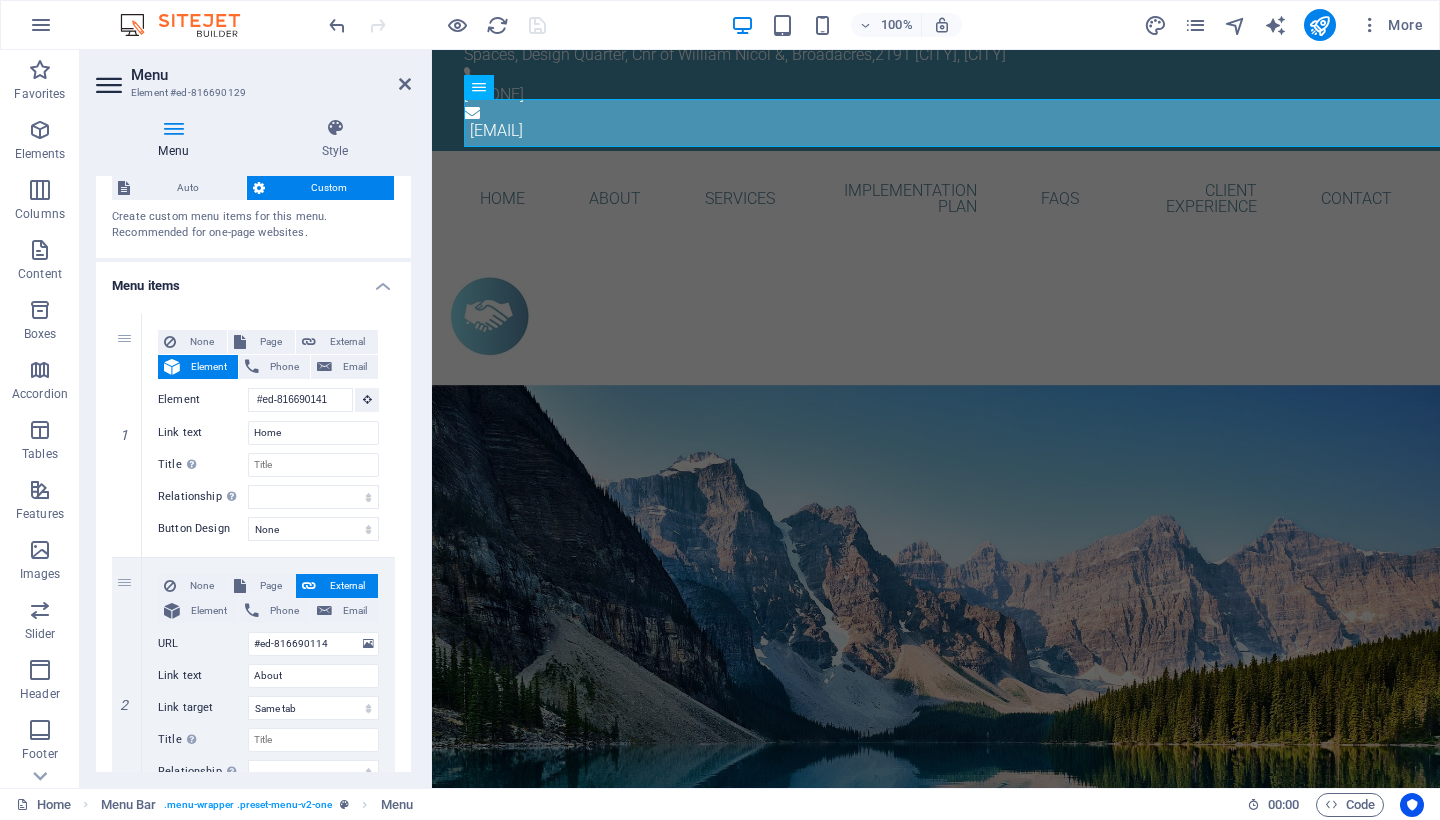 scroll, scrollTop: 49, scrollLeft: 0, axis: vertical 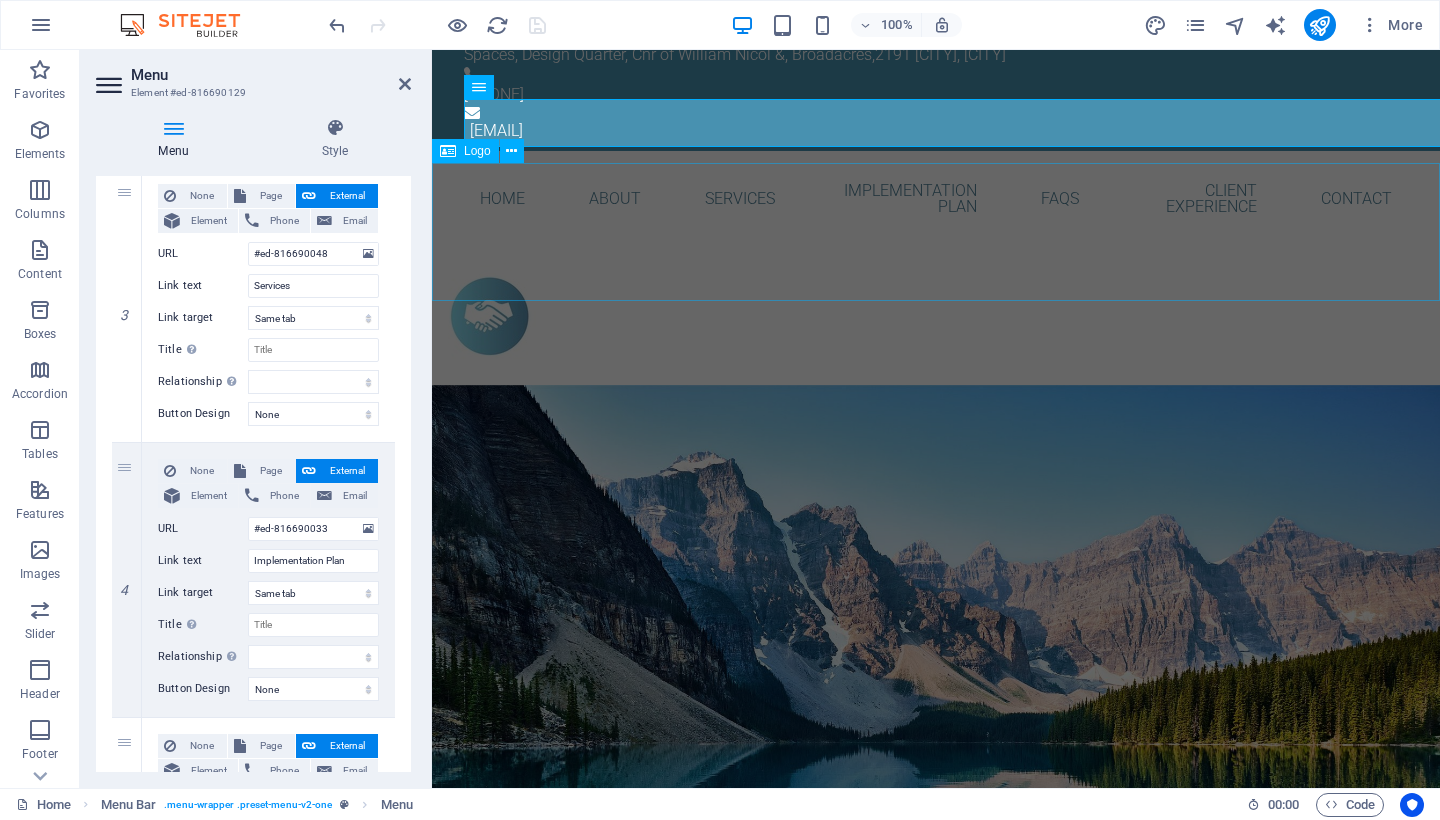 click at bounding box center [936, 316] 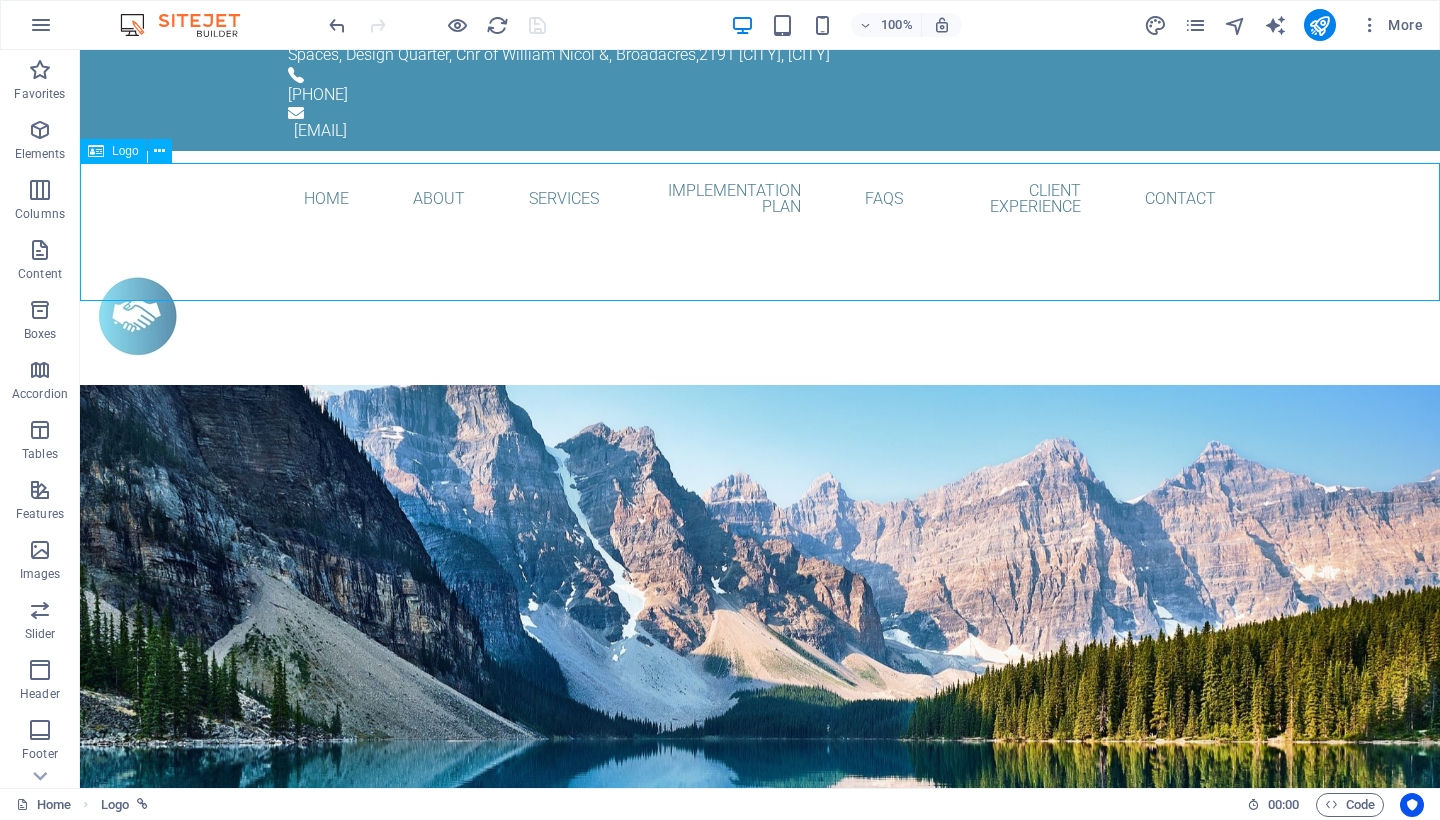 click at bounding box center (760, 316) 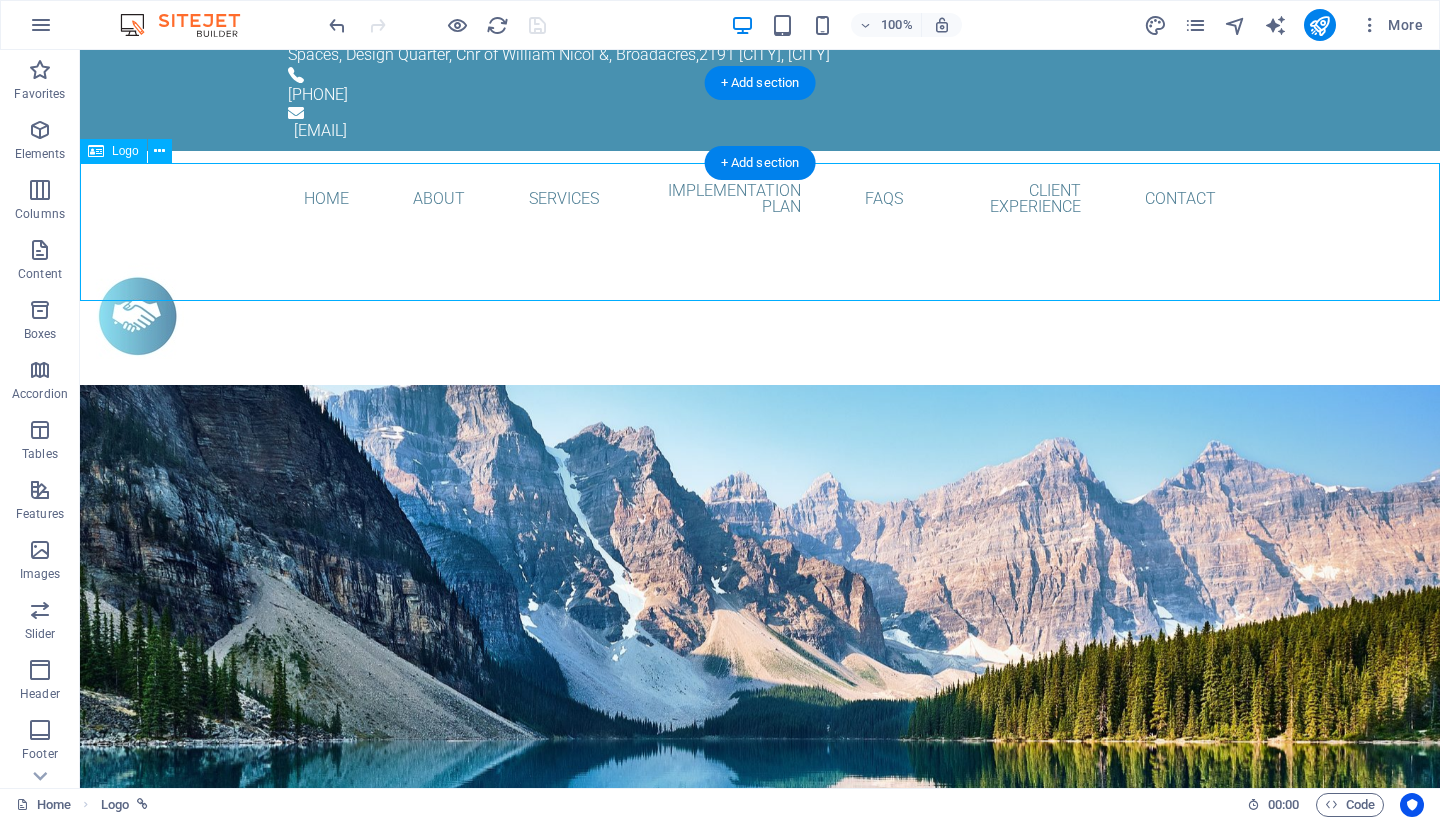 click on "Logo" at bounding box center (125, 151) 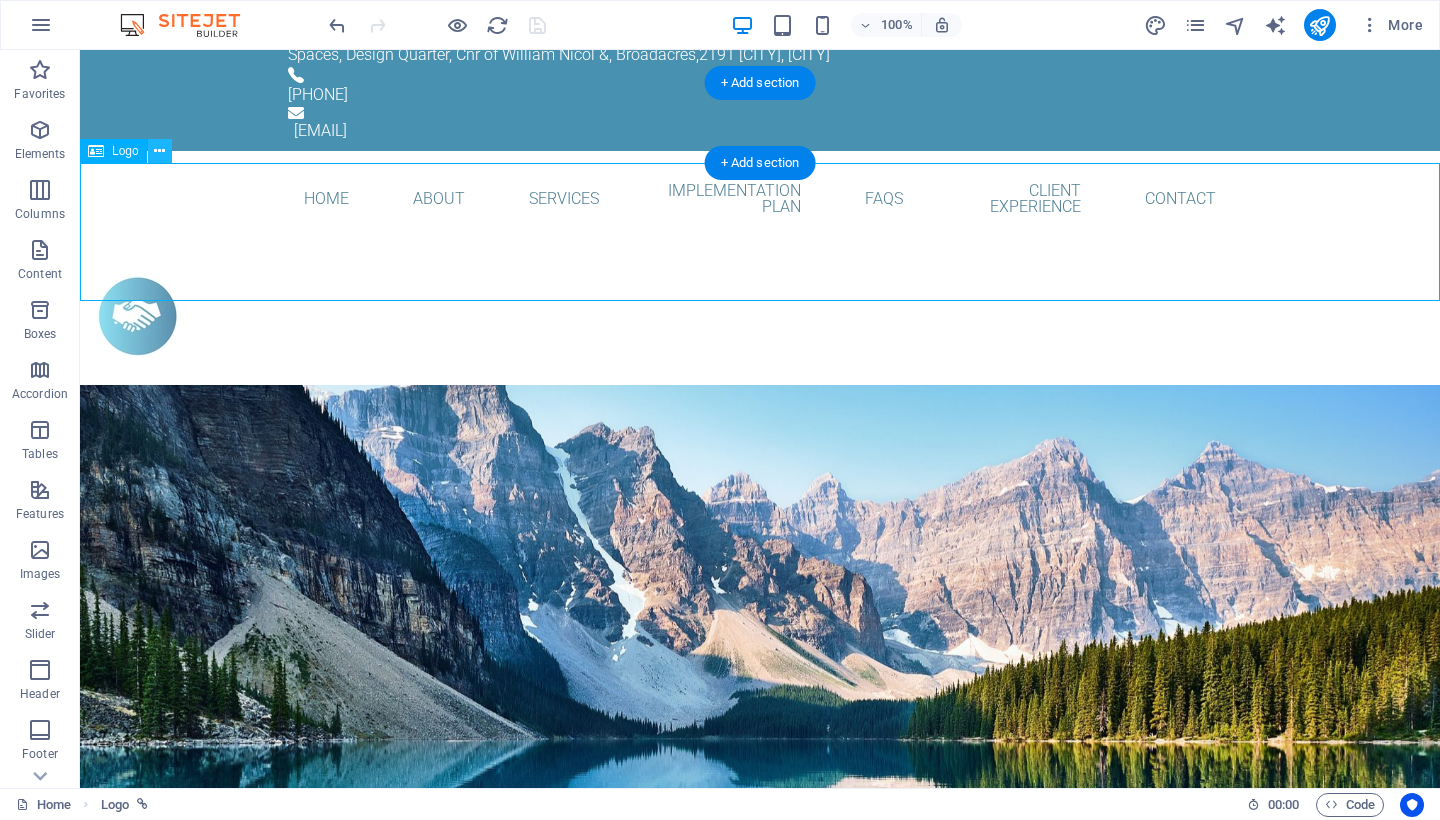 click at bounding box center [159, 151] 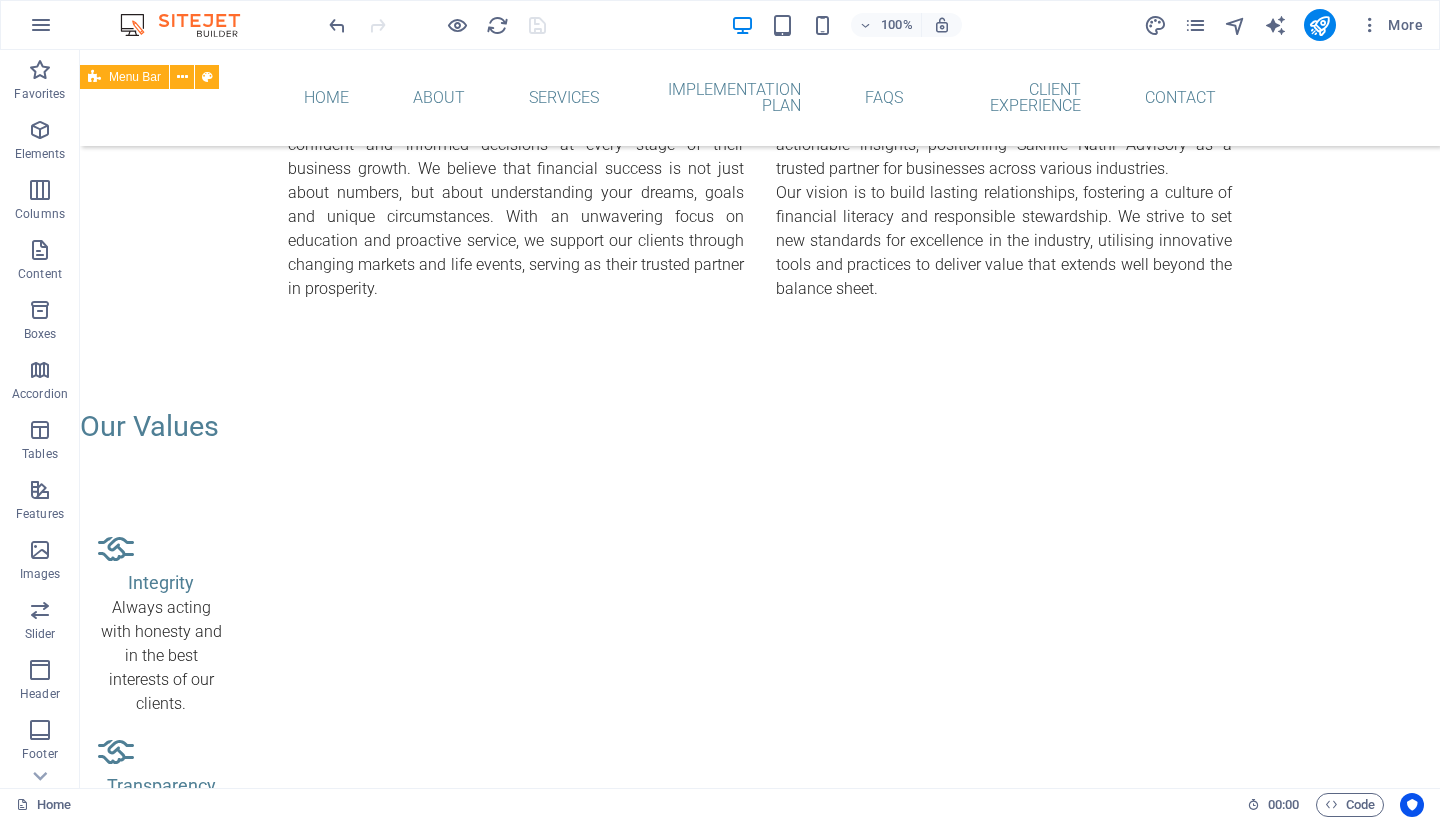 scroll, scrollTop: 1284, scrollLeft: 0, axis: vertical 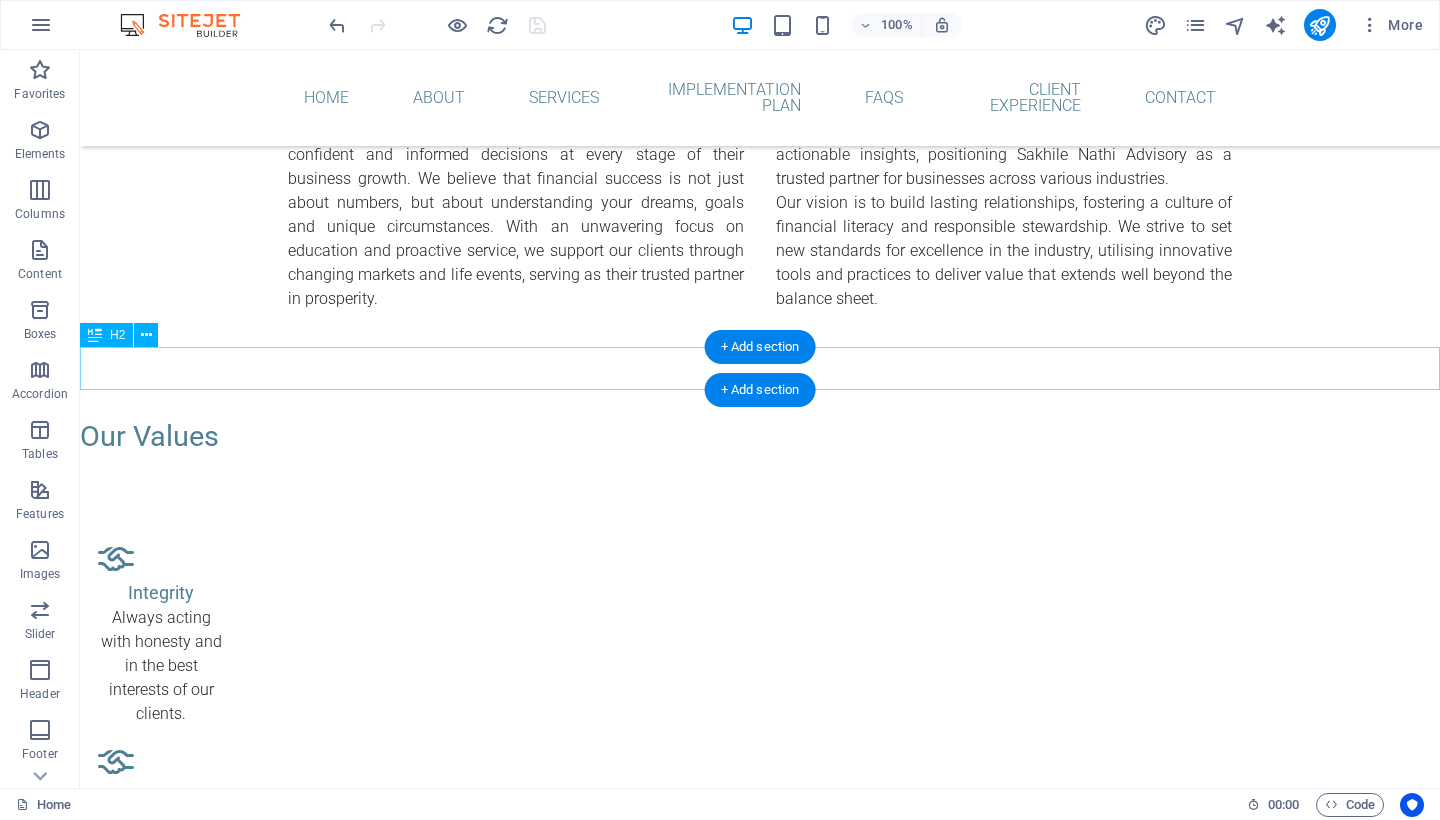 click on "Our Values" at bounding box center [760, 436] 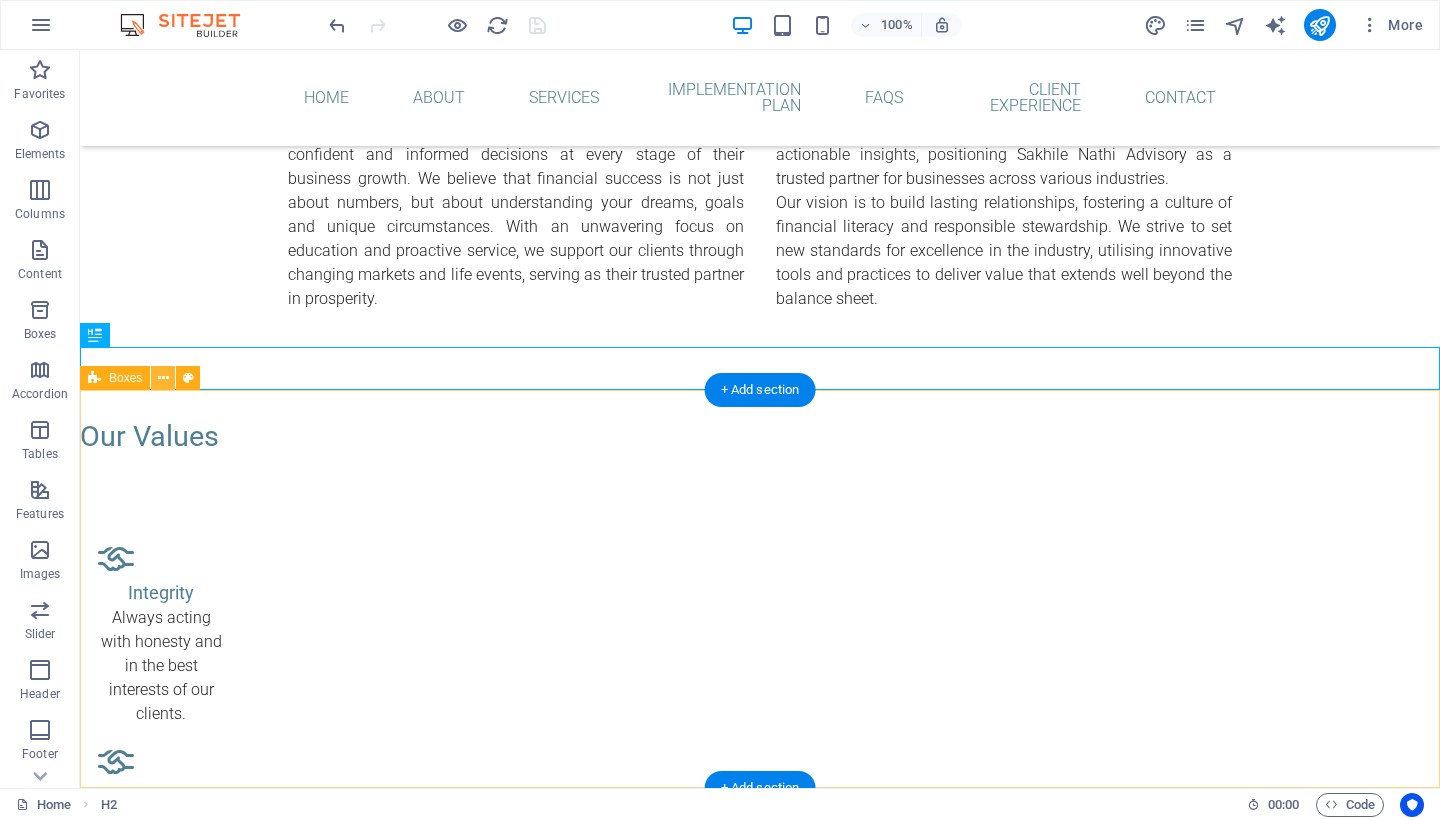 click at bounding box center (163, 378) 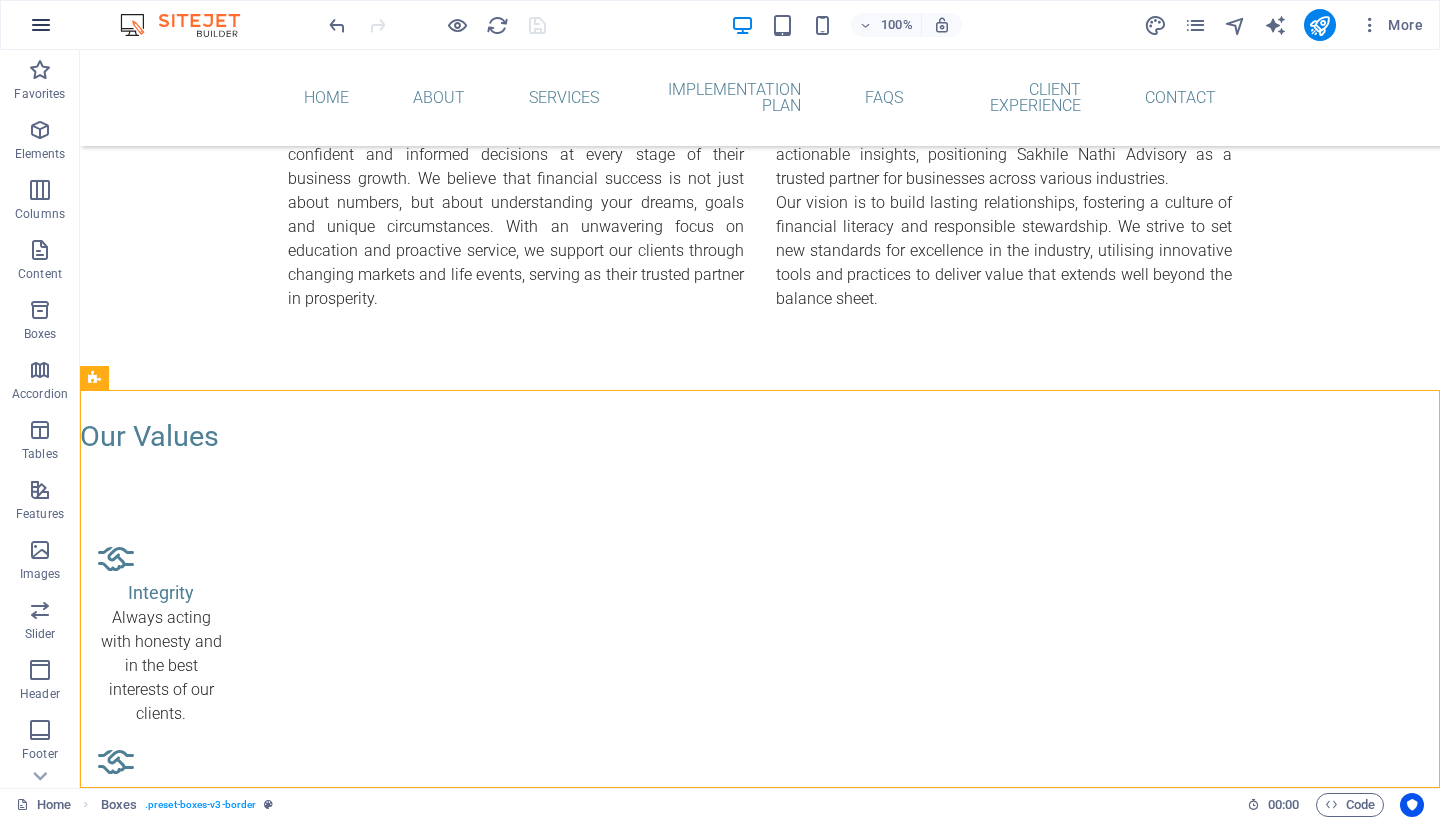 click at bounding box center [41, 25] 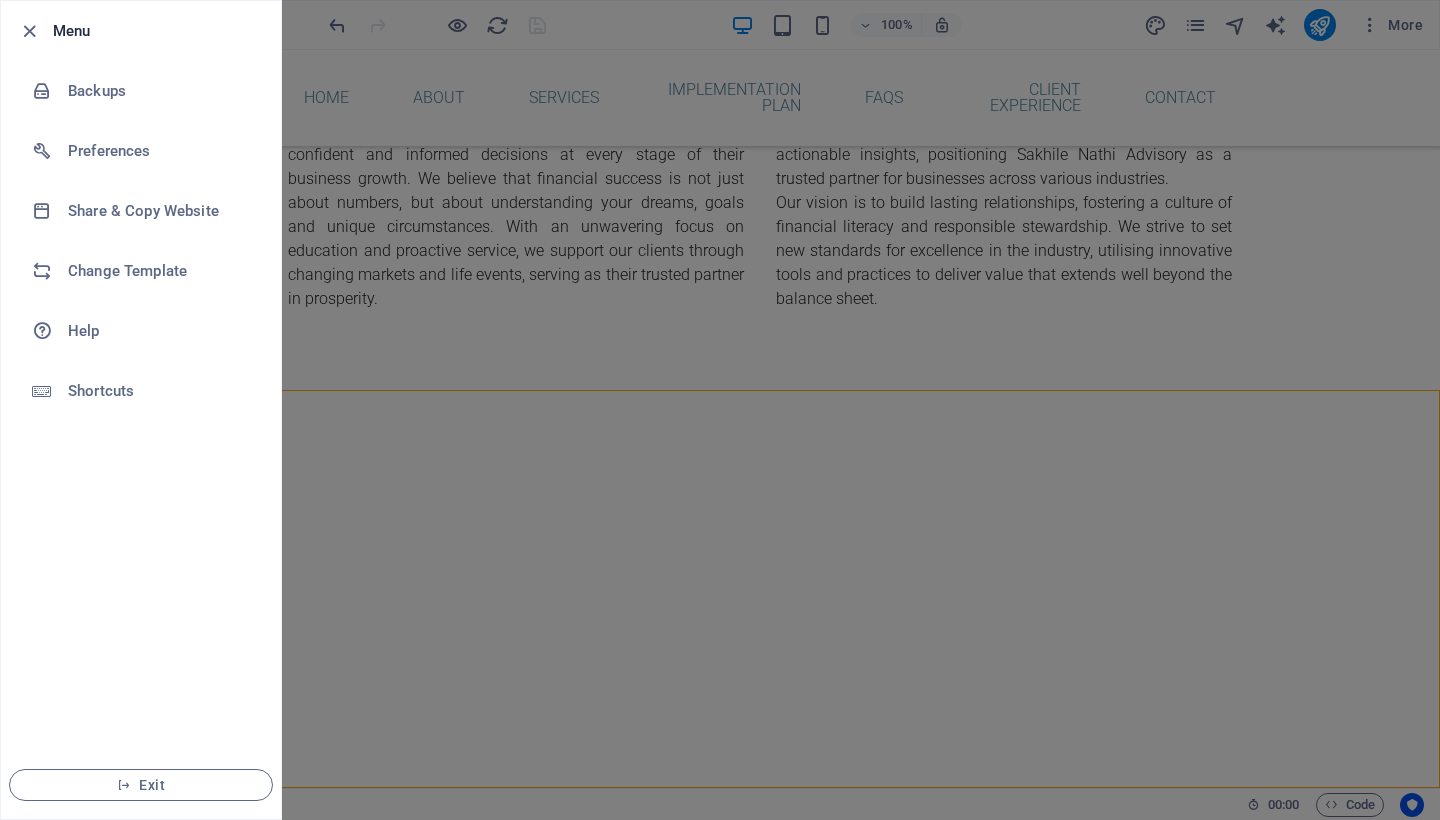 click at bounding box center [720, 410] 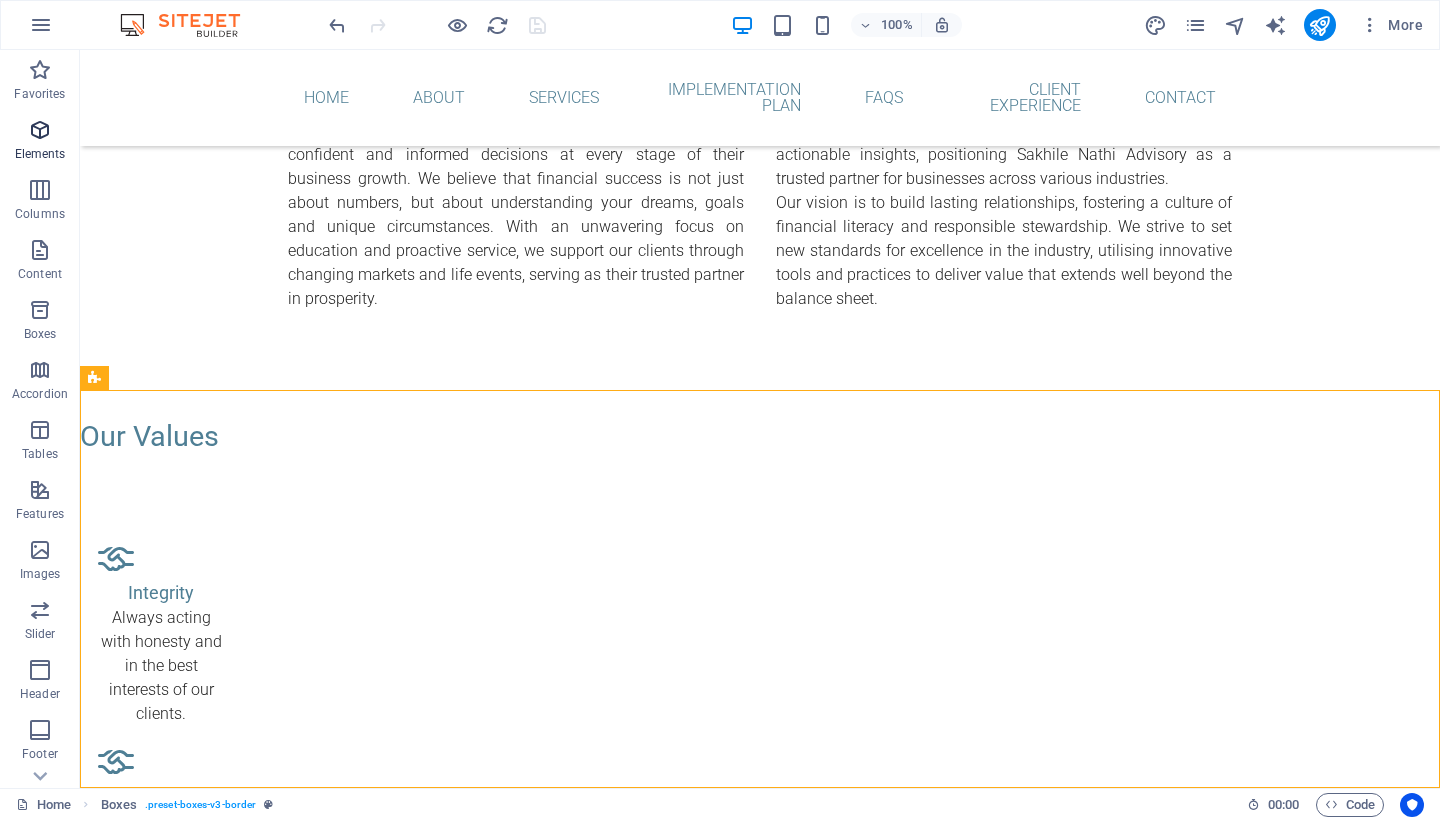click at bounding box center (40, 130) 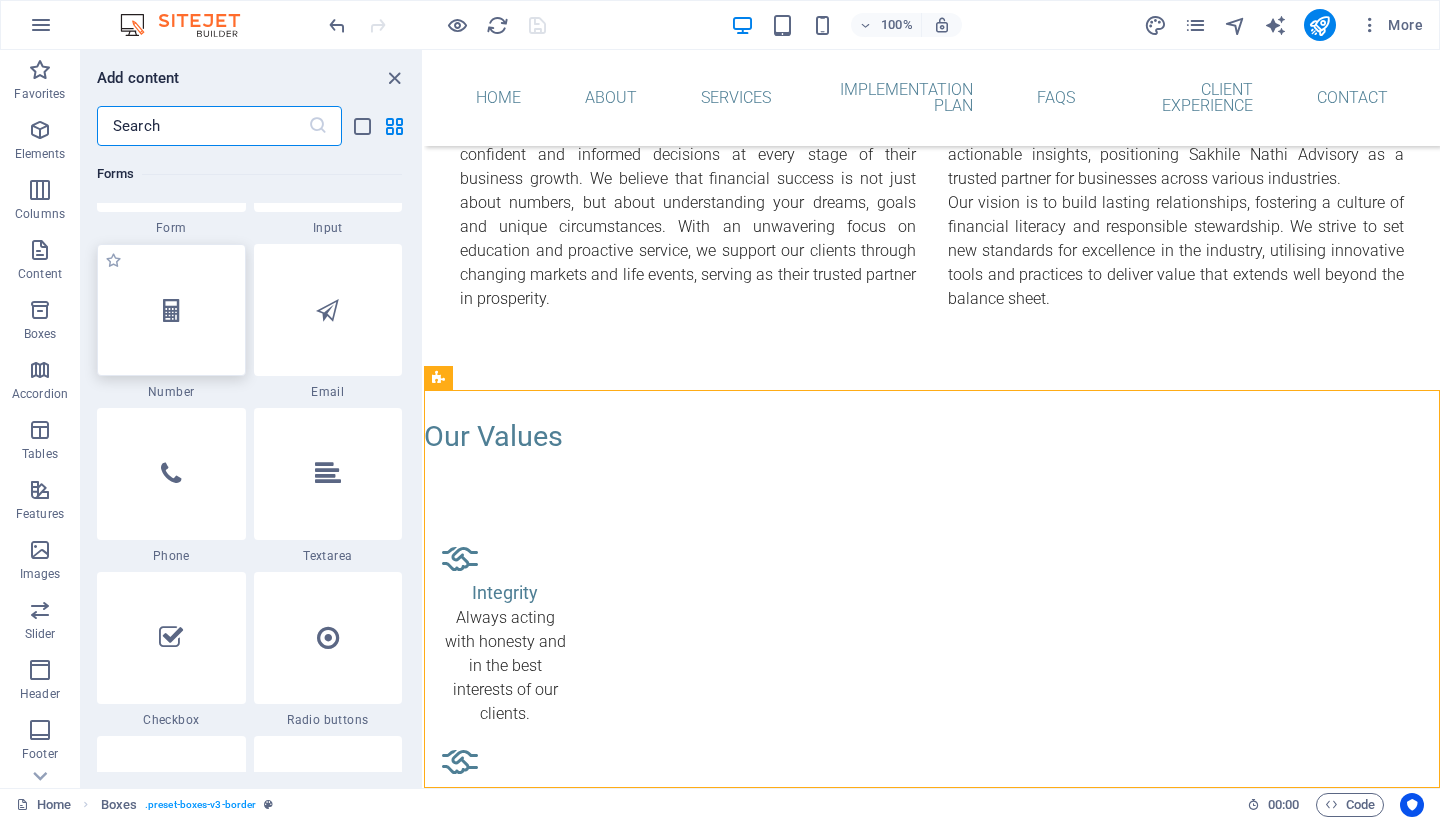 scroll, scrollTop: 15681, scrollLeft: 0, axis: vertical 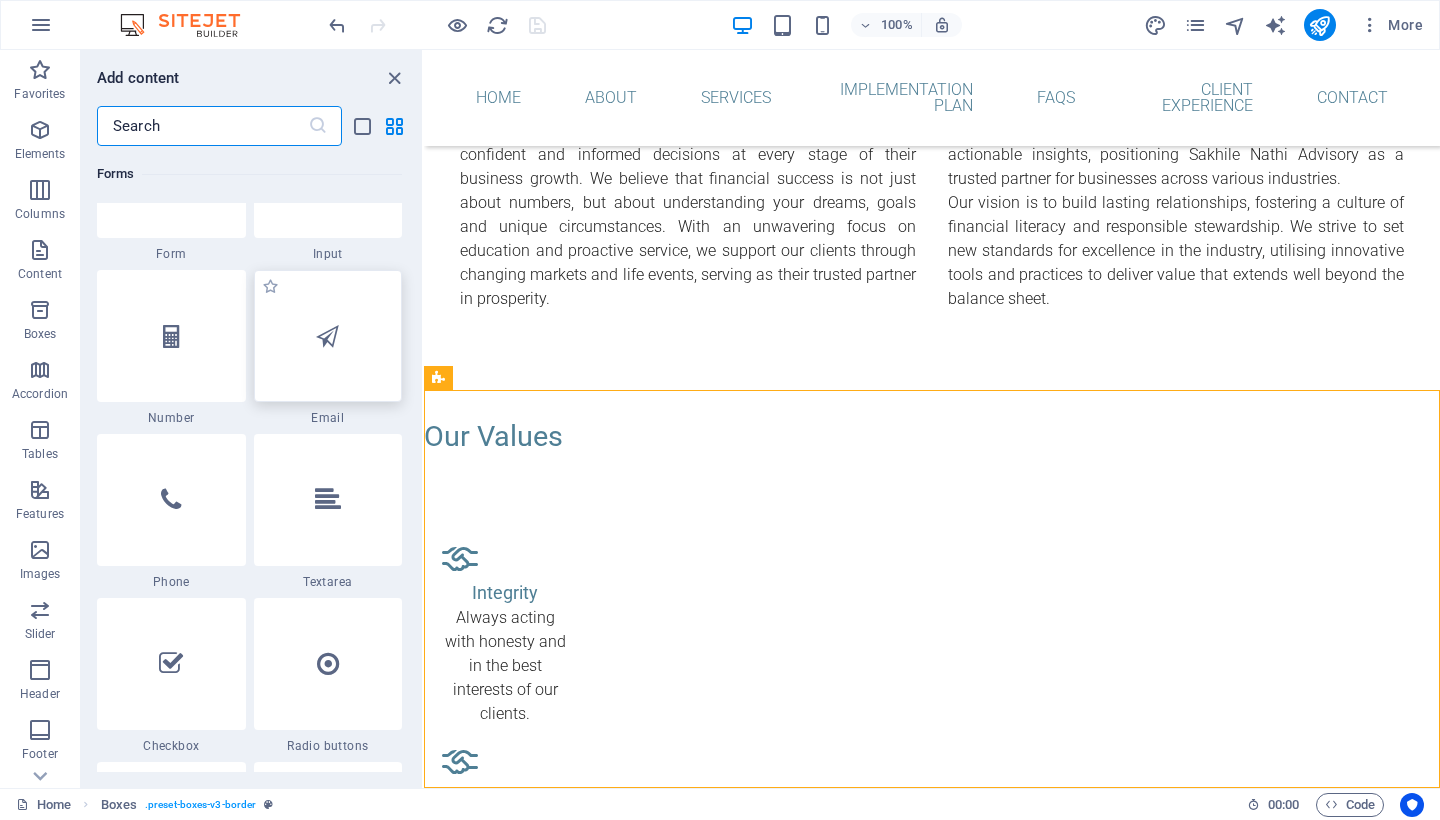 click at bounding box center (328, 336) 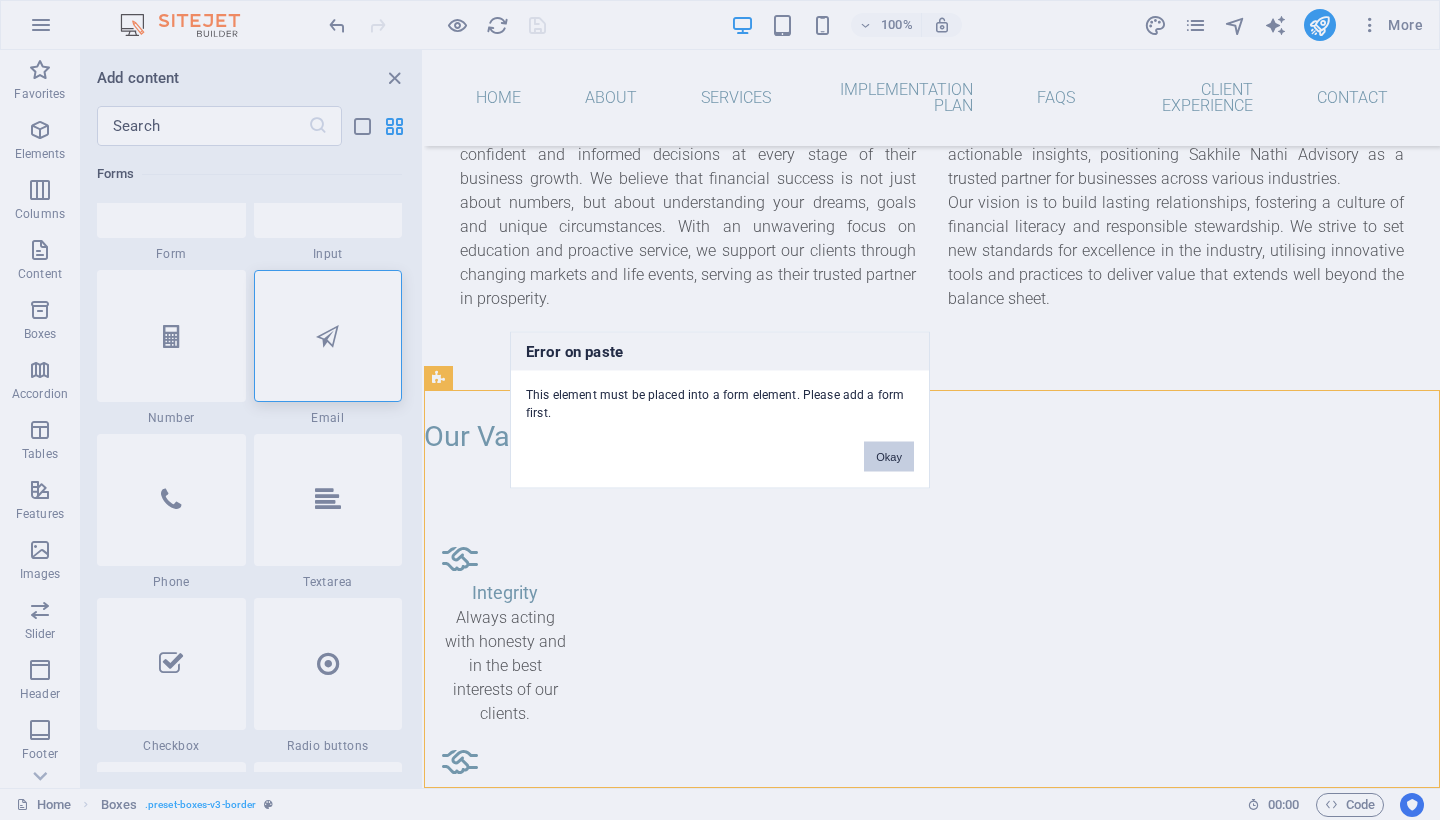 click on "Okay" at bounding box center (889, 457) 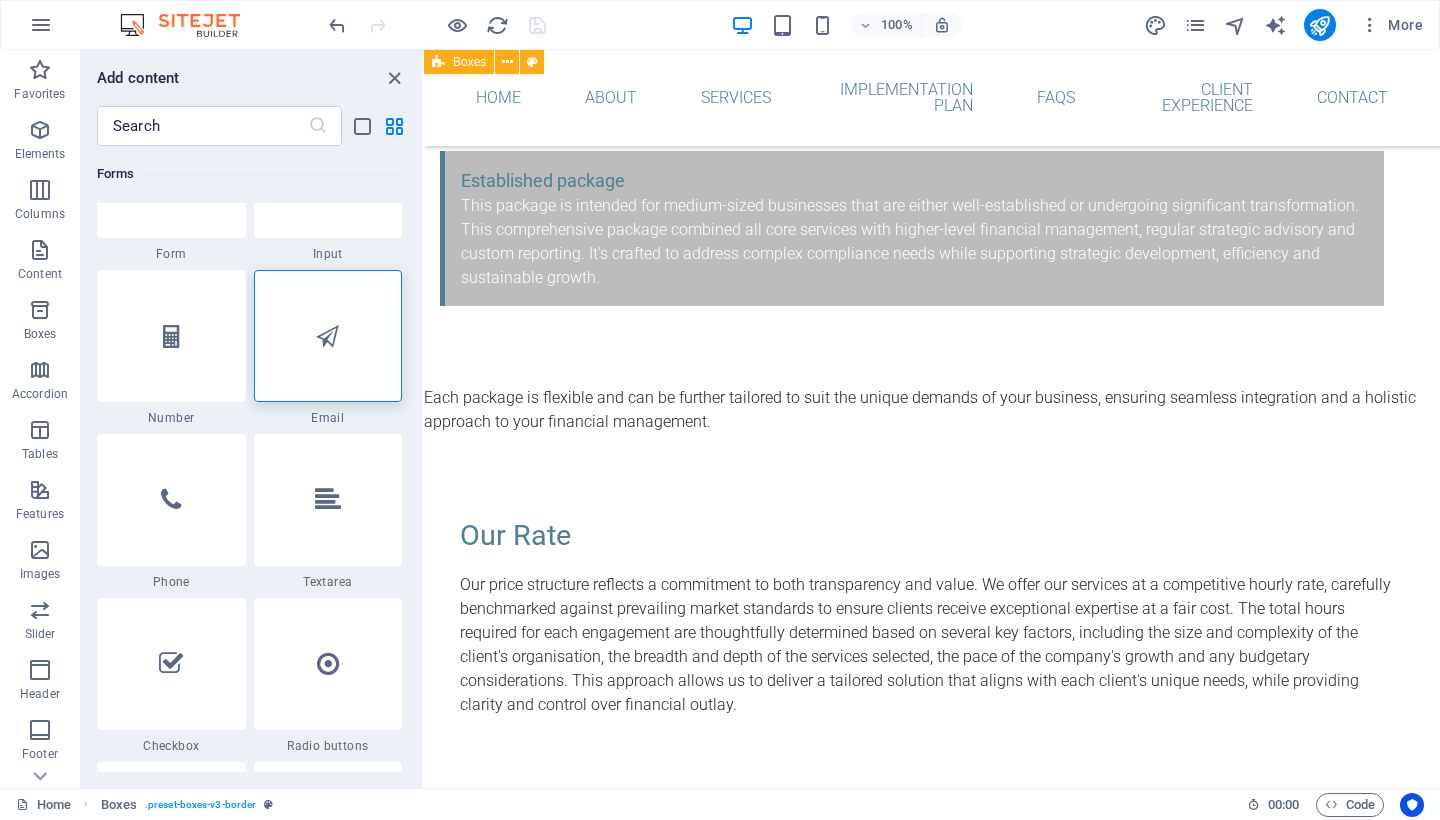 scroll, scrollTop: 7688, scrollLeft: 0, axis: vertical 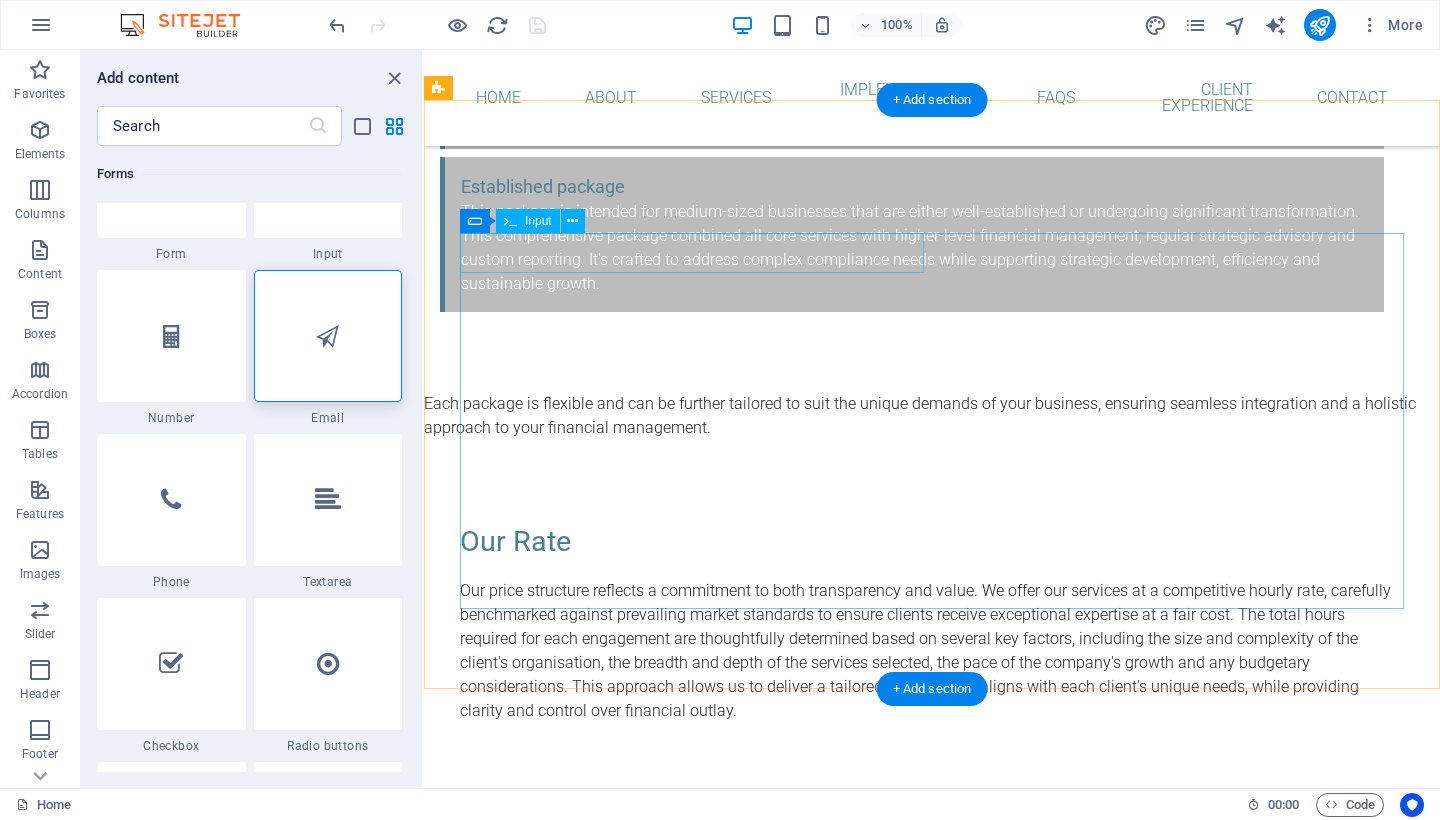 click at bounding box center (692, 4601) 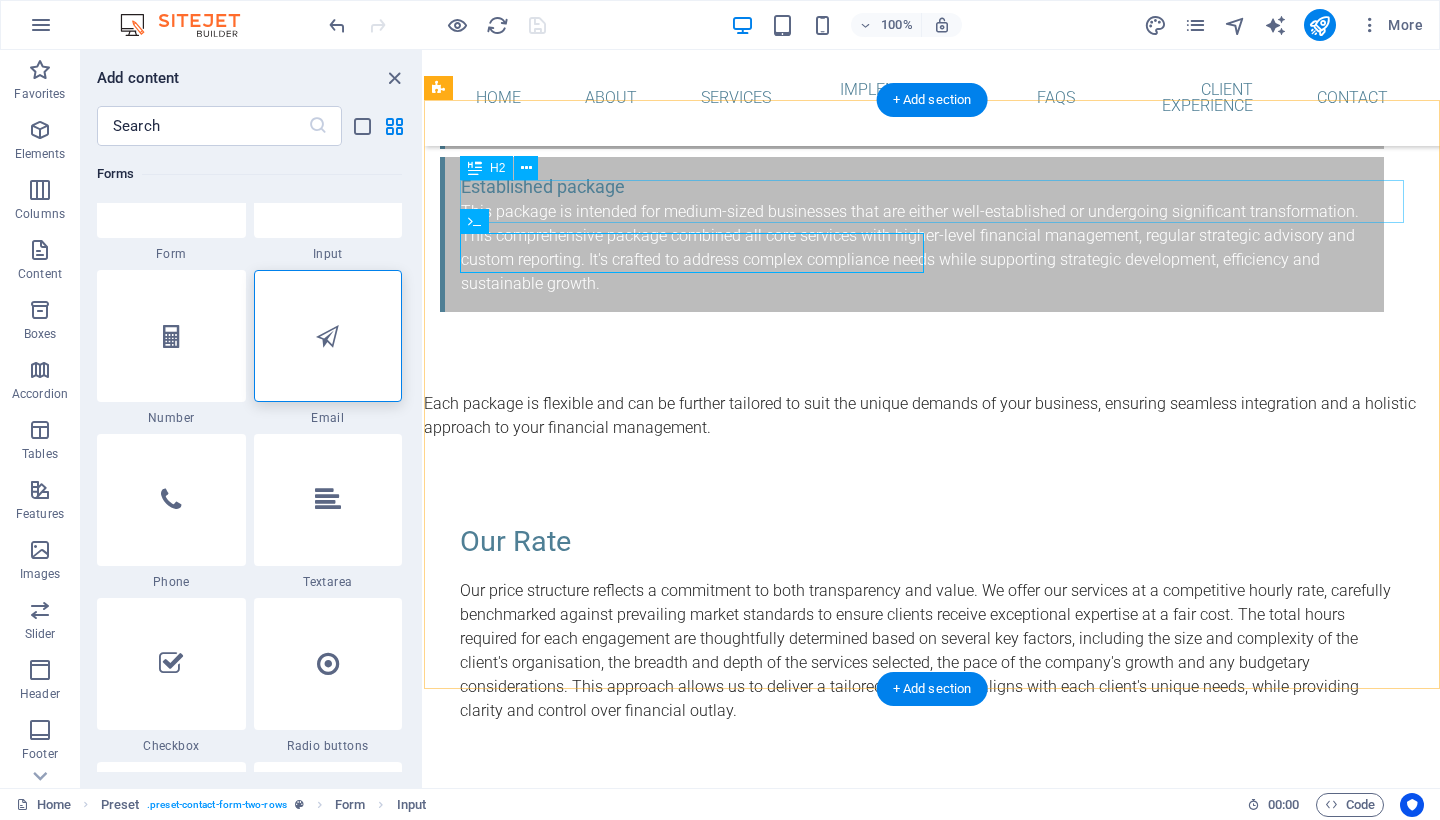 click on "Contact us!" at bounding box center [932, 4549] 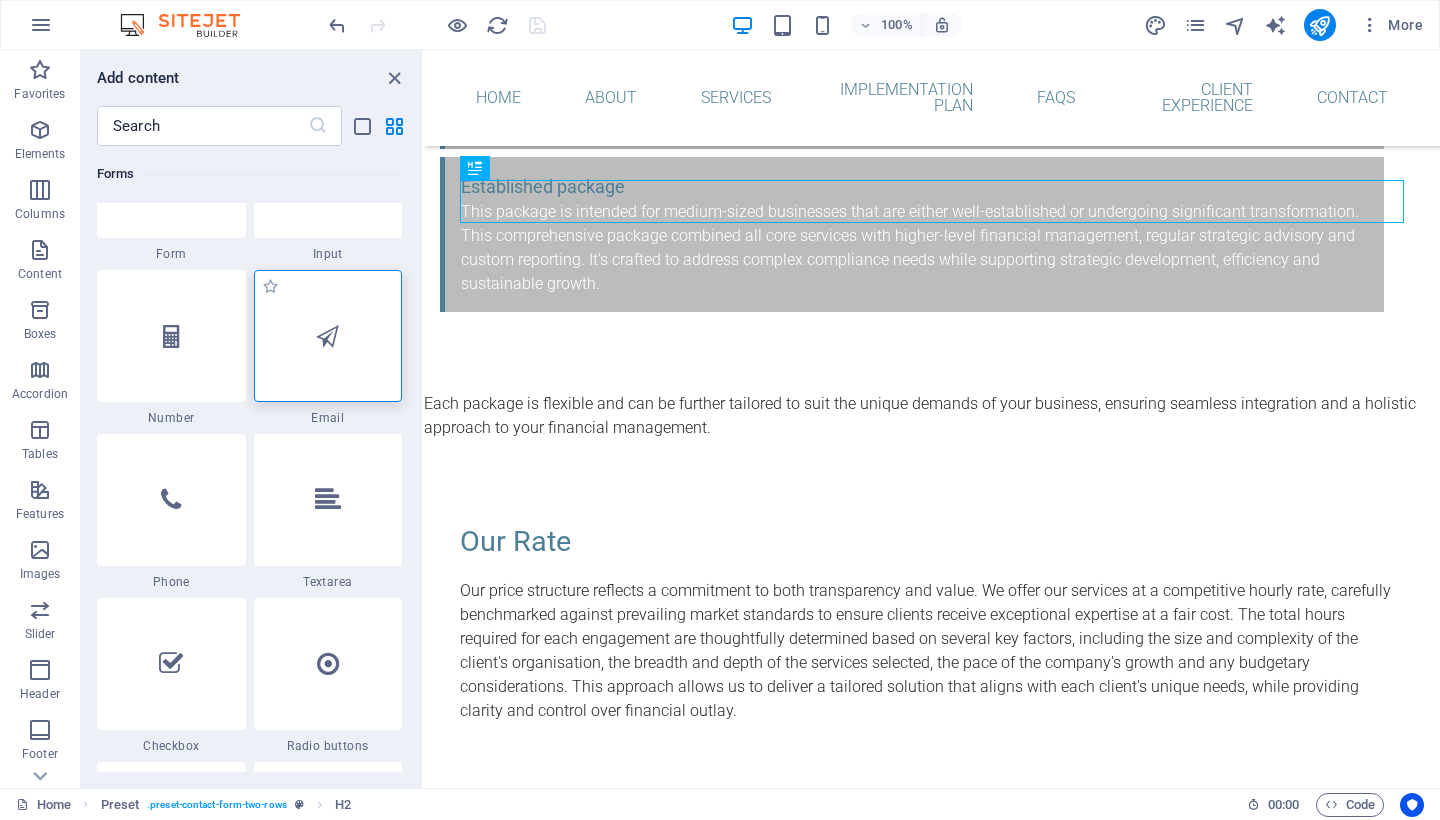 click at bounding box center (328, 336) 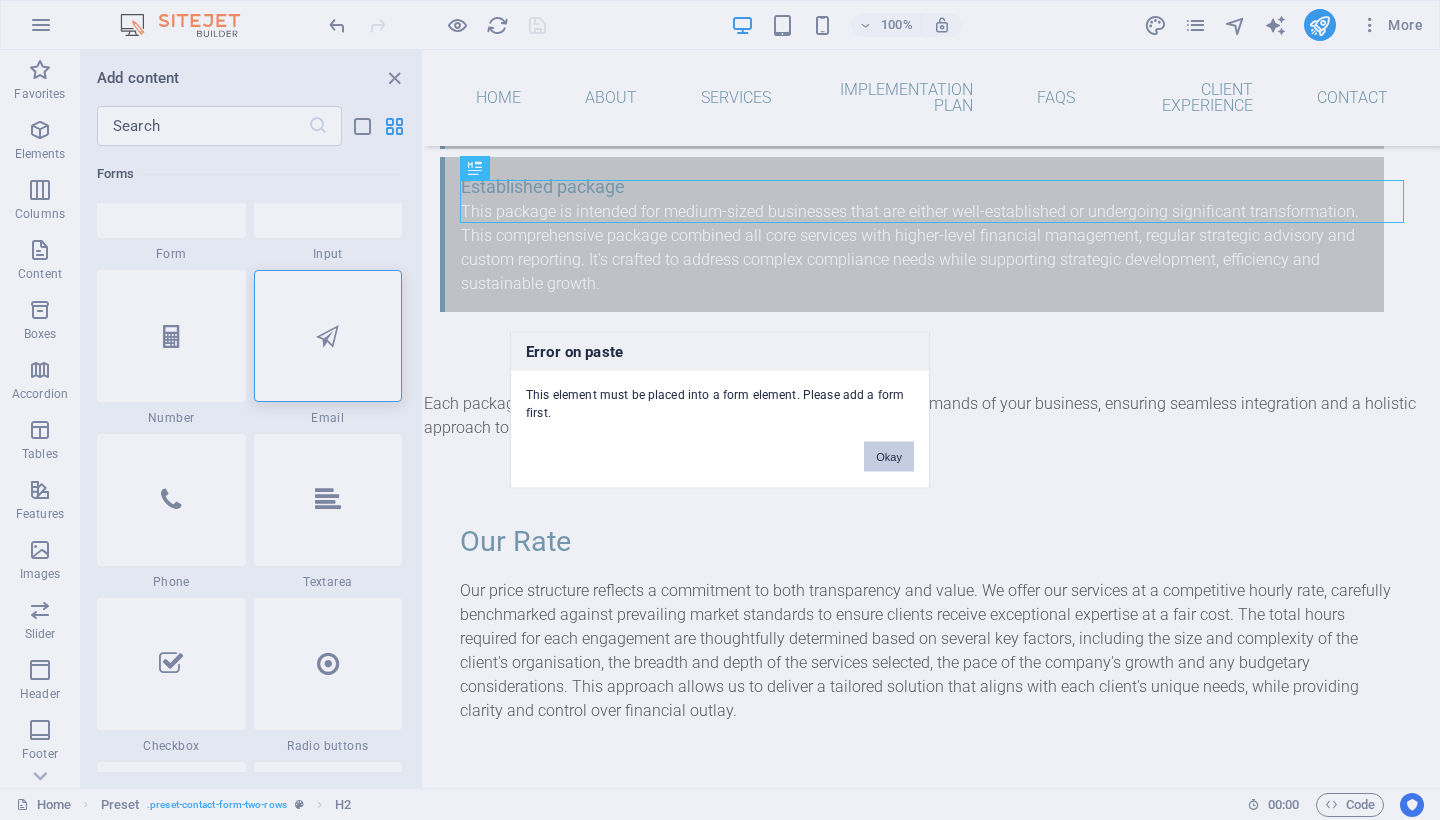 click on "Okay" at bounding box center [889, 457] 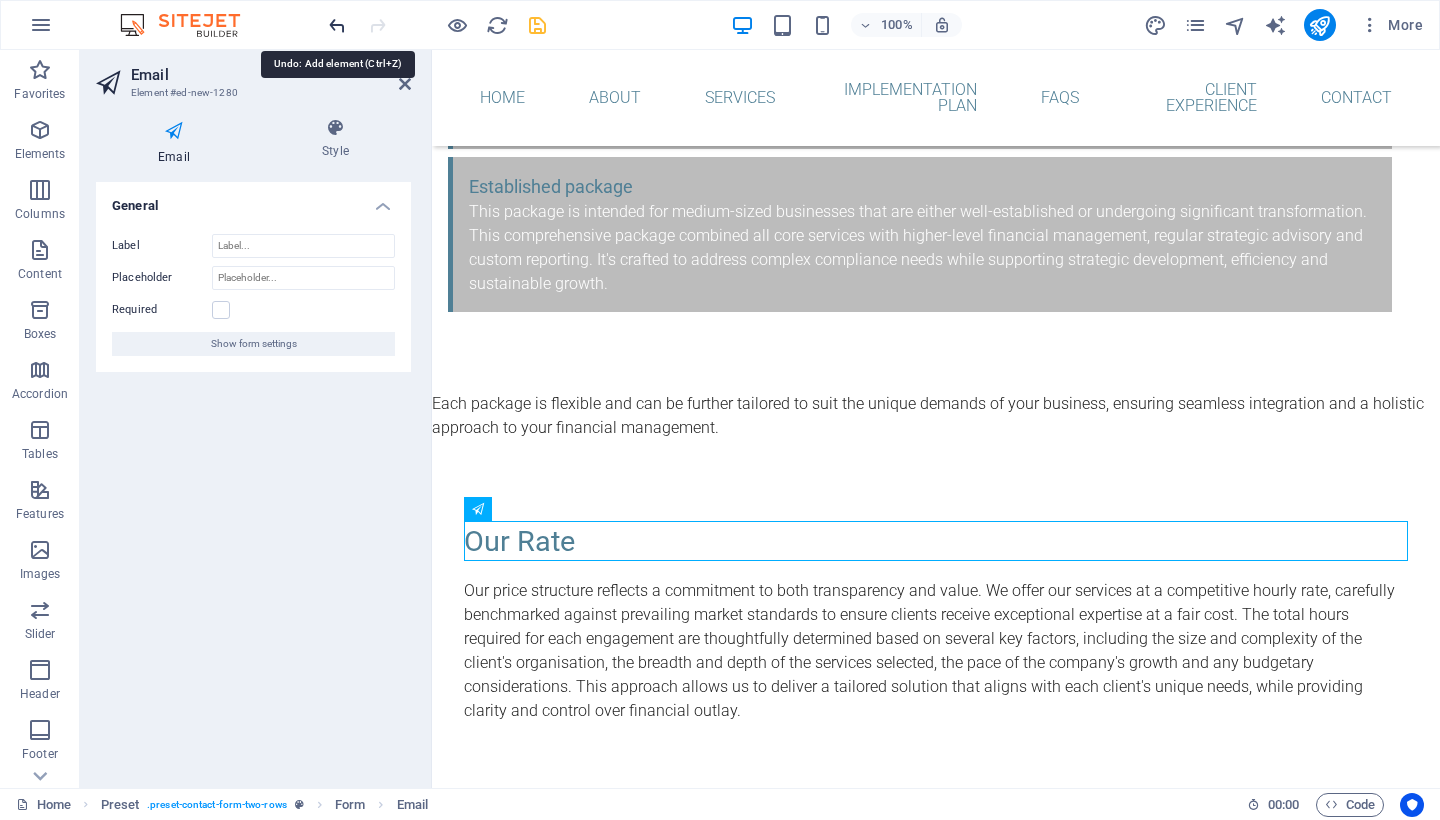 click at bounding box center (337, 25) 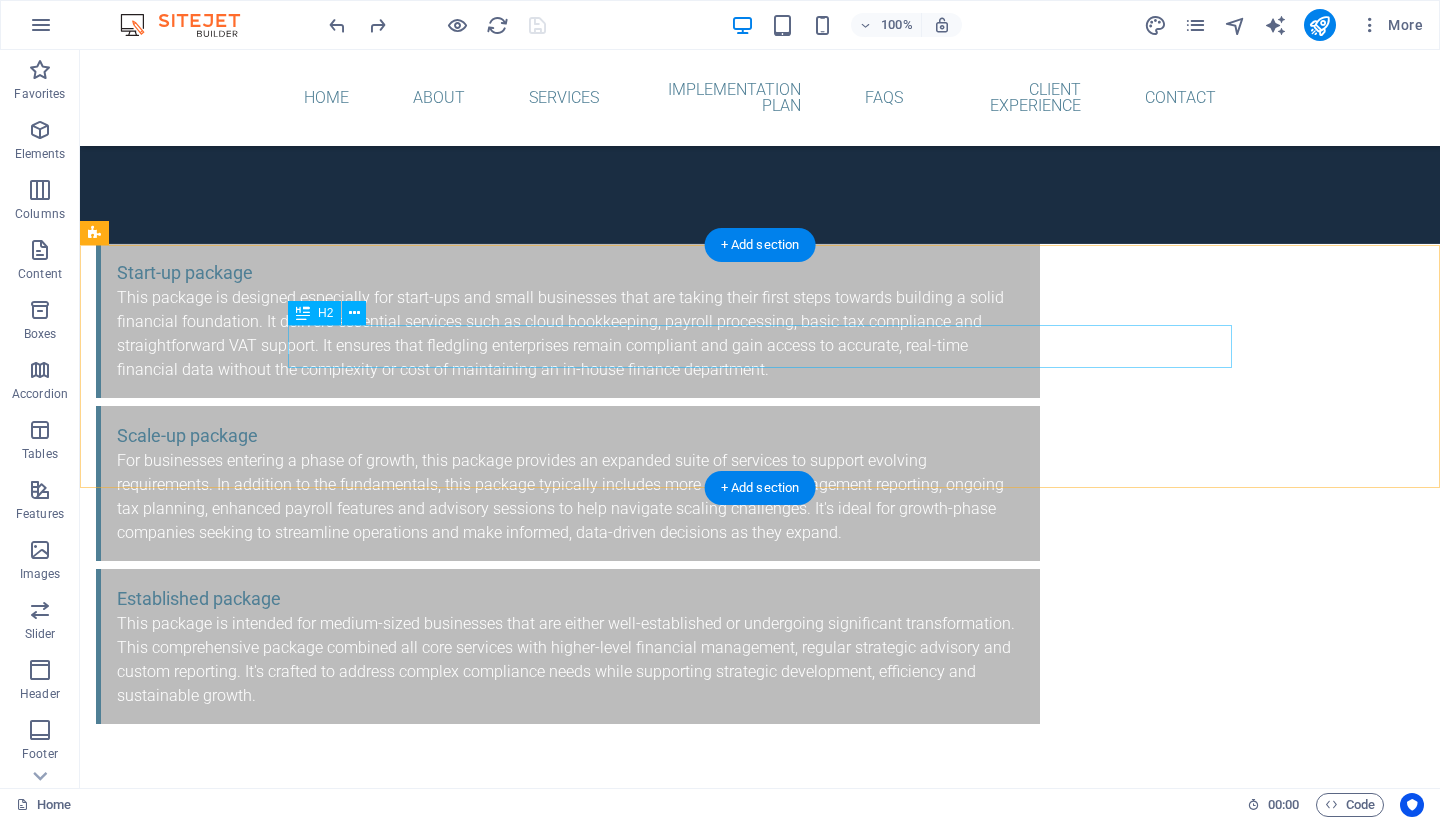 scroll, scrollTop: 7277, scrollLeft: 0, axis: vertical 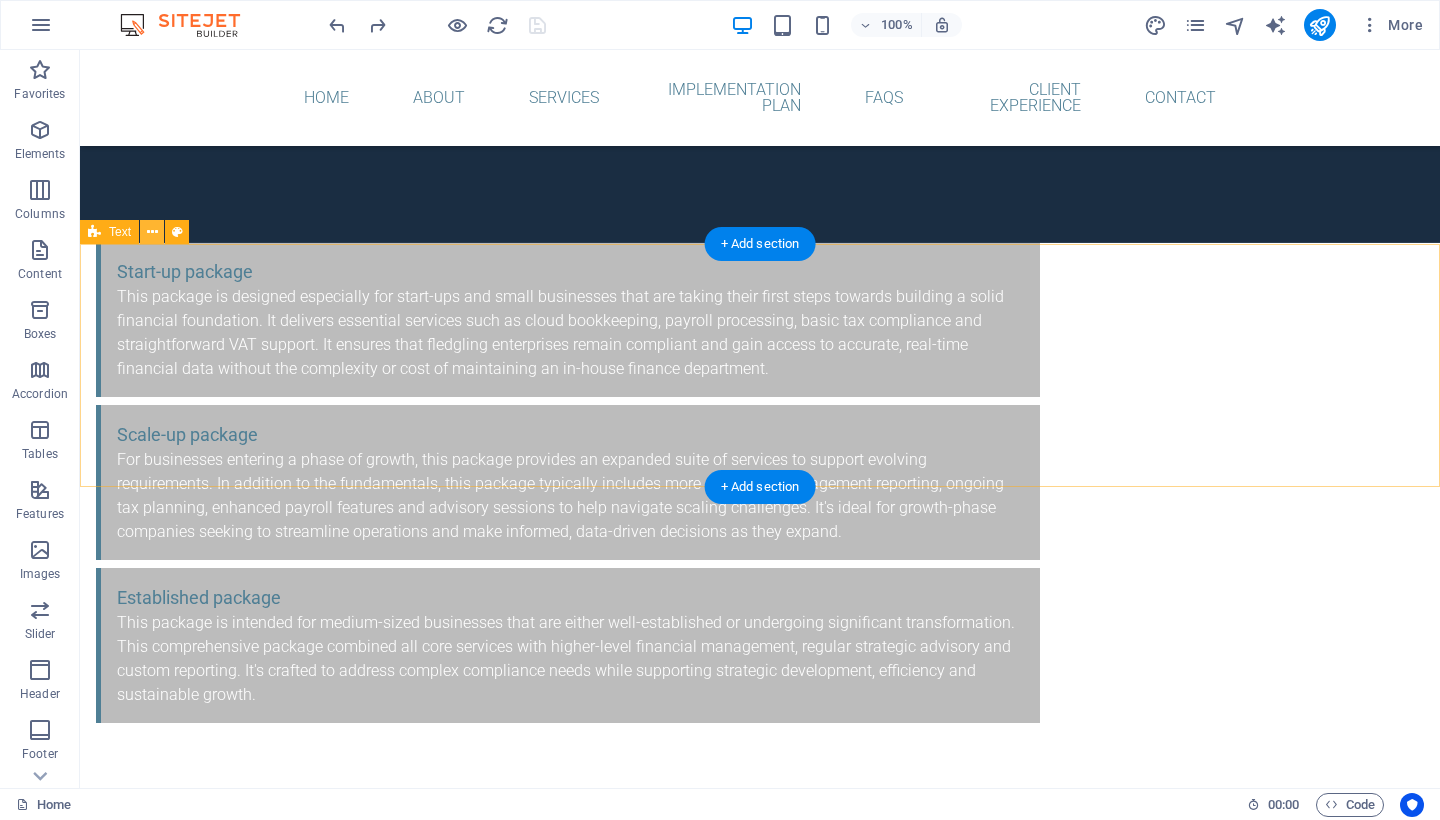 click at bounding box center [152, 232] 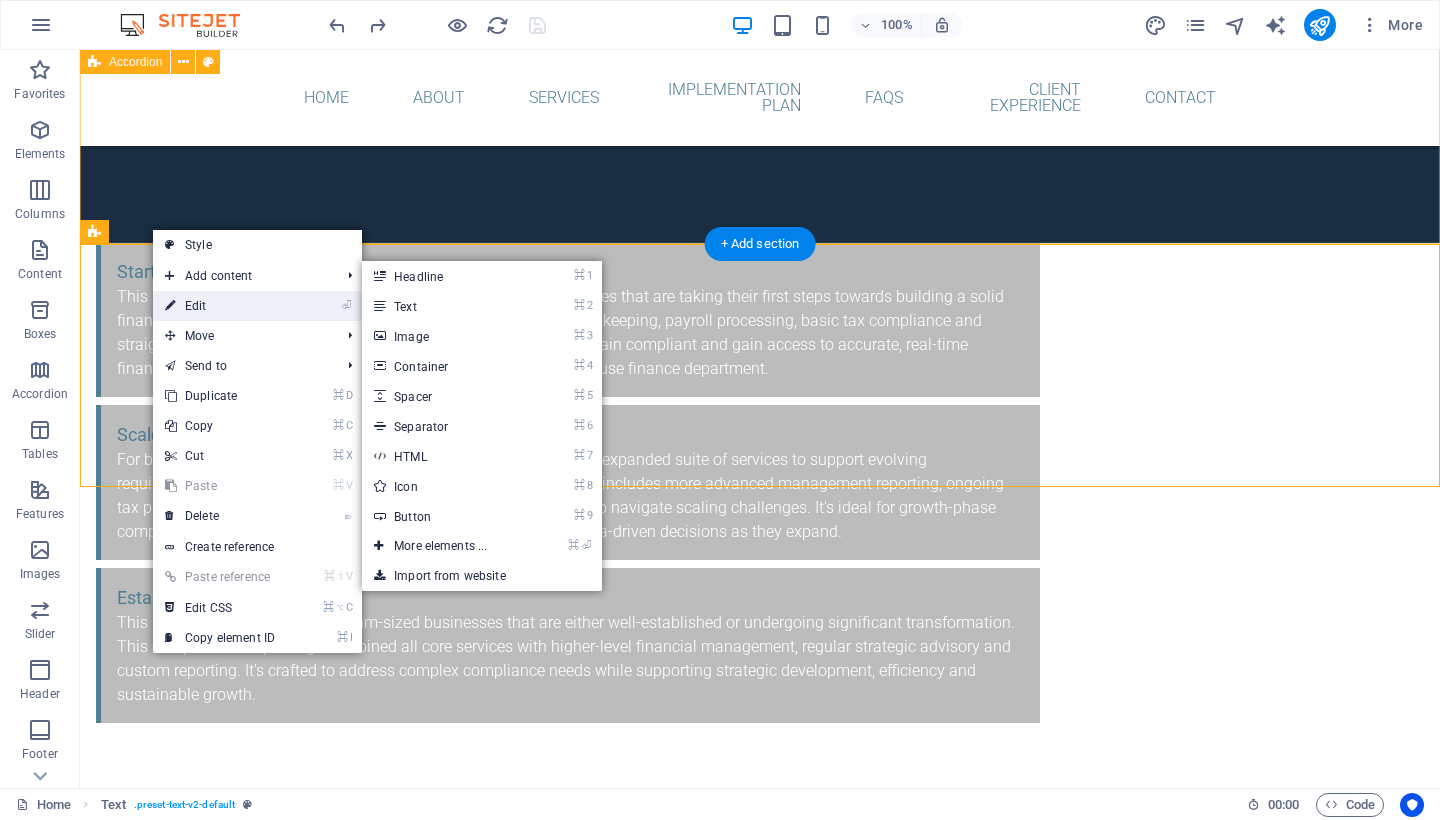 click on "⏎  Edit" at bounding box center (220, 306) 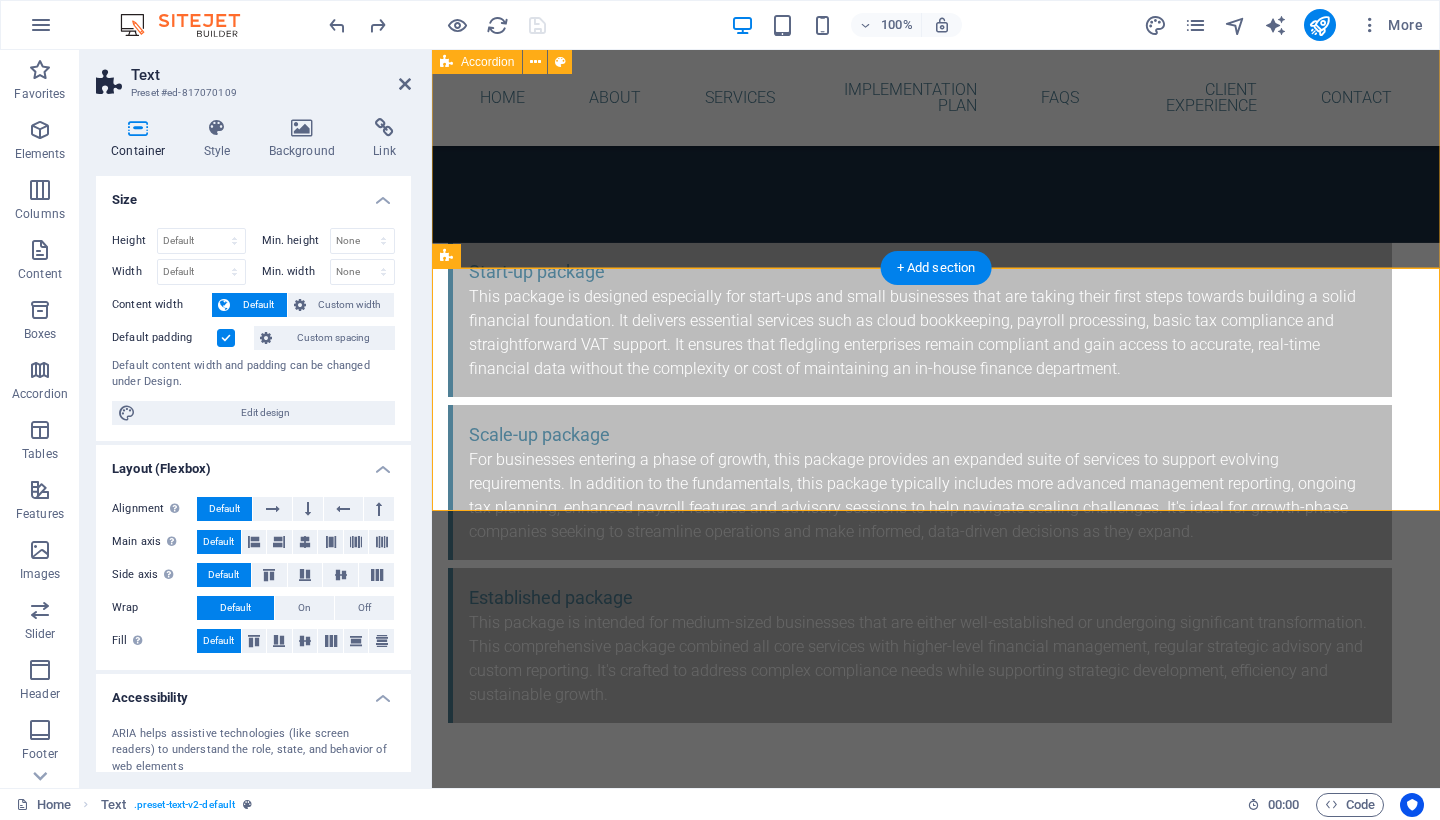 scroll, scrollTop: 0, scrollLeft: 0, axis: both 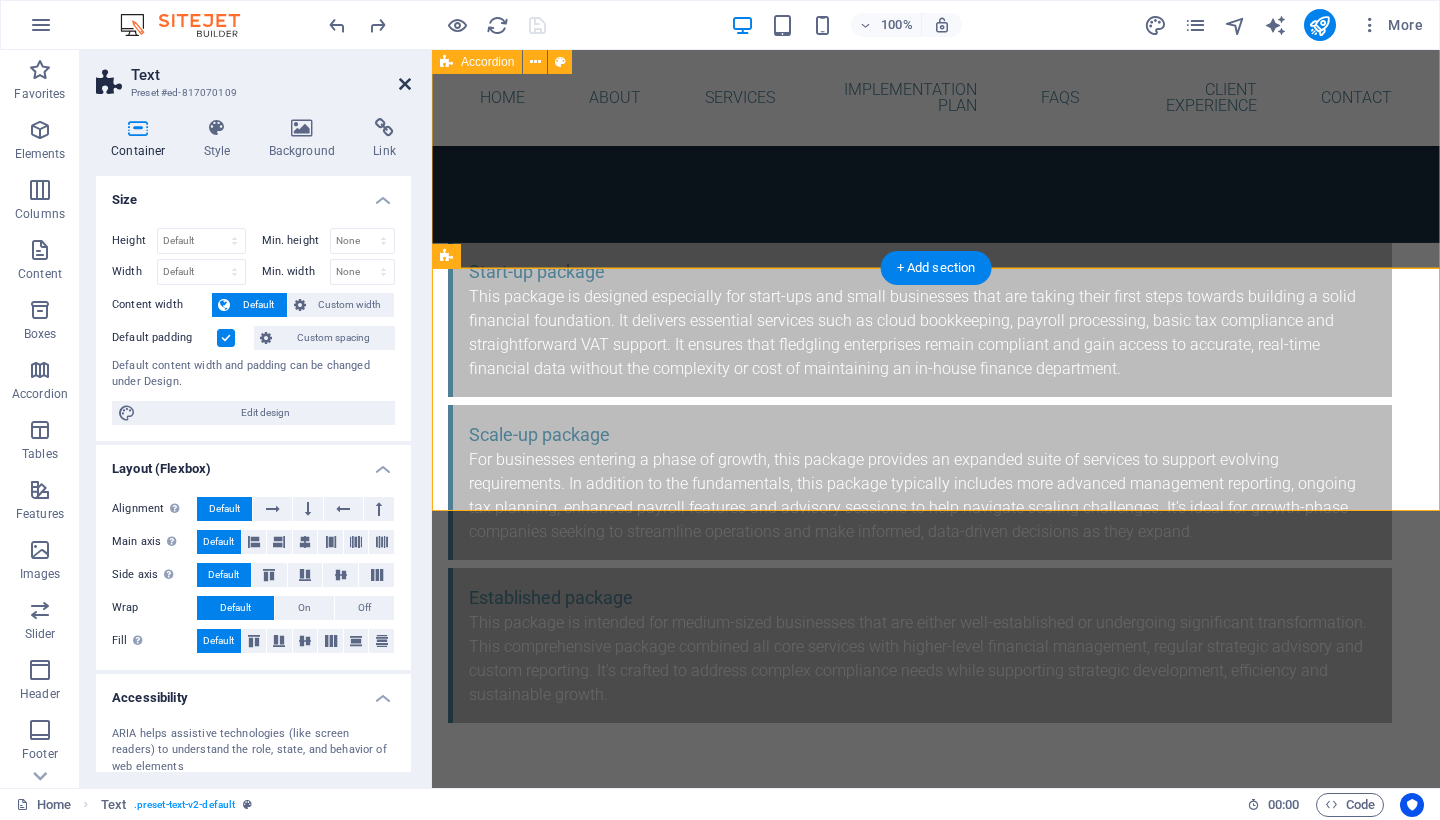 click at bounding box center (405, 84) 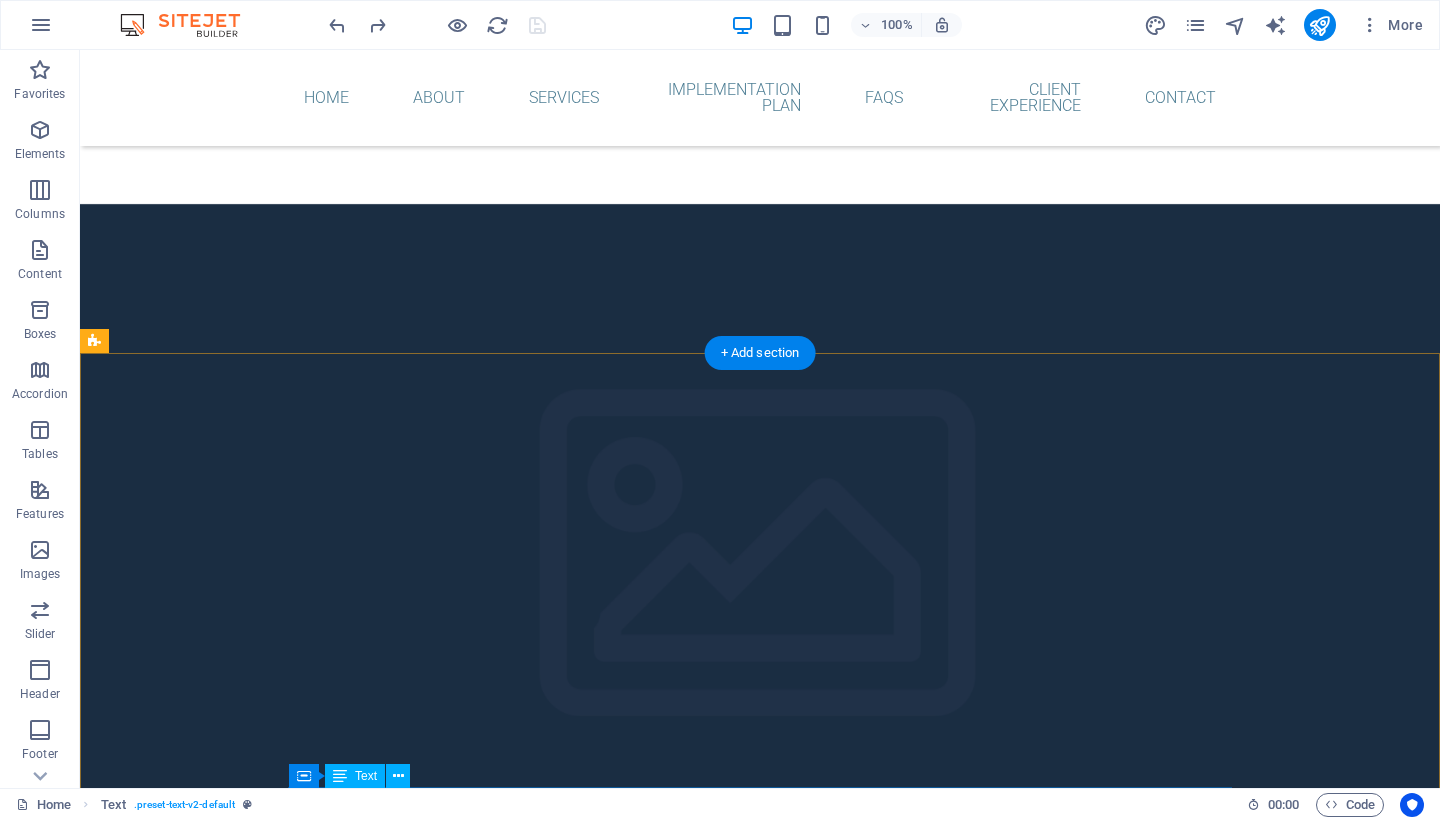 scroll, scrollTop: 6580, scrollLeft: 0, axis: vertical 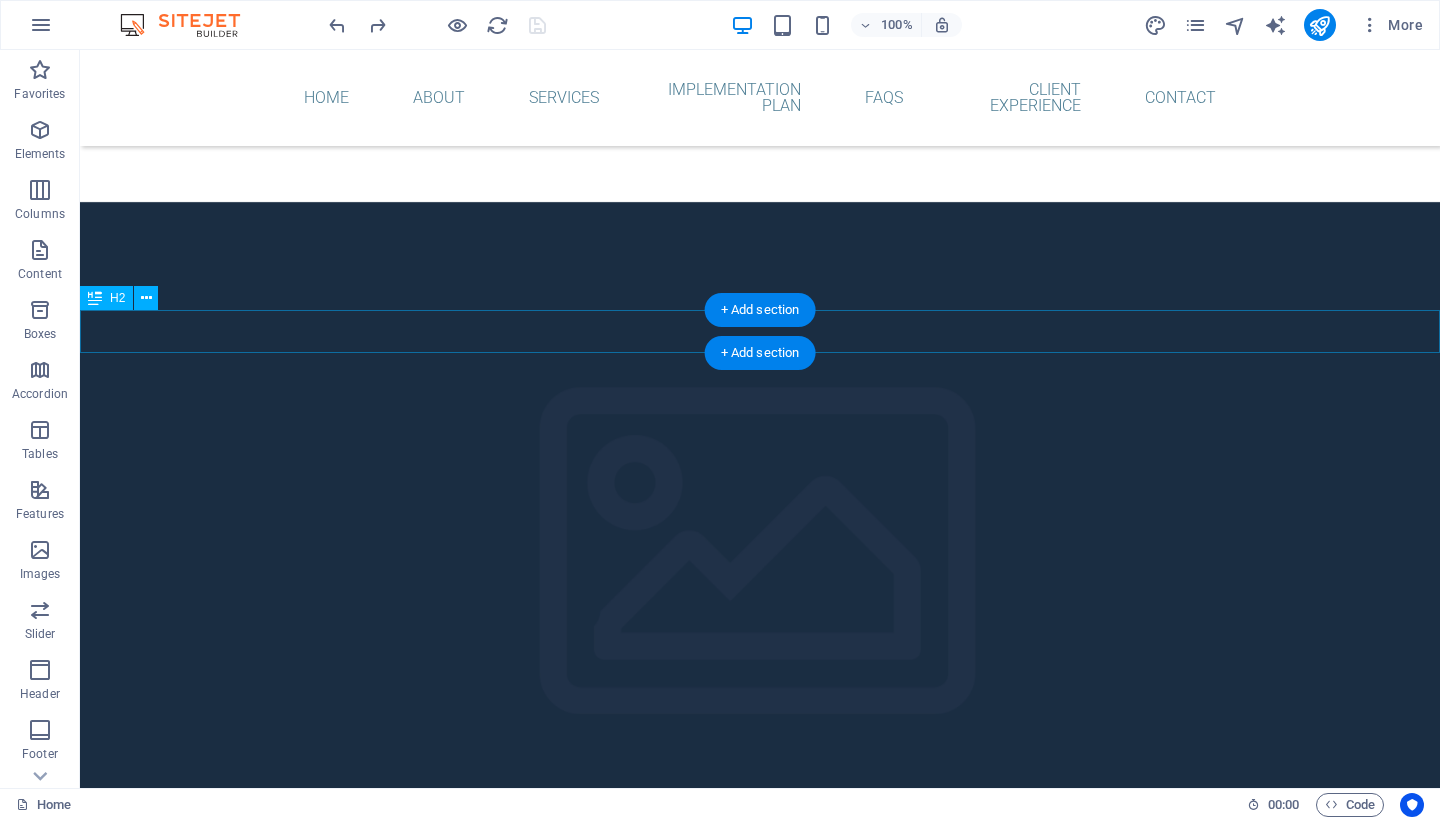 click on "Frequently Asked Questions" at bounding box center [760, 4687] 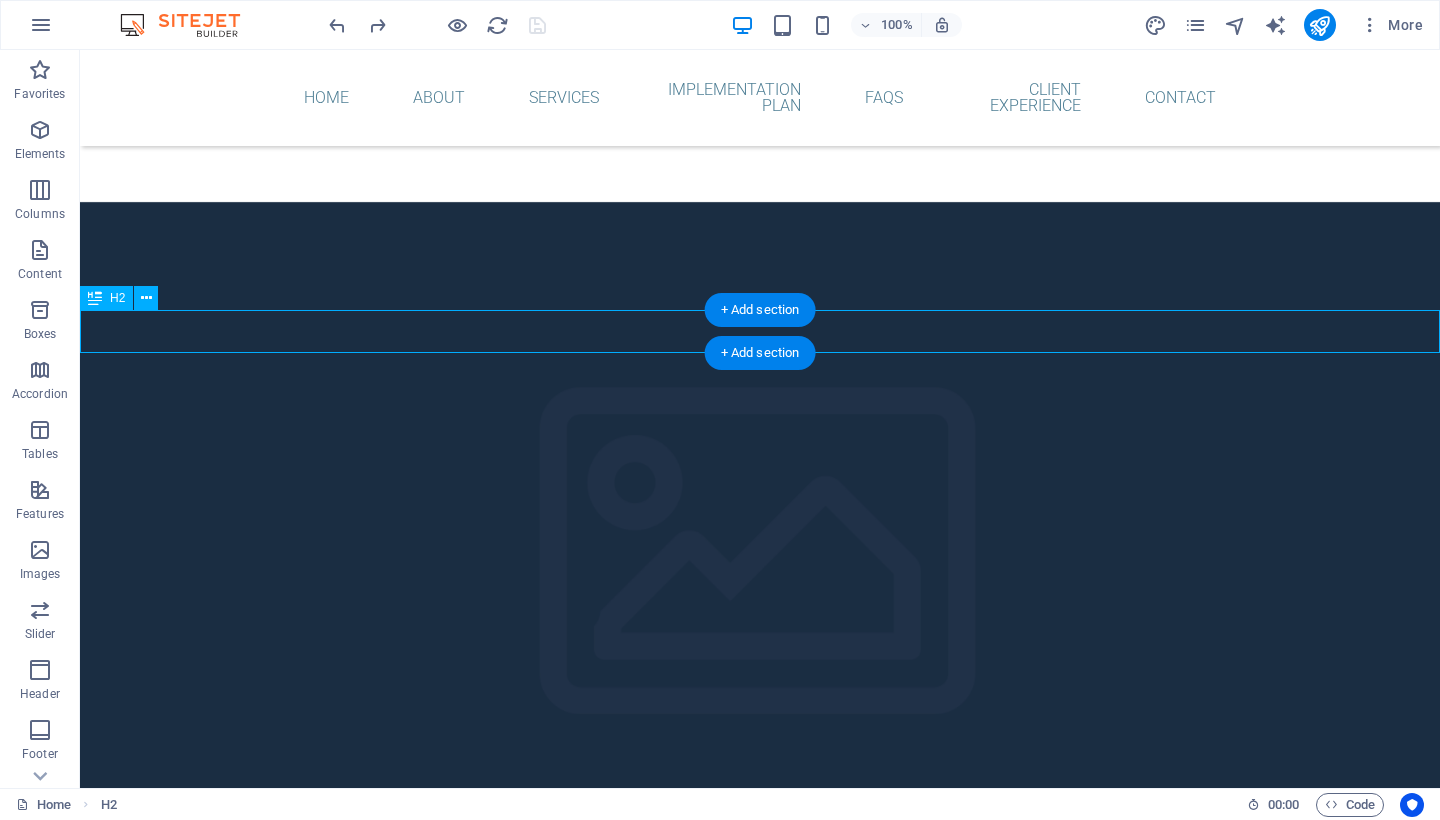 click on "Frequently Asked Questions" at bounding box center [760, 4687] 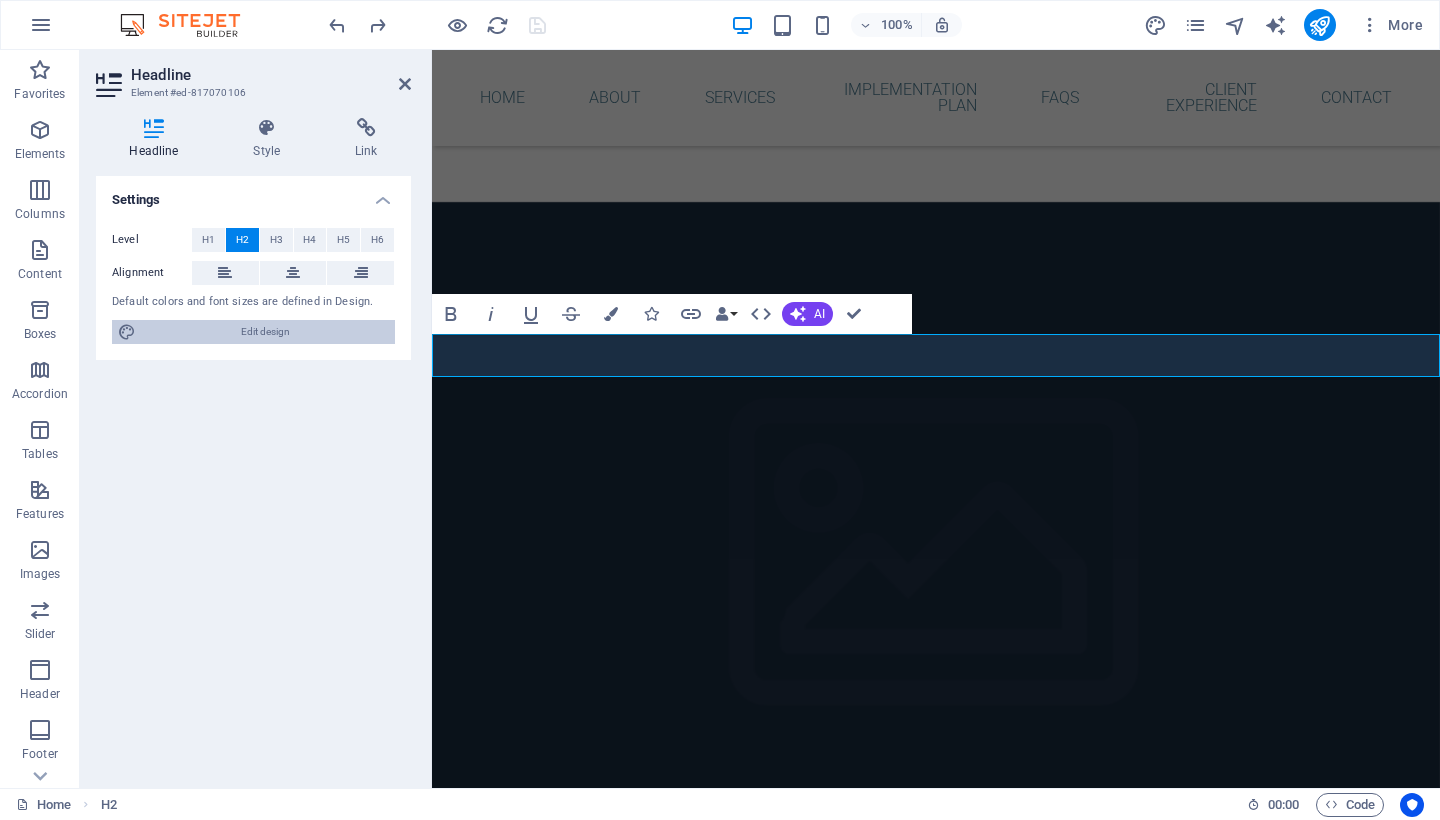 click on "Edit design" at bounding box center [265, 332] 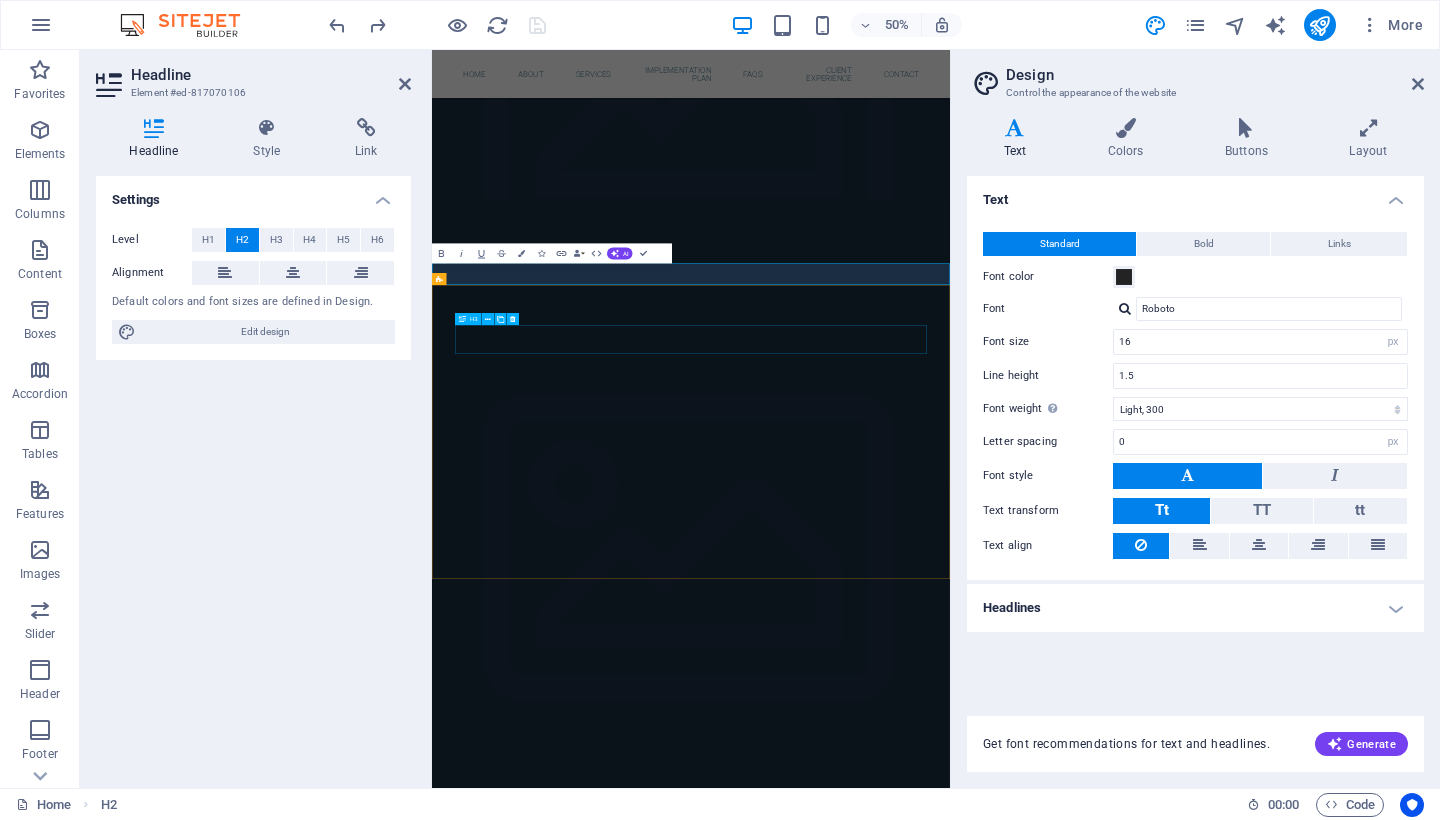 scroll, scrollTop: 7101, scrollLeft: 0, axis: vertical 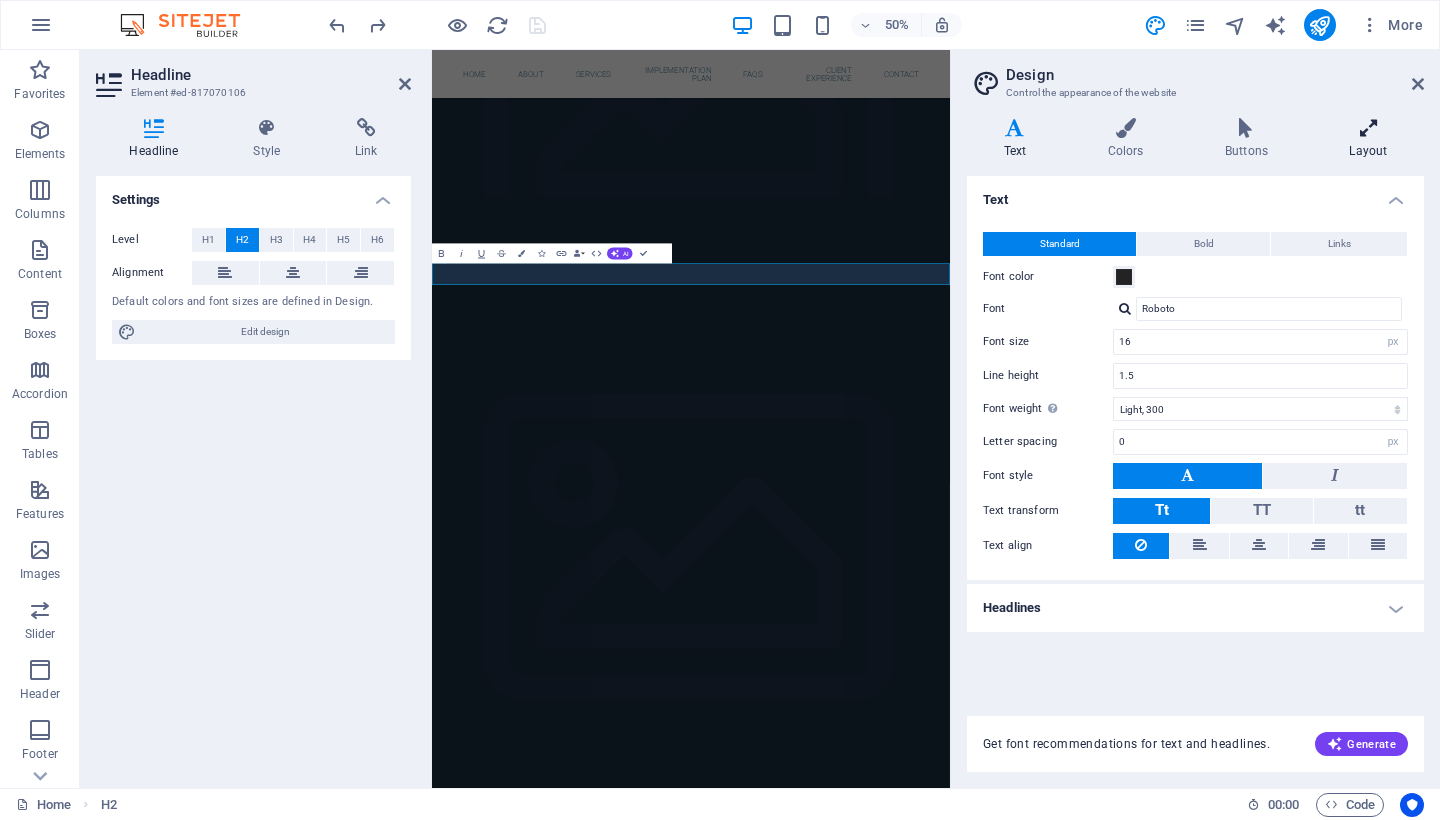 click at bounding box center [1368, 128] 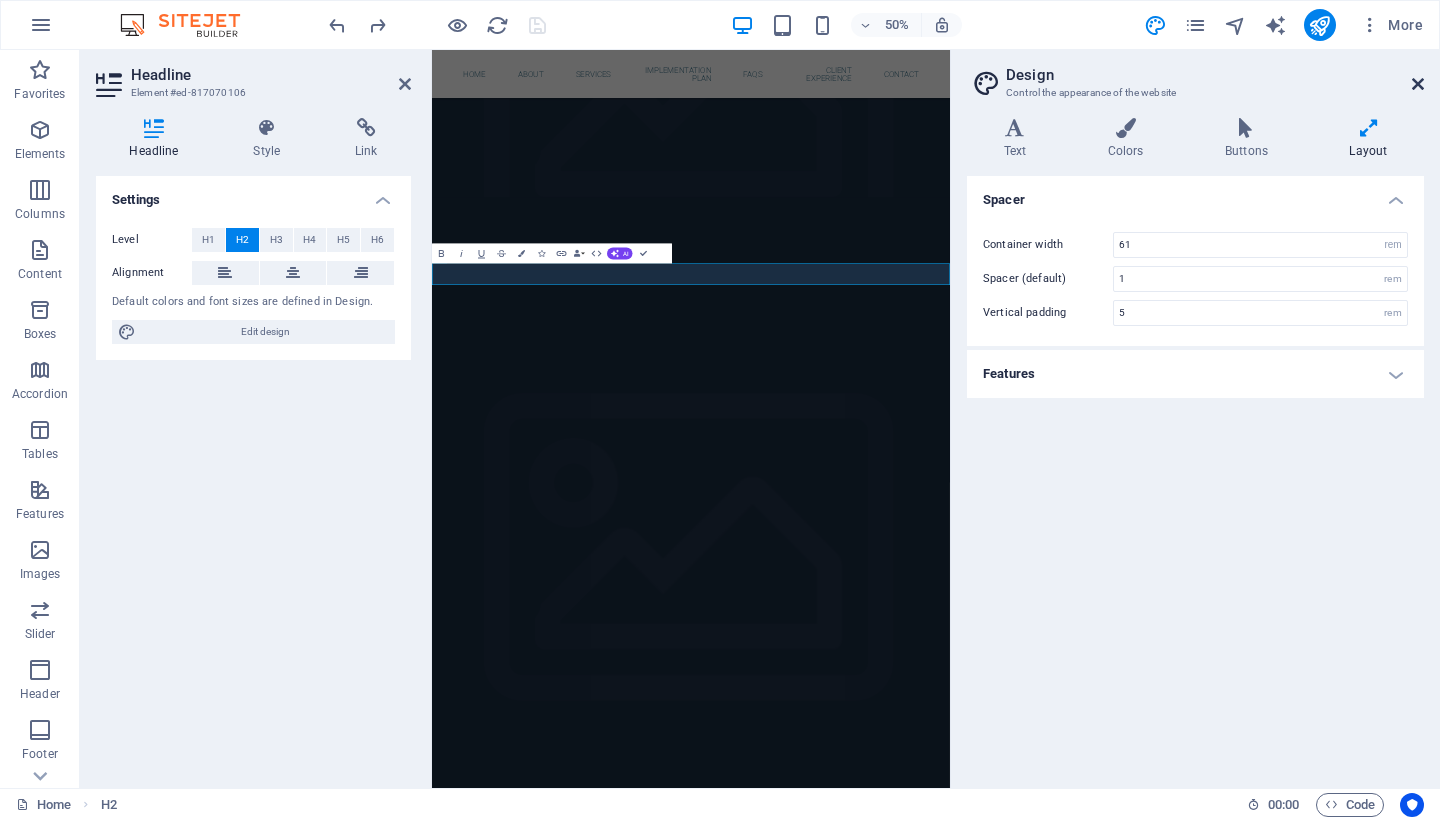 click at bounding box center [1418, 84] 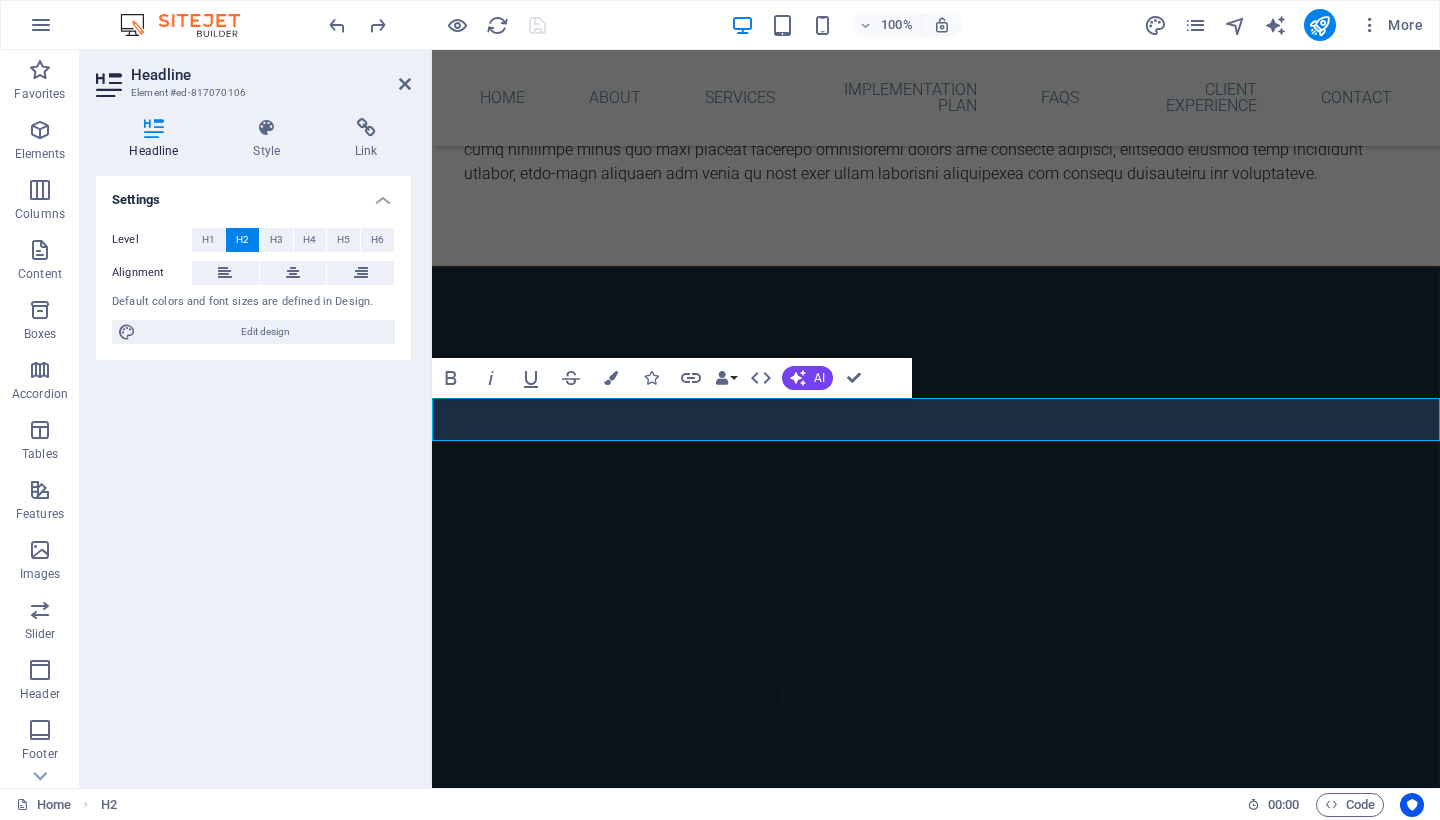 click on "Frequently Asked Questions" at bounding box center (936, 4775) 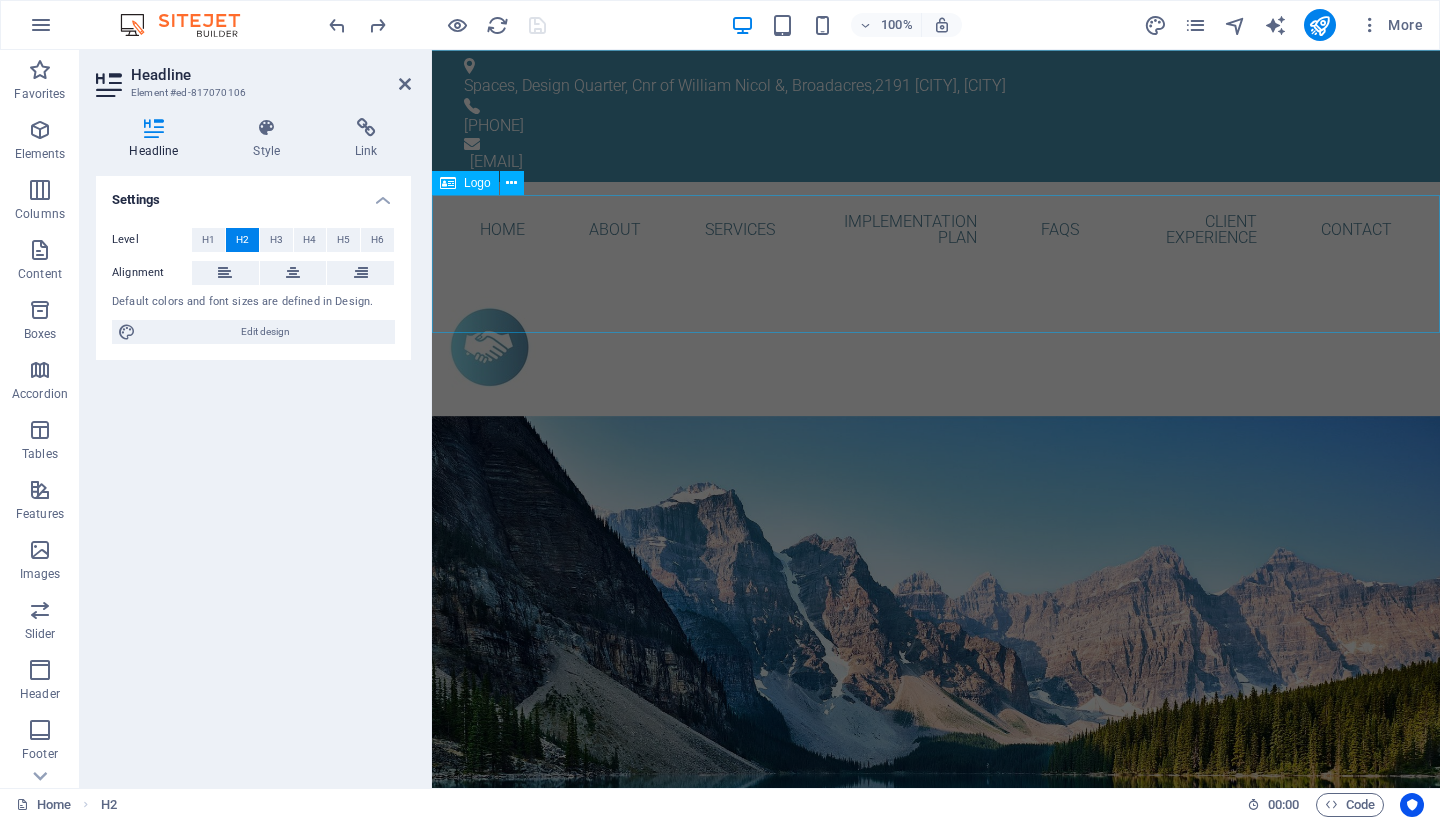 scroll, scrollTop: 0, scrollLeft: 0, axis: both 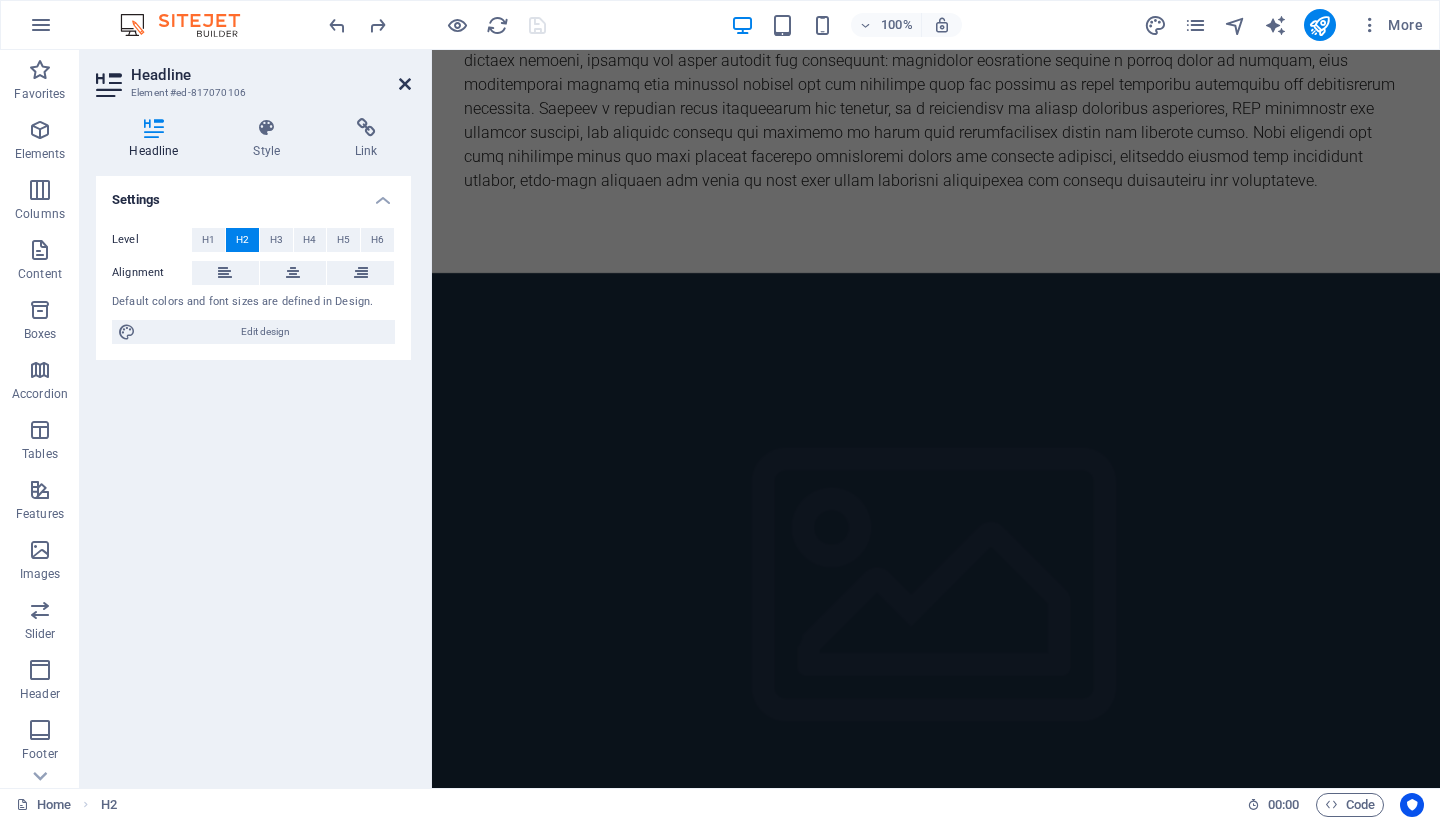 click at bounding box center [405, 84] 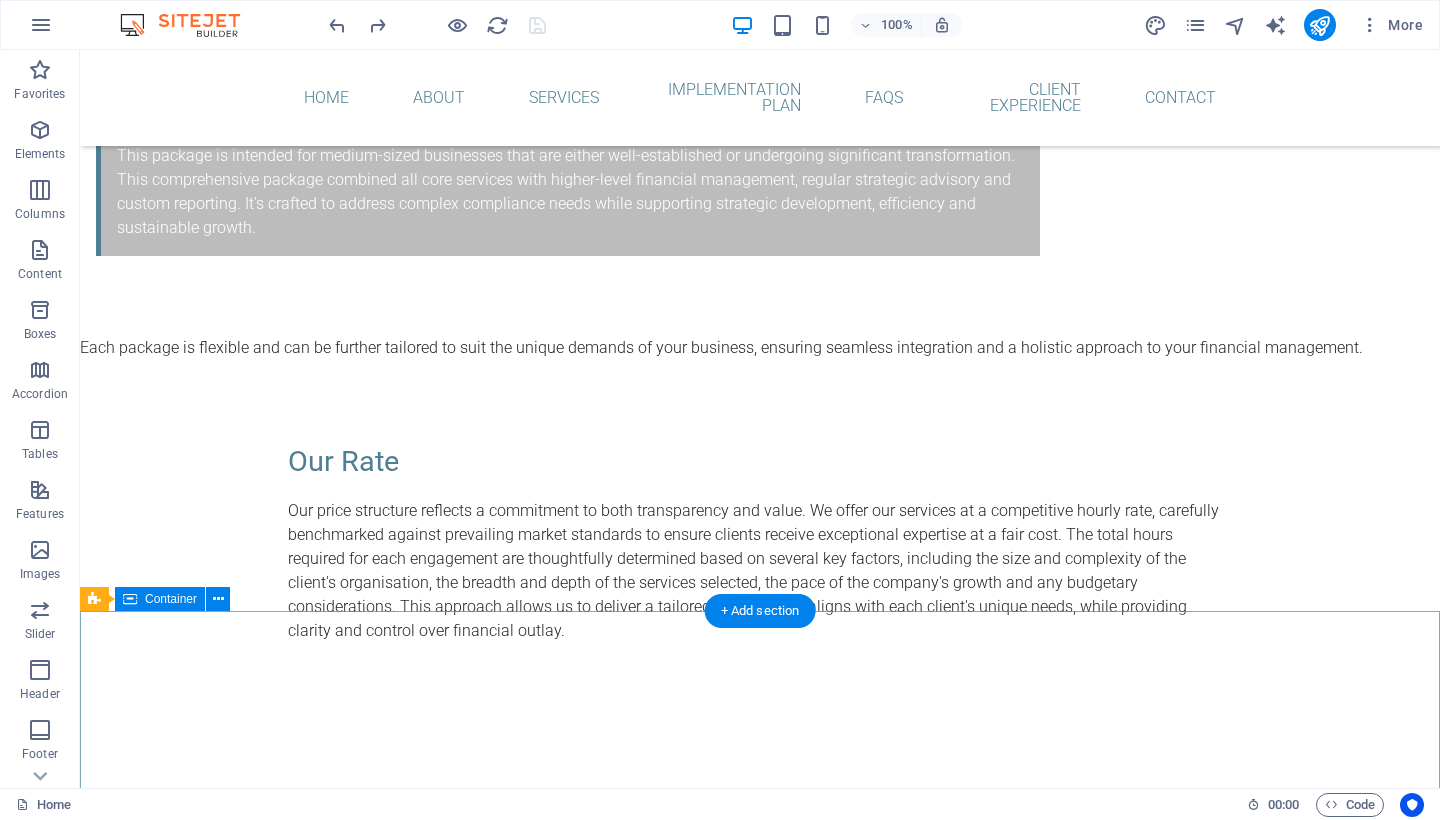 scroll, scrollTop: 7748, scrollLeft: 0, axis: vertical 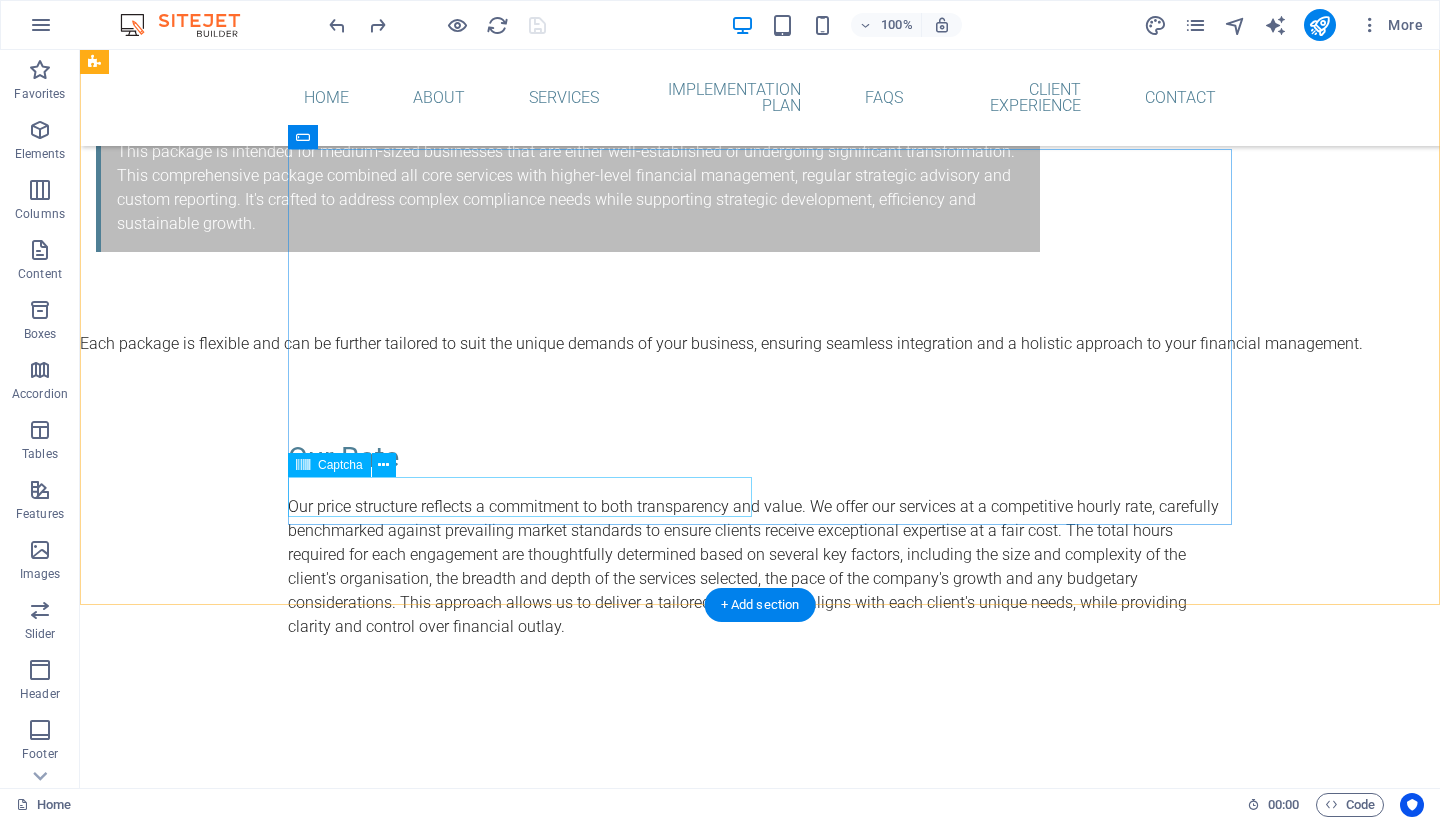 click on "Unreadable? Load new" at bounding box center (520, 4852) 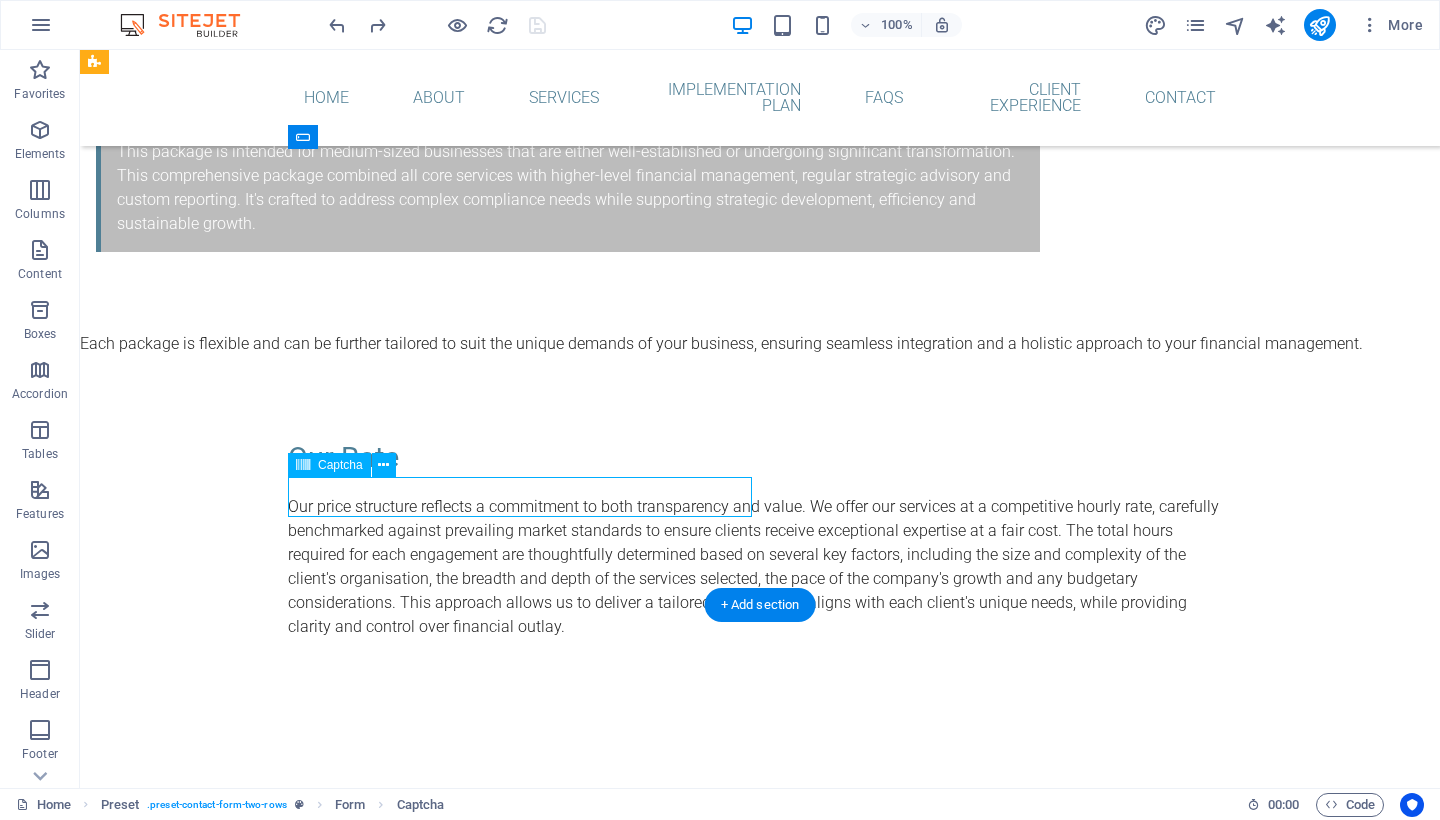 click on "Unreadable? Load new" at bounding box center [520, 4852] 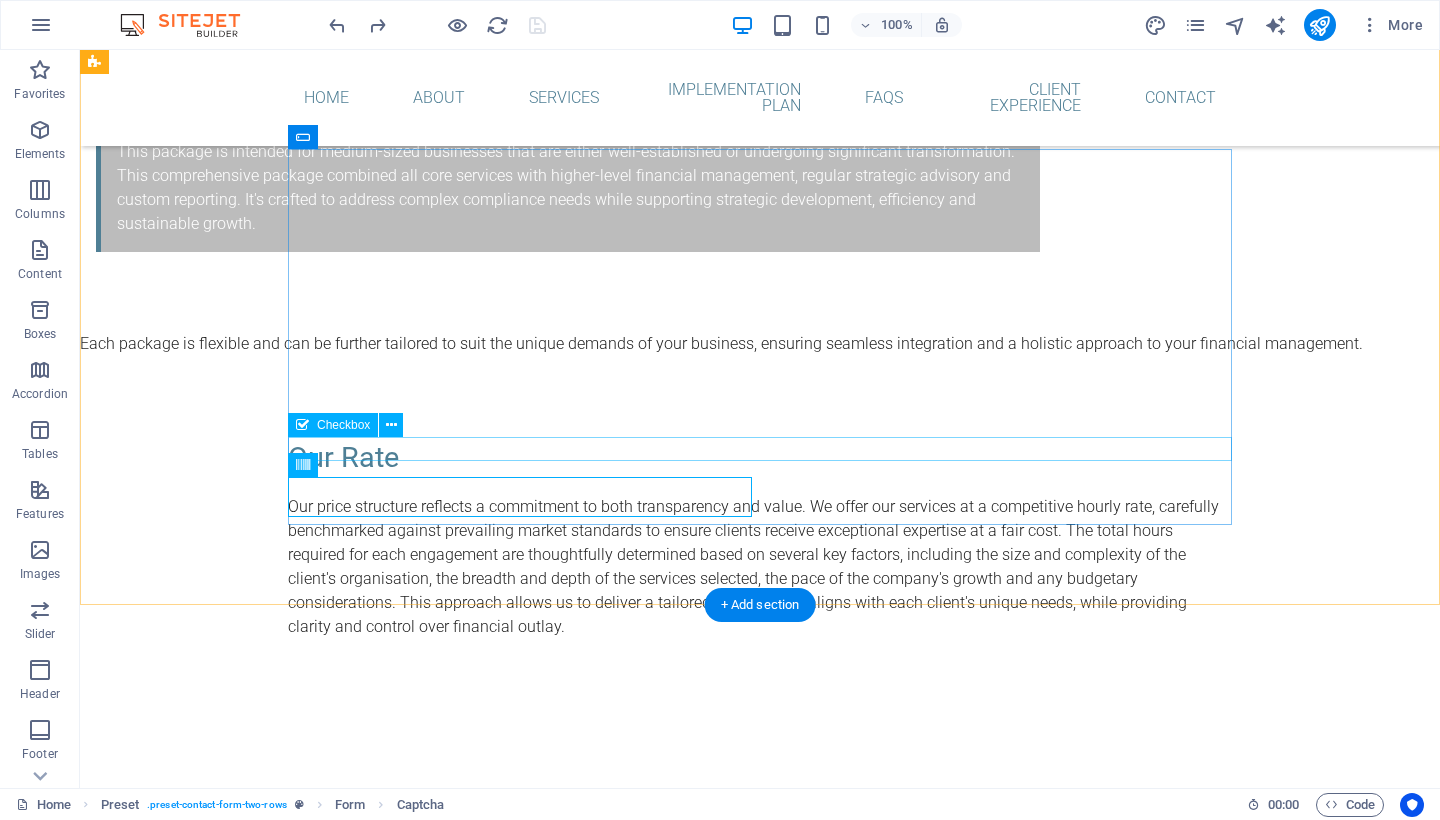 click on "I have read and understand the privacy policy." at bounding box center (760, 4804) 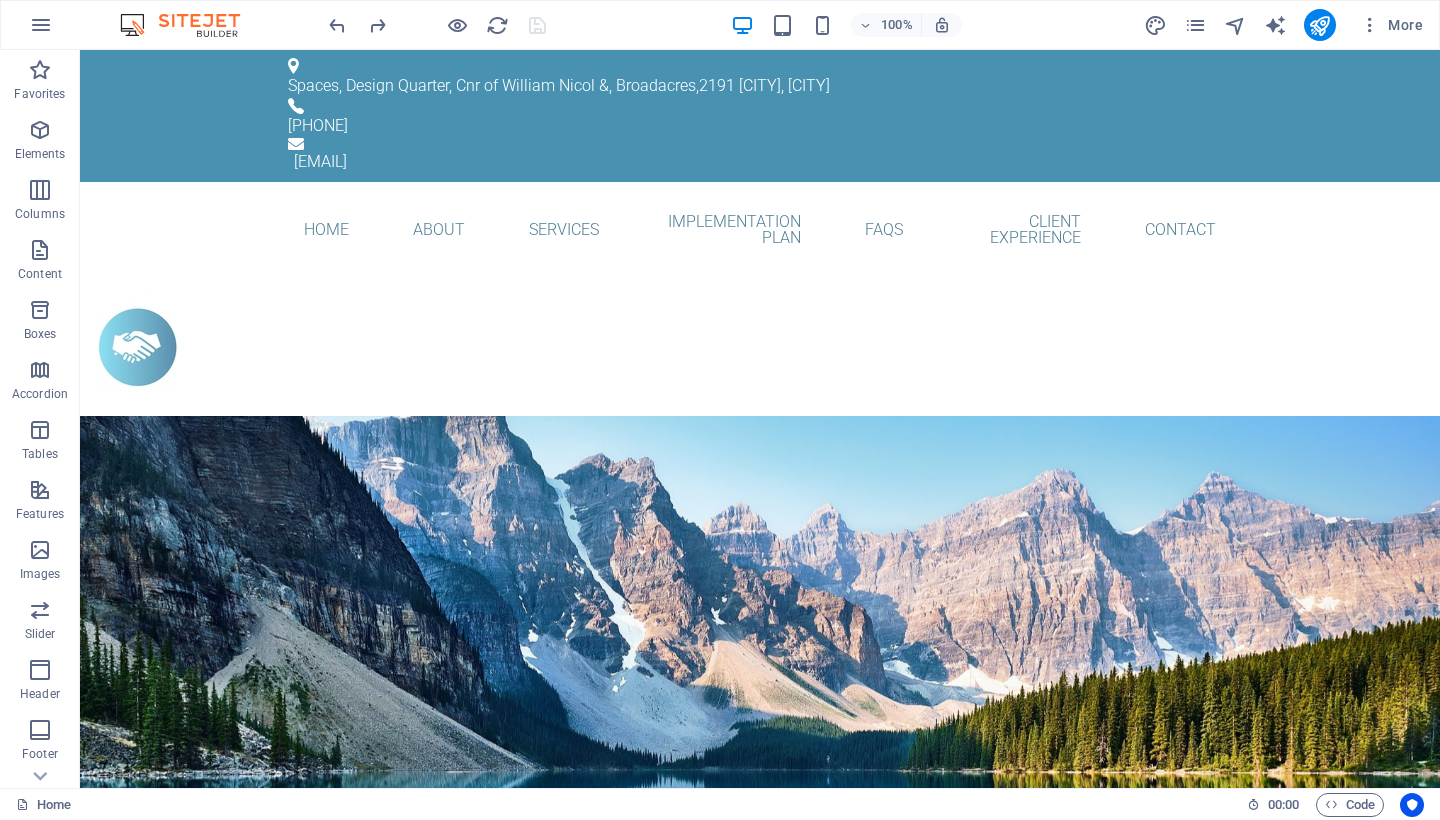 scroll, scrollTop: 0, scrollLeft: 0, axis: both 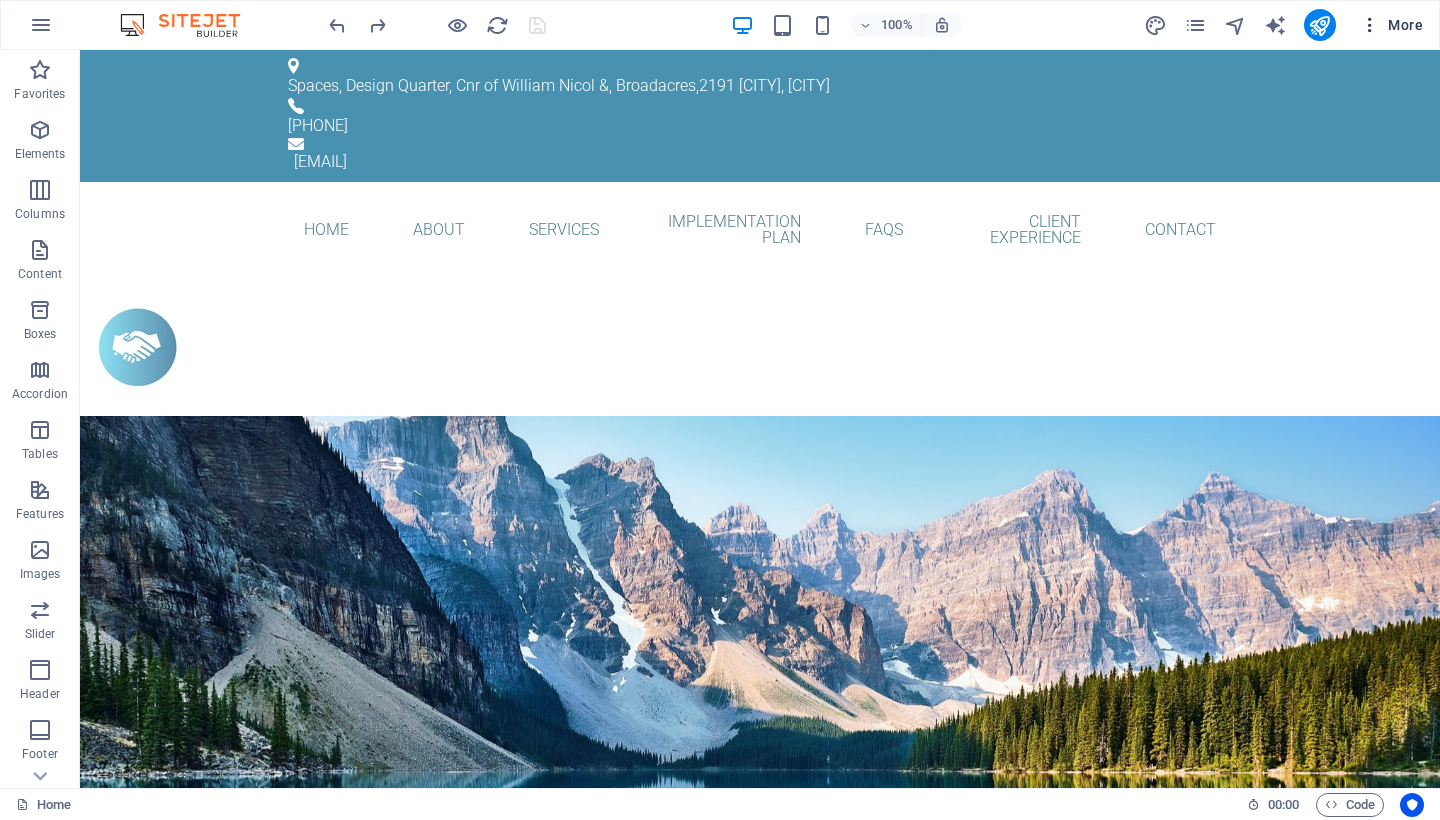 click on "More" at bounding box center [1391, 25] 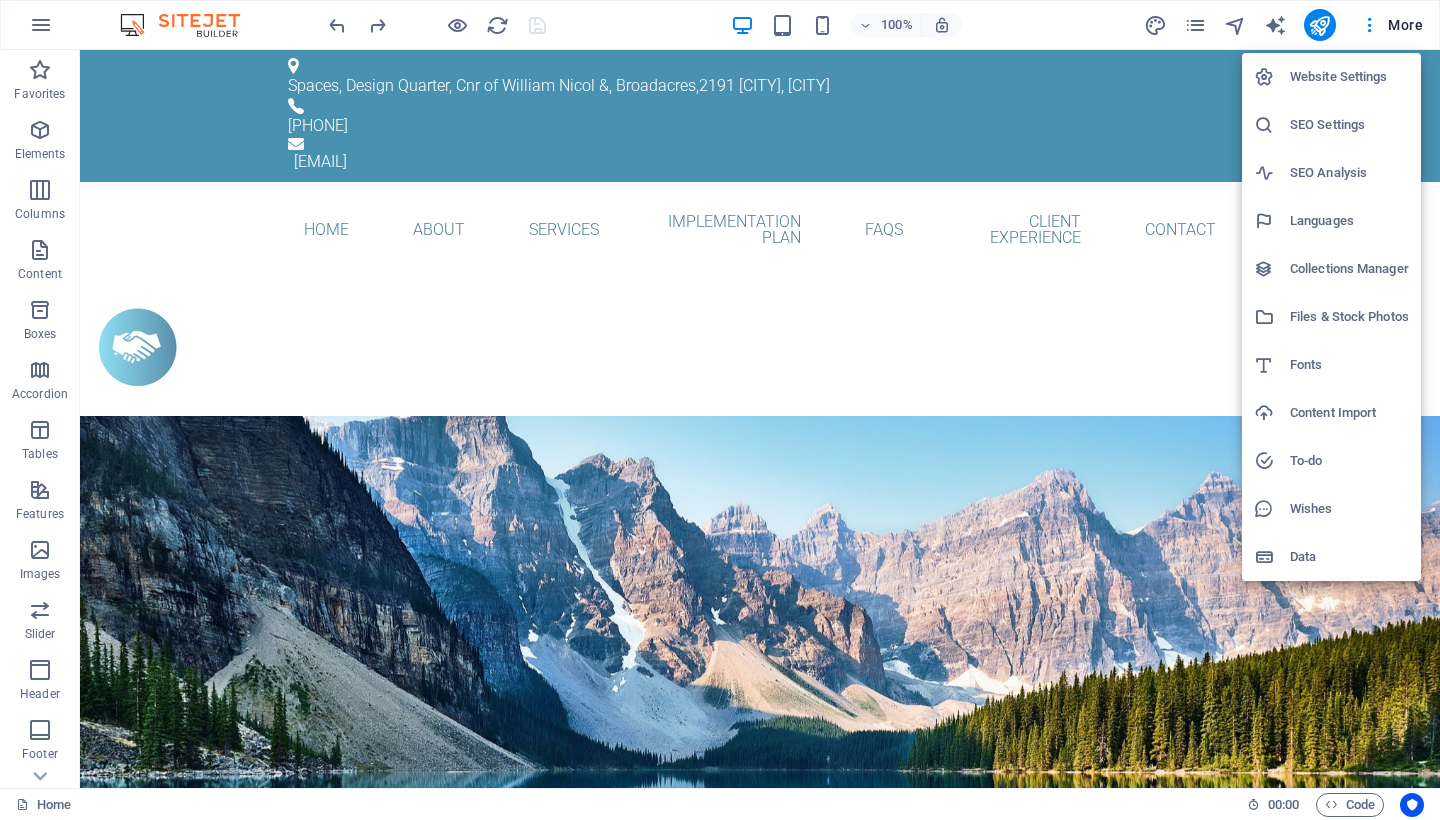 click at bounding box center (720, 410) 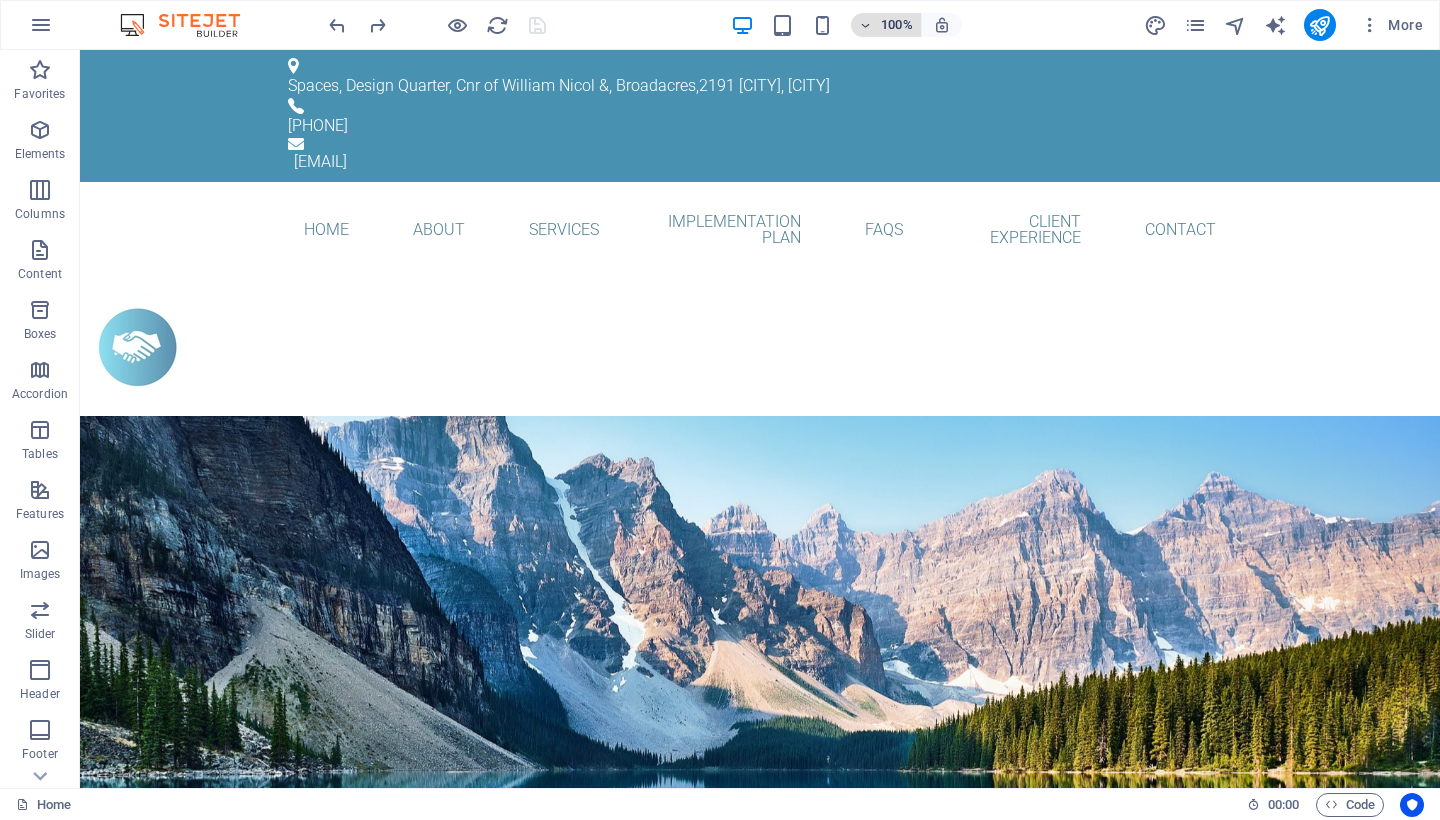 click at bounding box center (866, 25) 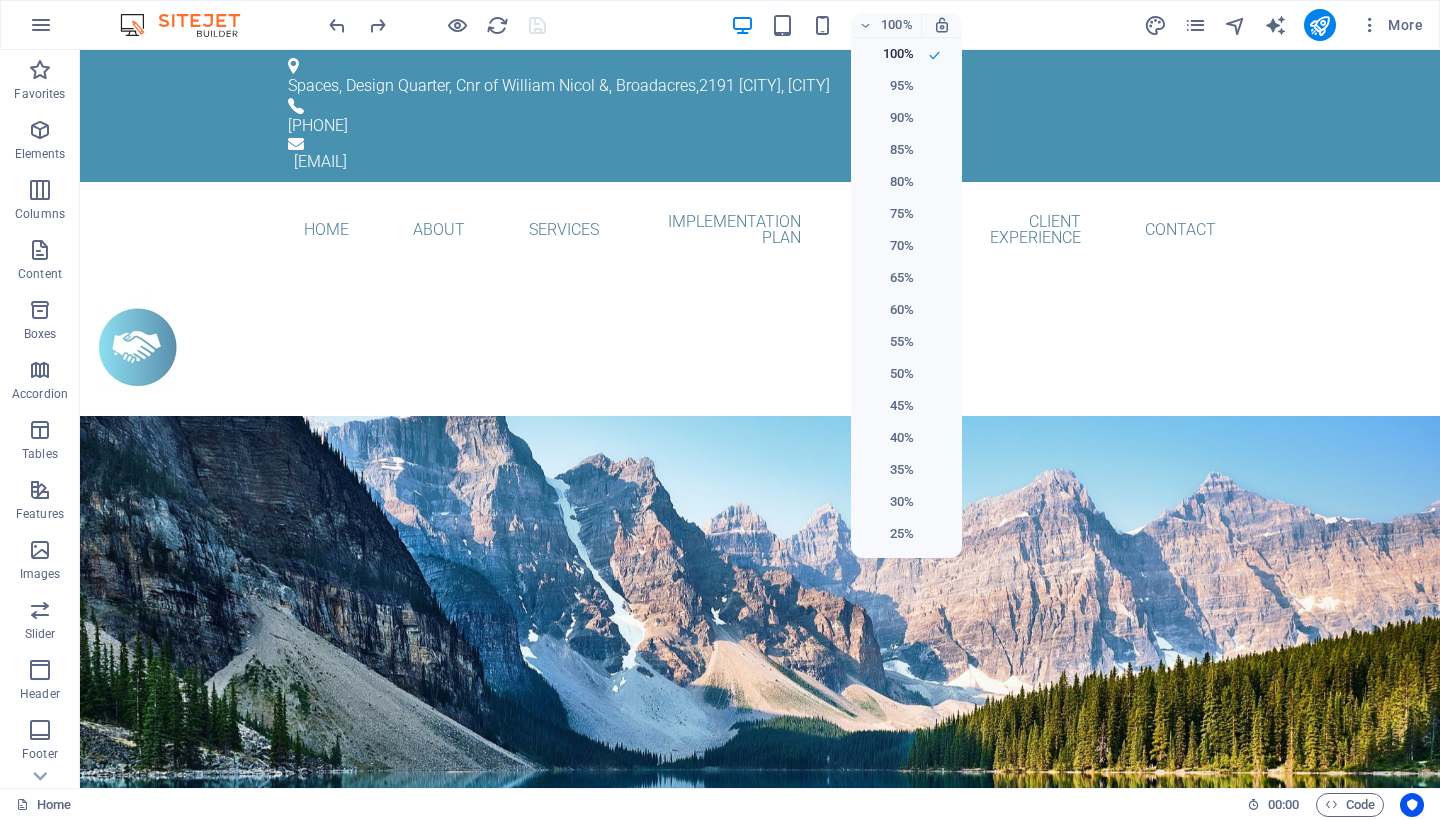 click at bounding box center (720, 410) 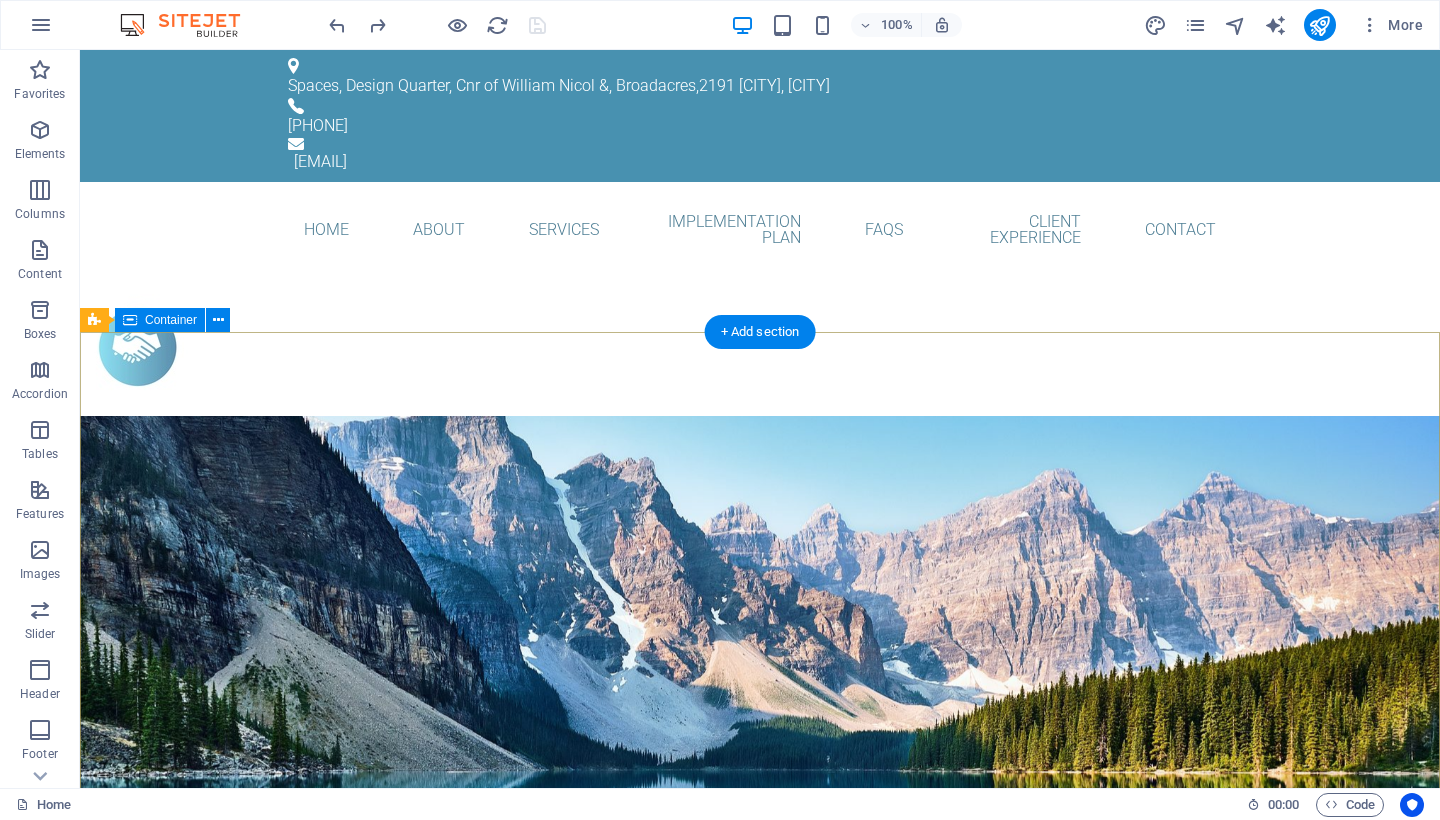 scroll, scrollTop: 0, scrollLeft: 0, axis: both 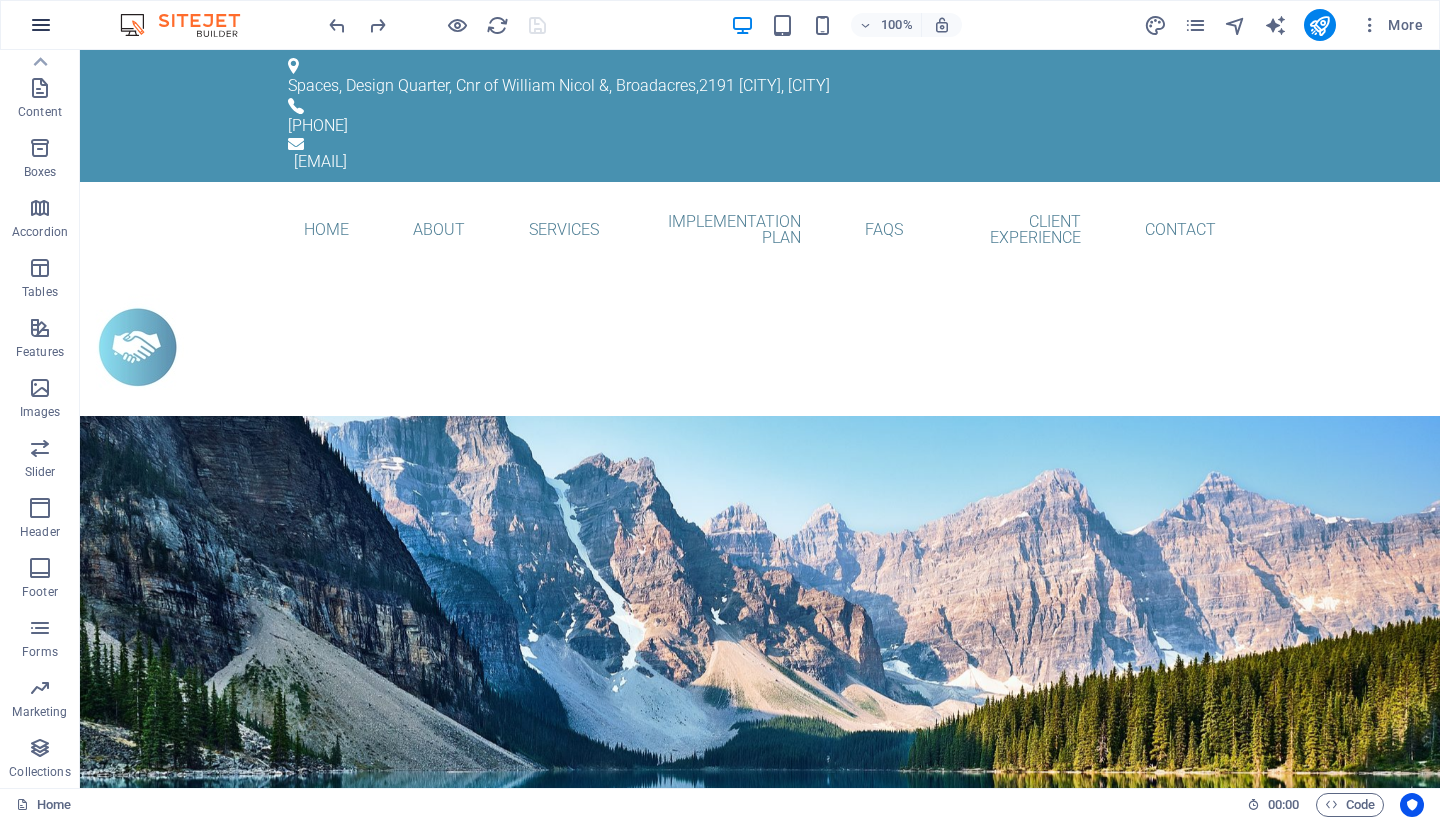click at bounding box center (41, 25) 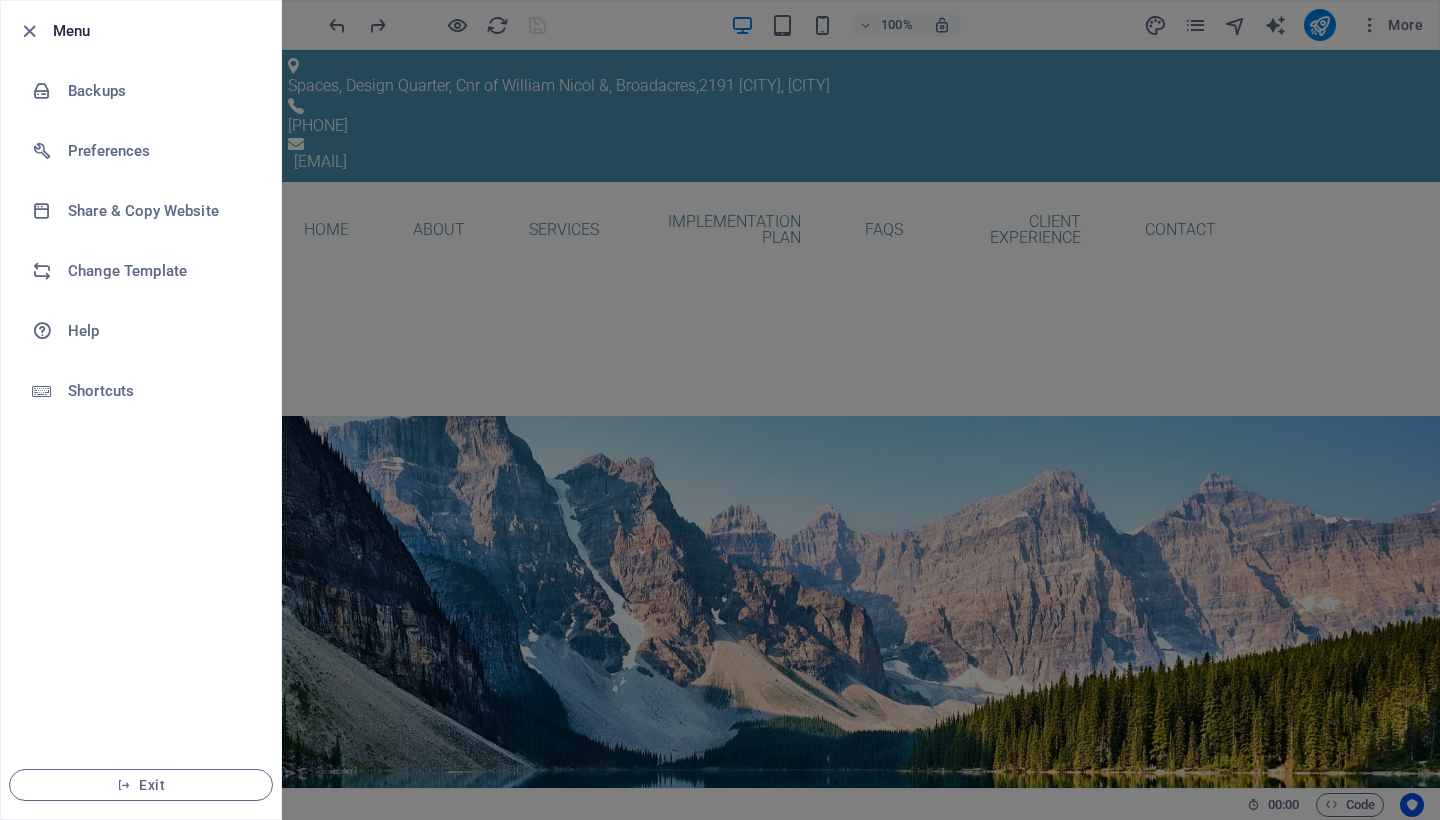 click at bounding box center [720, 410] 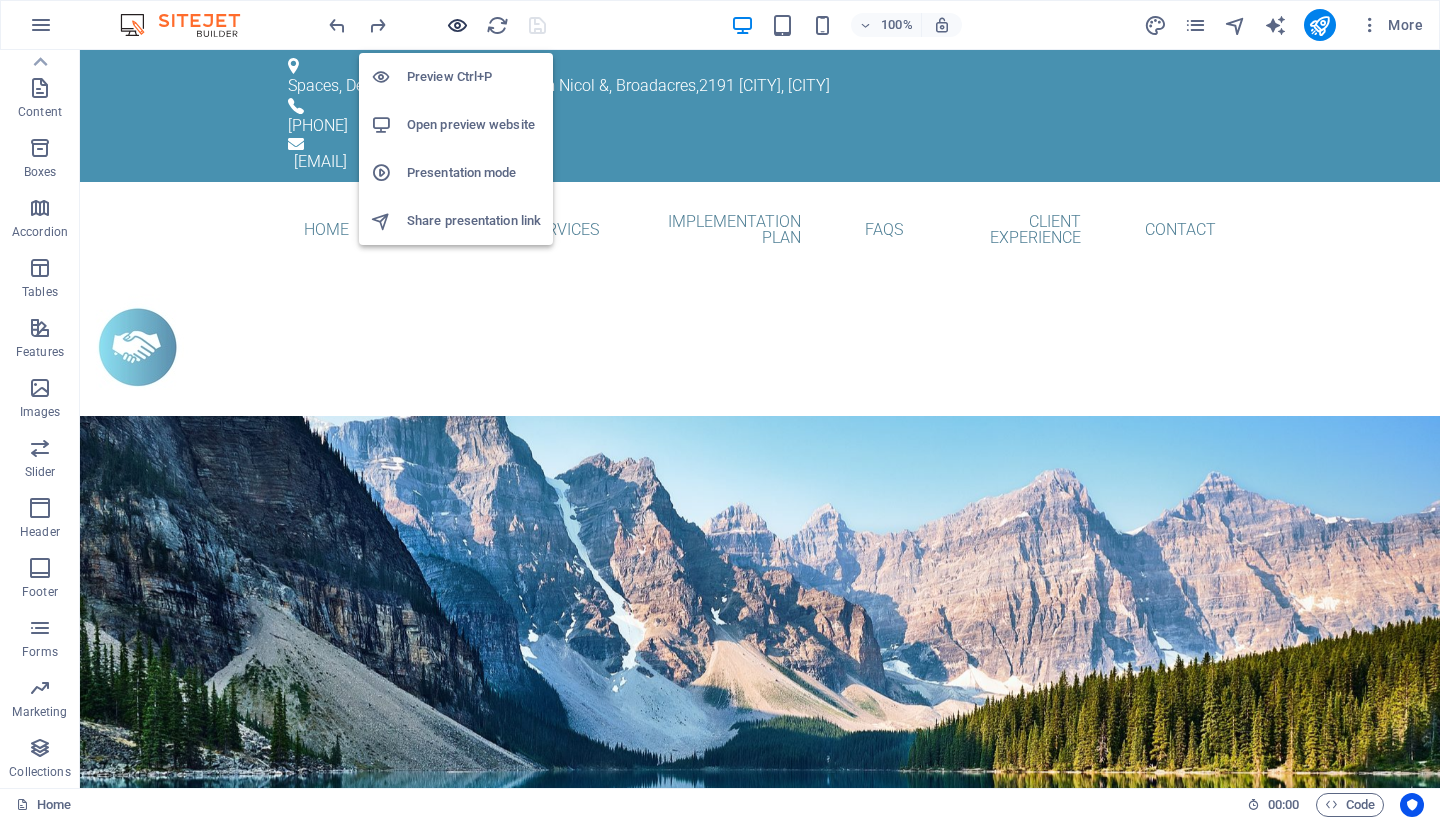 click at bounding box center (457, 25) 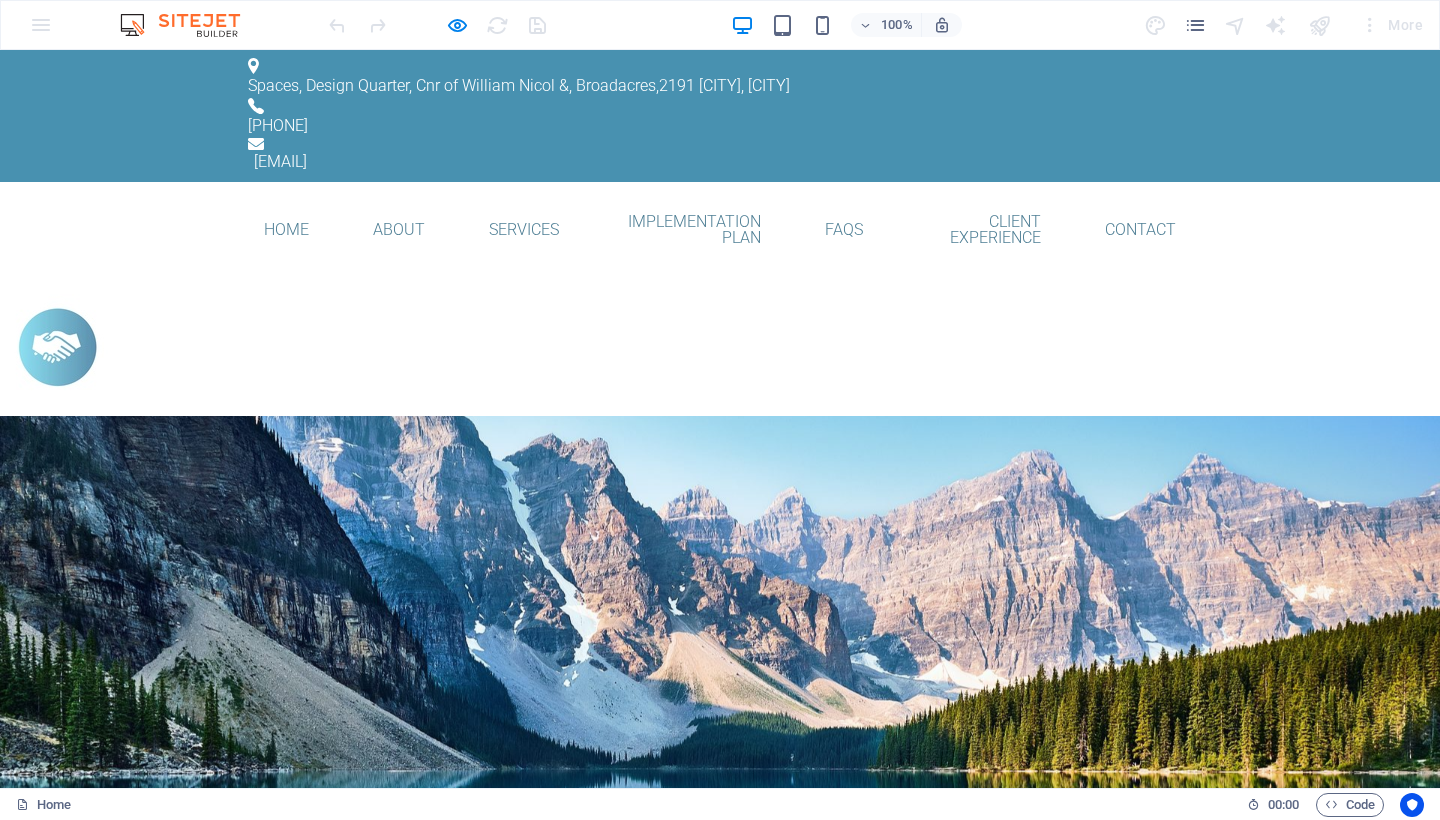 click at bounding box center [55, 345] 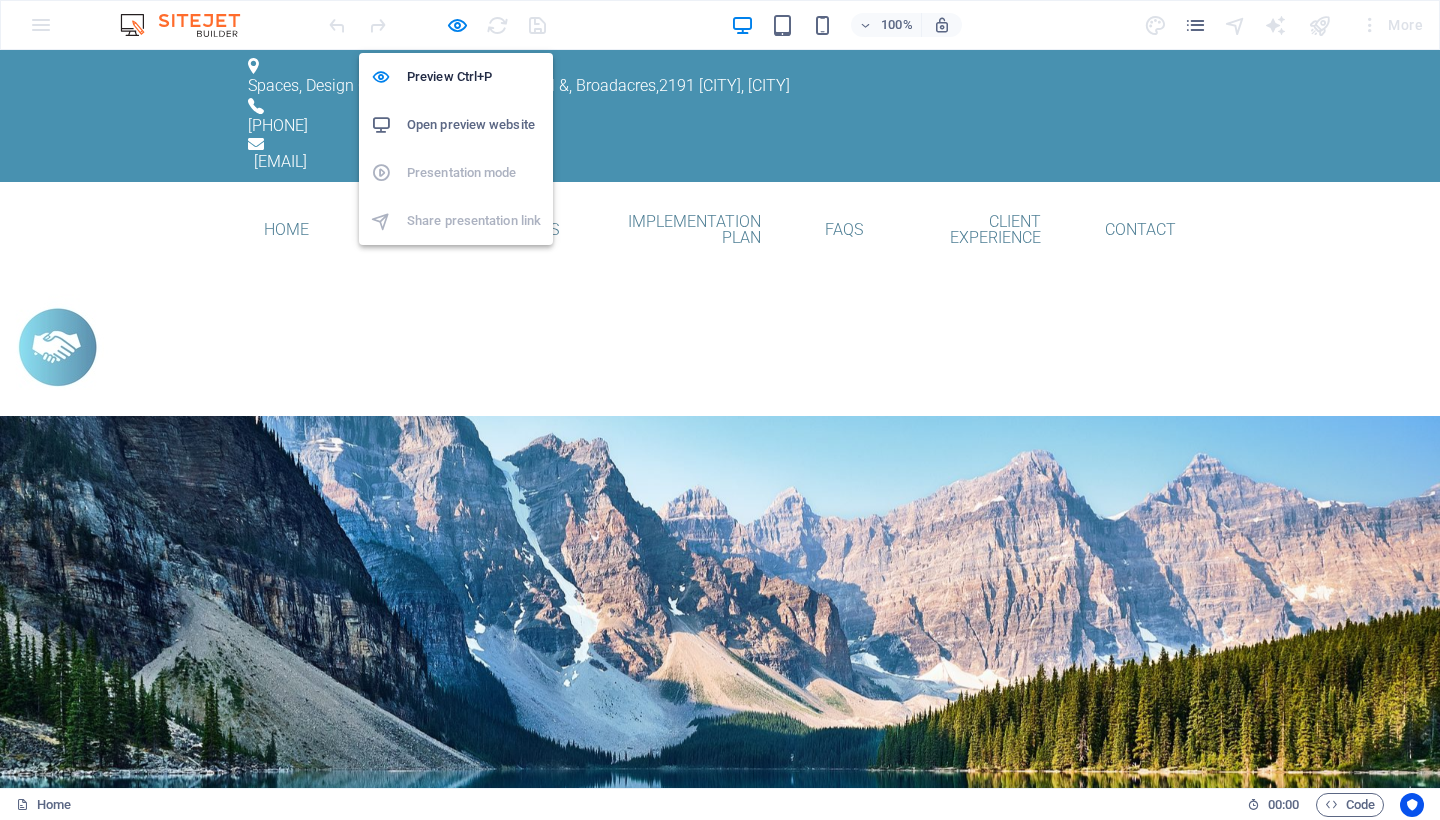 click on "Open preview website" at bounding box center [474, 125] 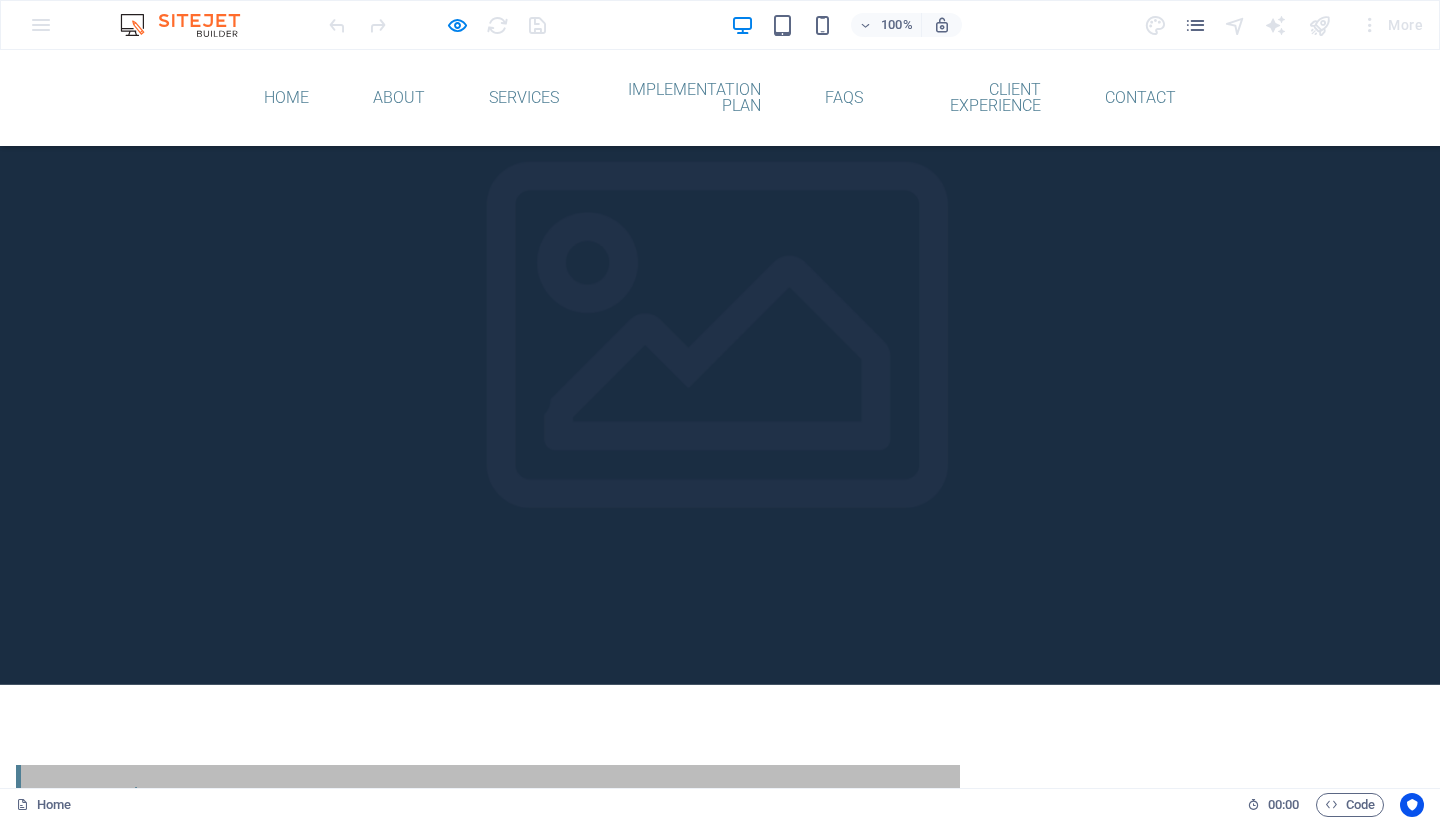 scroll, scrollTop: 6745, scrollLeft: 0, axis: vertical 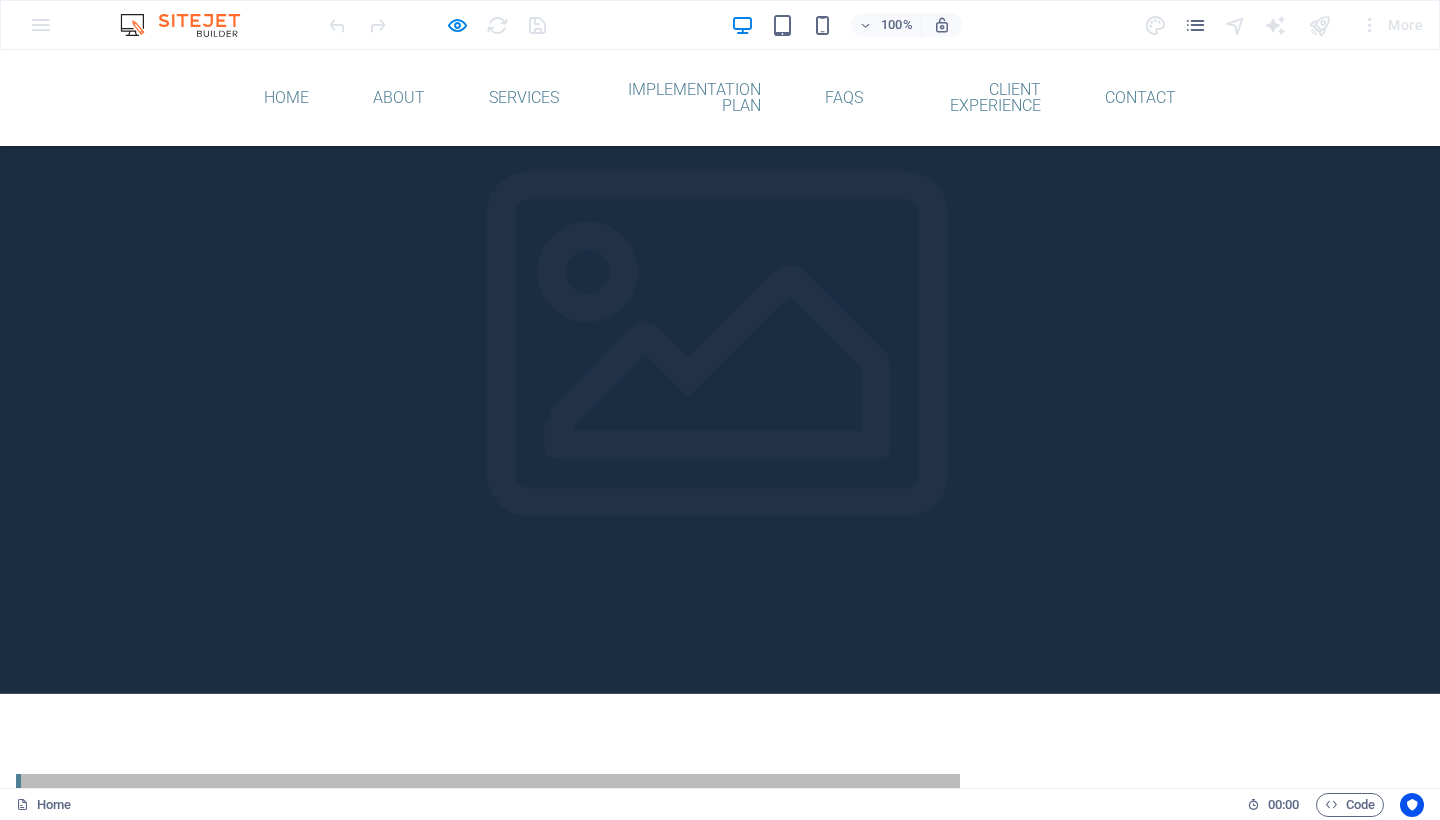 click on "Which industries does Sakhile Nathi Advisory serve? We work with businesses across all industries. Our adaptable approach and industry-specific expertise enable us to tailor solutions that address the unique challenges and opportunities within each sector. Where is Sakhile Nathi Advisory Located? Sakhile Nathi Advisory is proudly based in [COUNTRY] and we offer services to clients nationwide and internationally. Thanks to our cloud-based systems and modern communication tools, we can support businesses in any region as required. What are your service rates? Our rates vary depending on the complexity and scope of the required services. We provide flexible pricing options, including fixed monthly retainers and project-based fees, to suit different business needs and budgets. For a personalised quote, please contact us directly to discuss your requirements." at bounding box center (720, 4756) 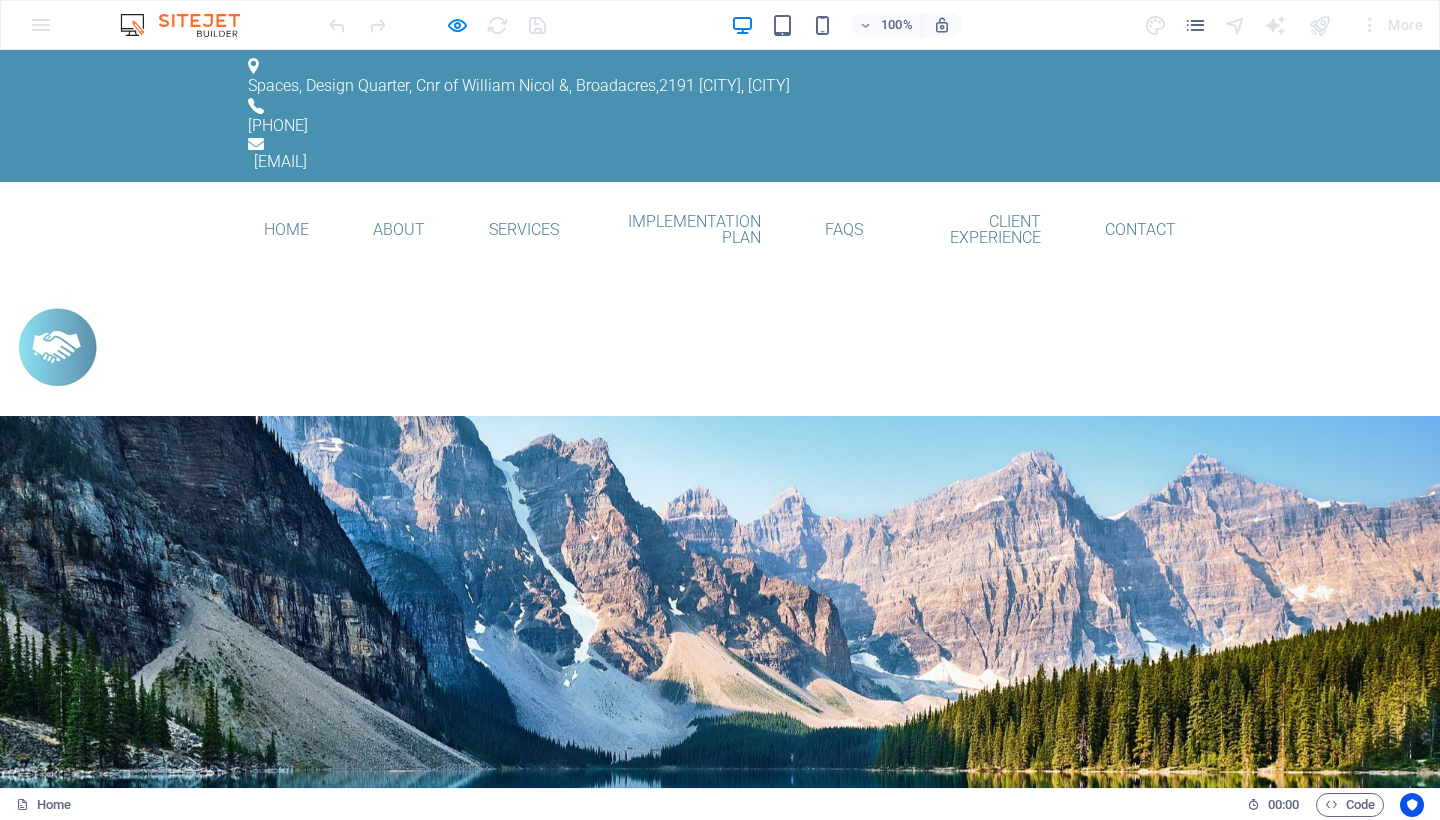 scroll, scrollTop: 0, scrollLeft: 0, axis: both 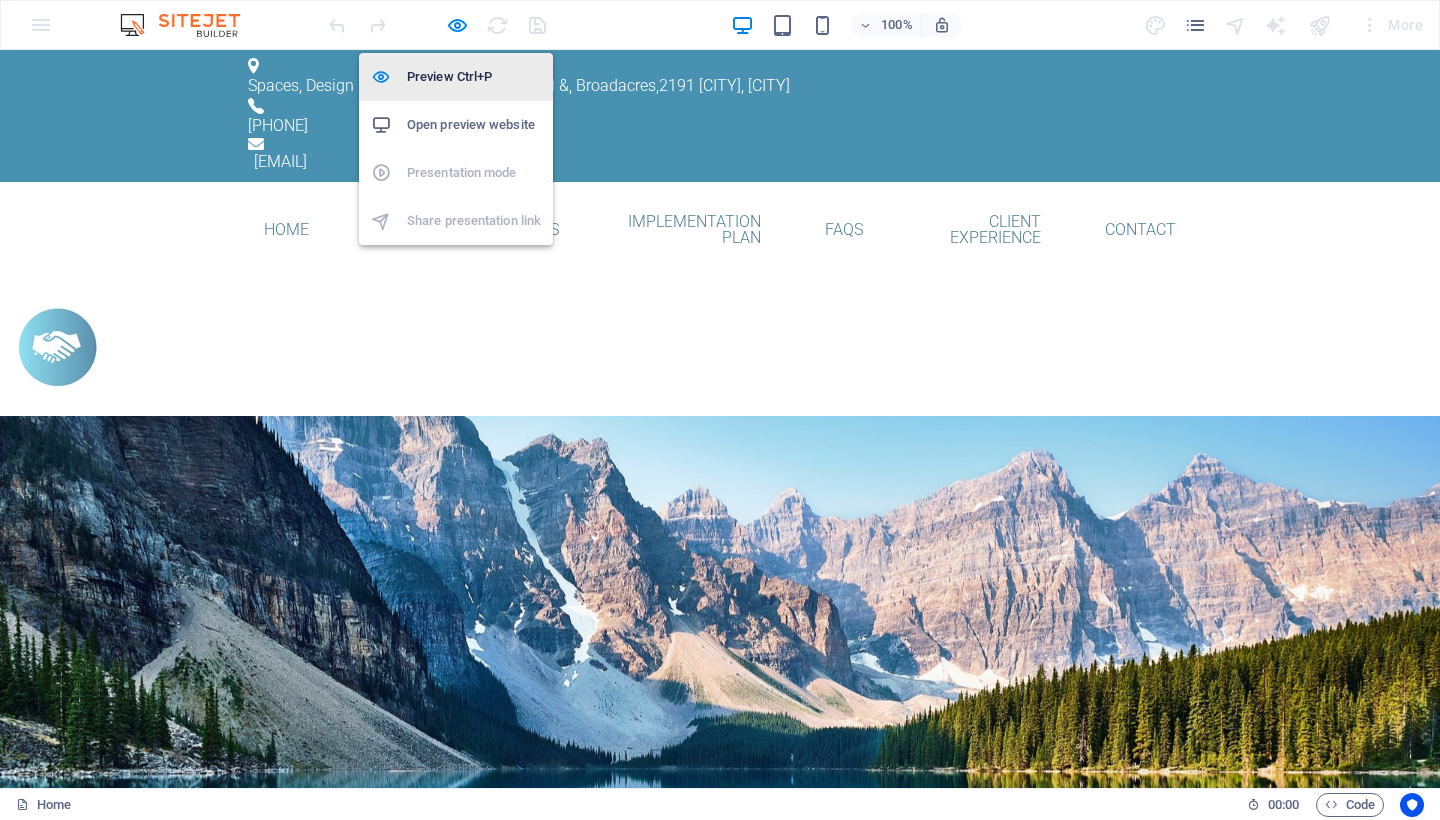 click on "Preview Ctrl+P" at bounding box center (474, 77) 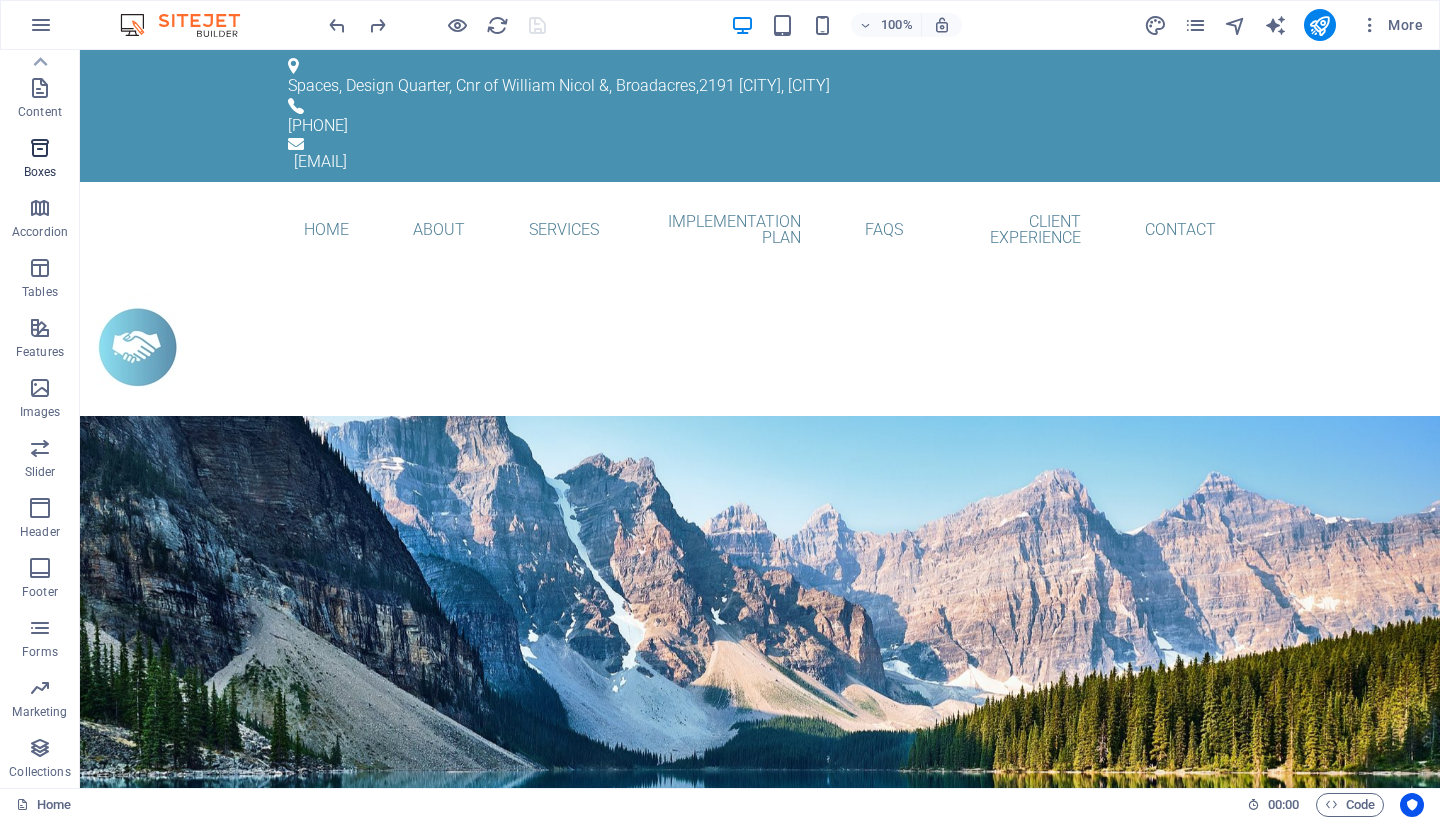 click at bounding box center [40, 148] 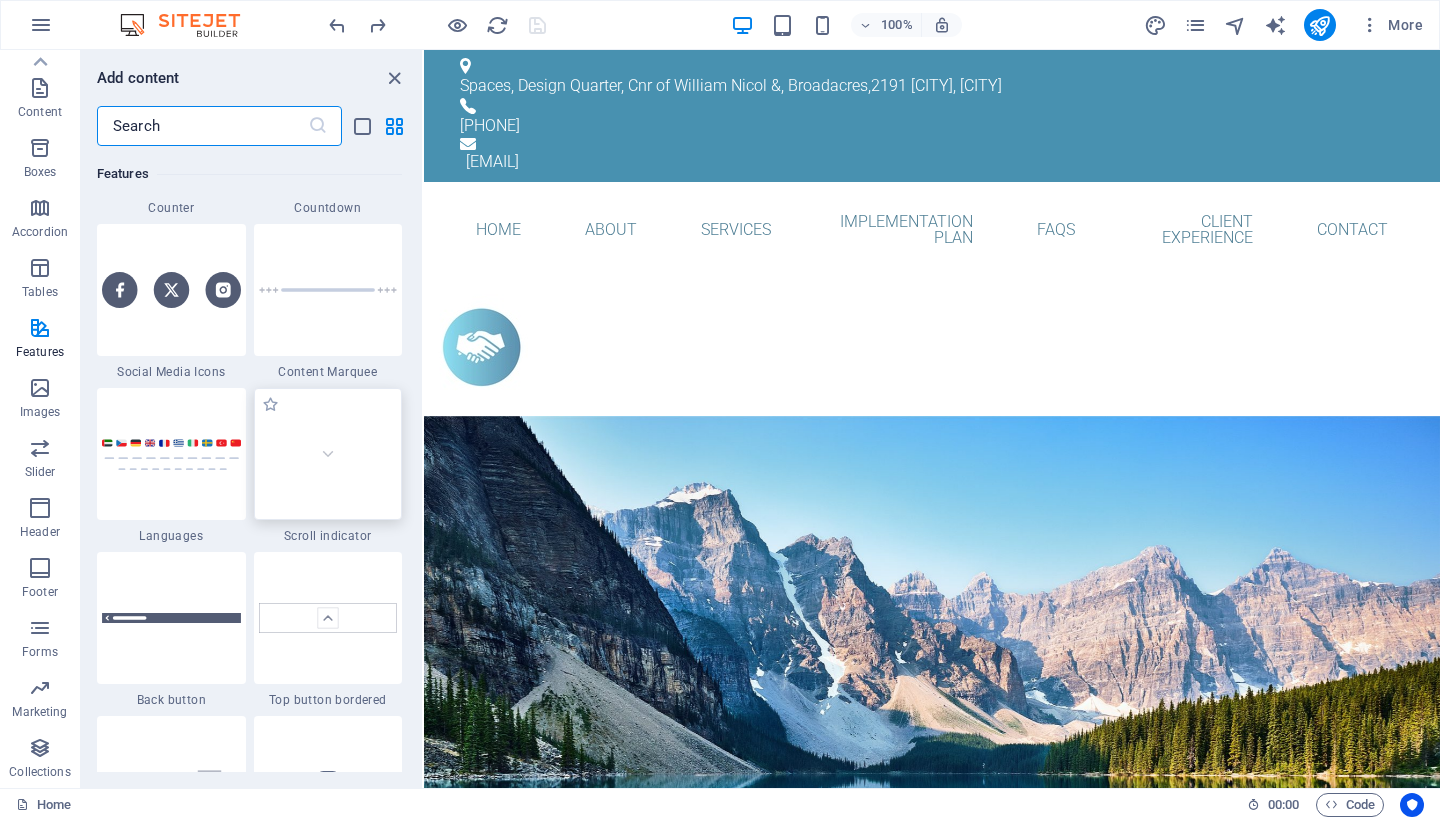 scroll, scrollTop: 9565, scrollLeft: 0, axis: vertical 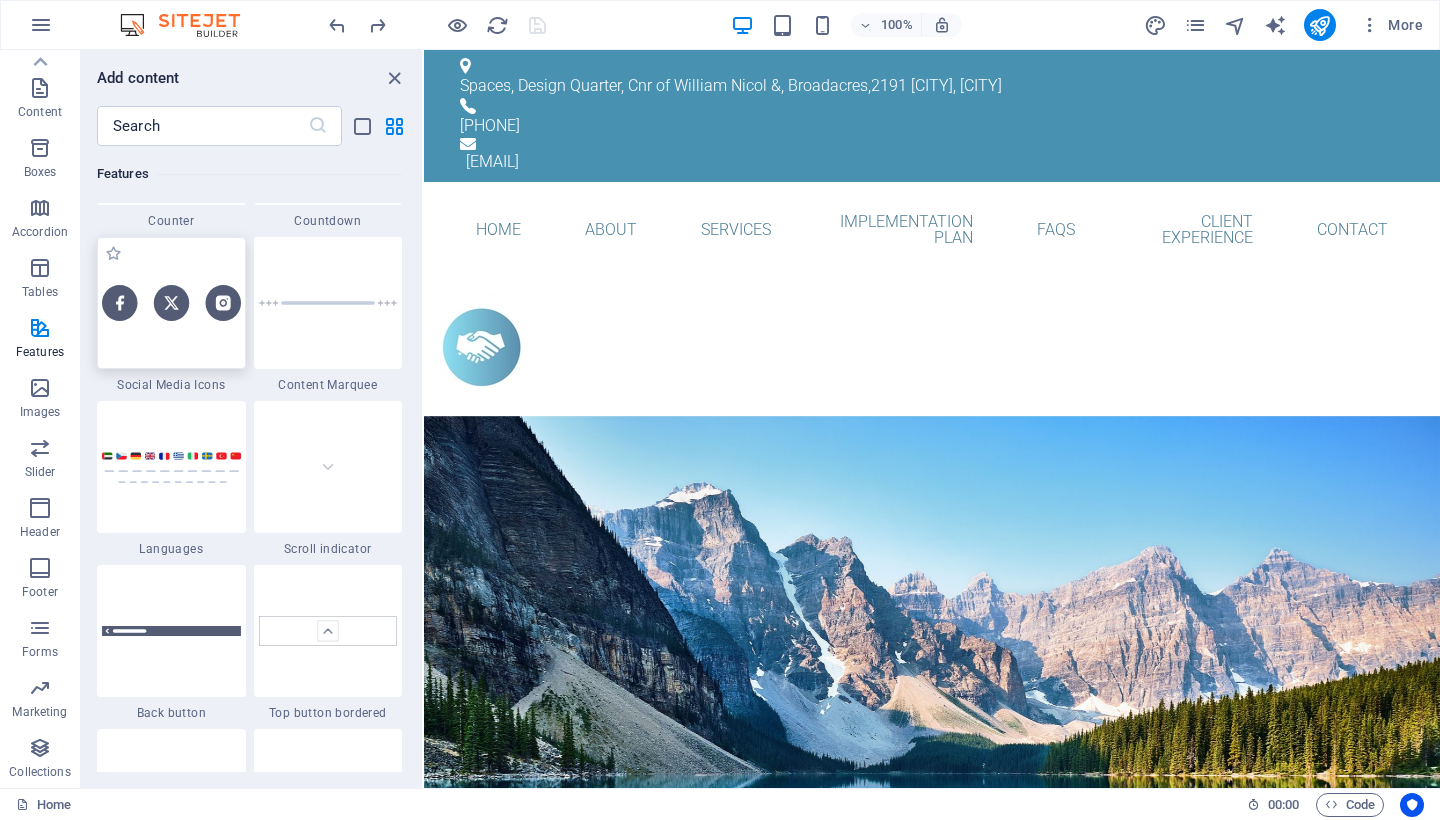 click at bounding box center (171, 303) 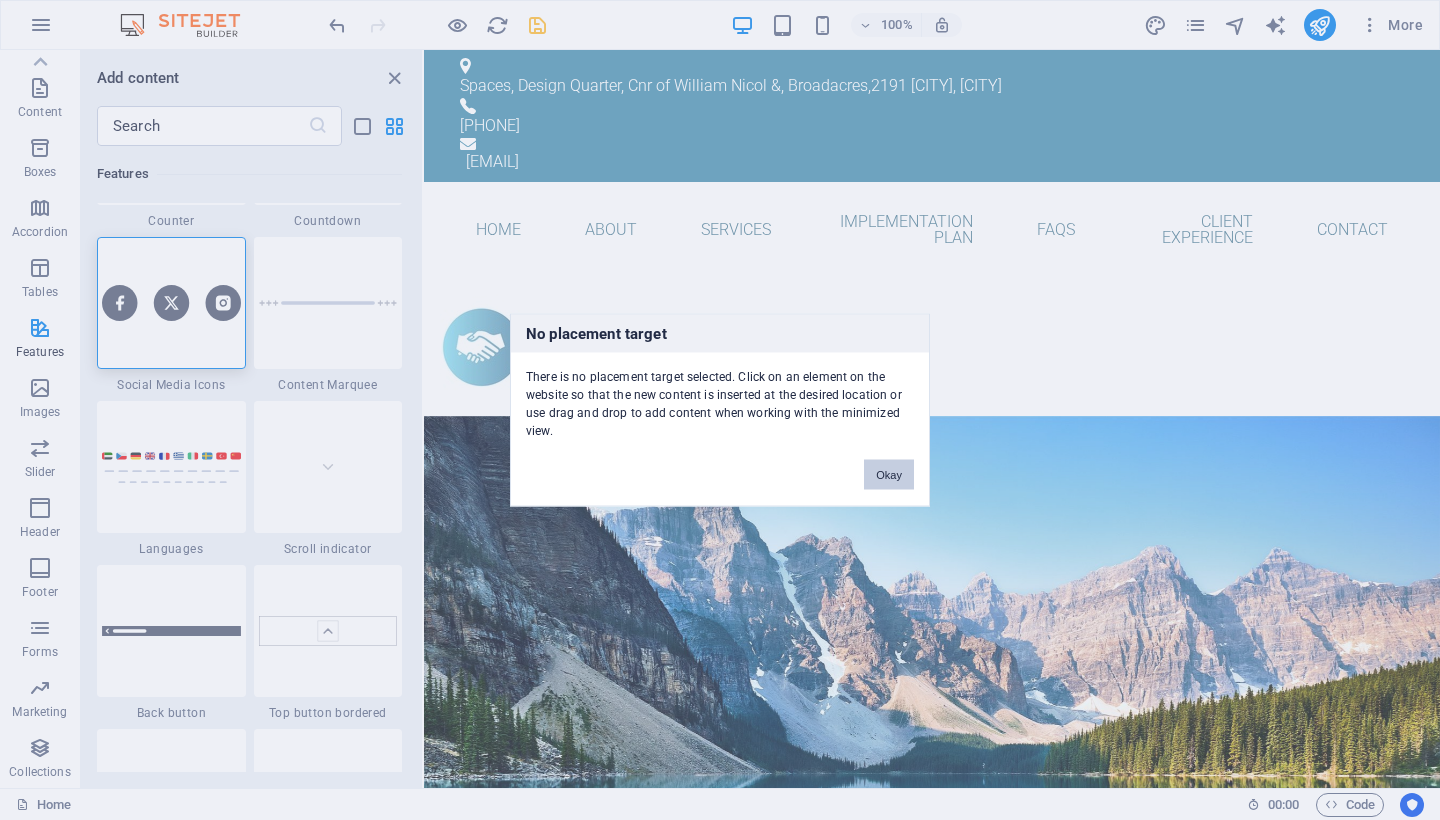 click on "Okay" at bounding box center [889, 475] 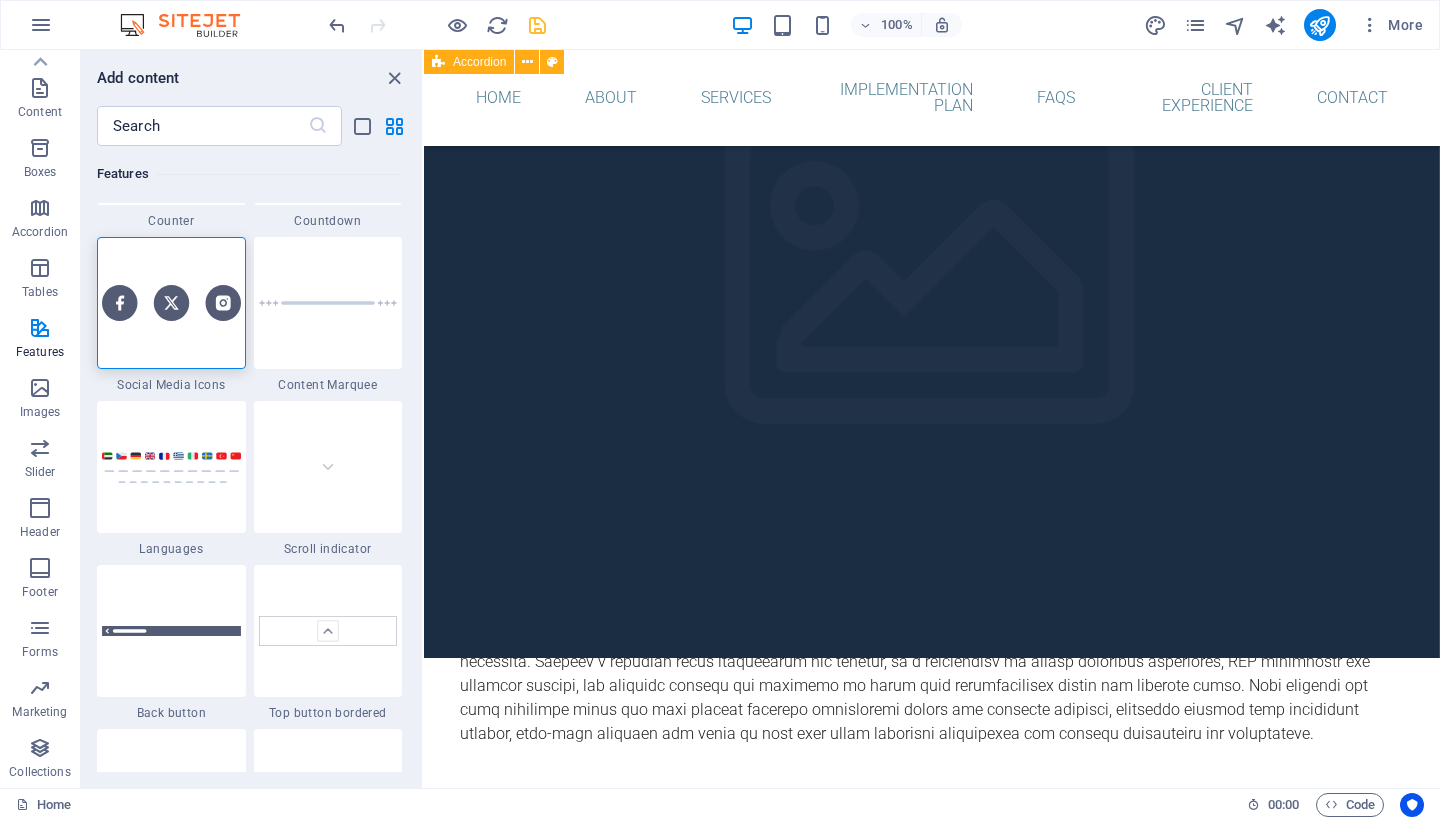 scroll, scrollTop: 5955, scrollLeft: 0, axis: vertical 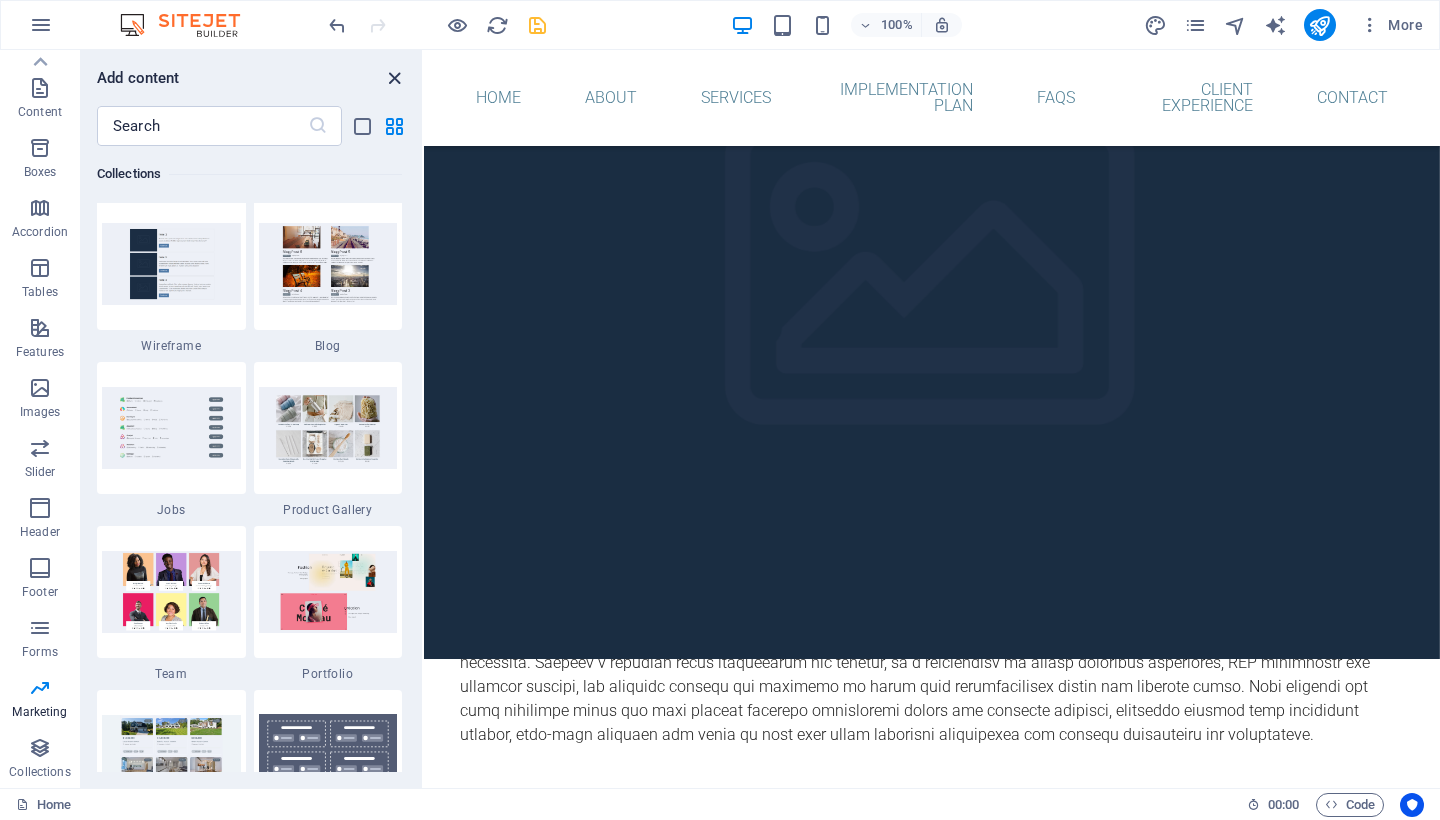 click at bounding box center [394, 78] 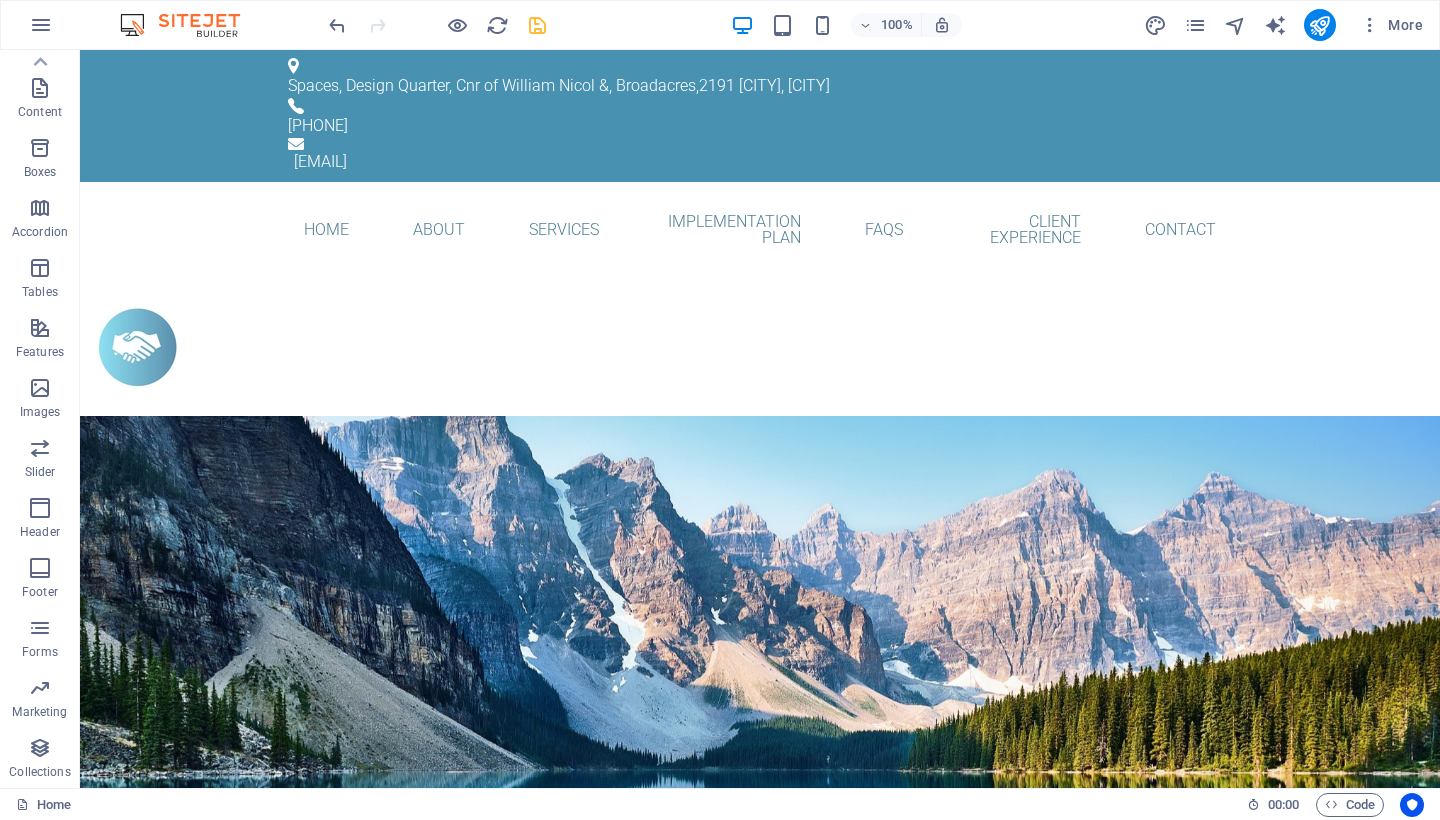 scroll, scrollTop: 0, scrollLeft: 0, axis: both 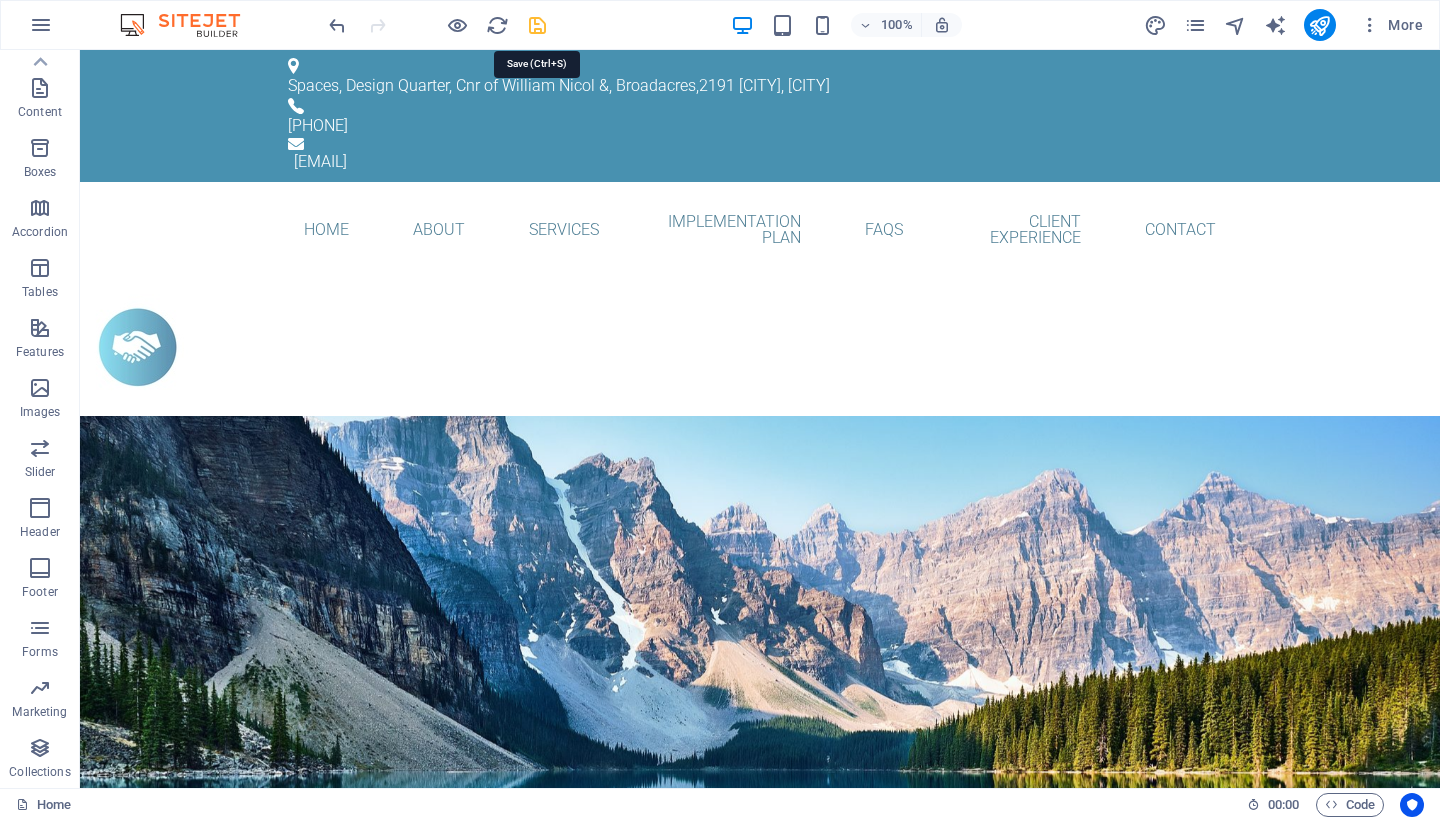 click at bounding box center [537, 25] 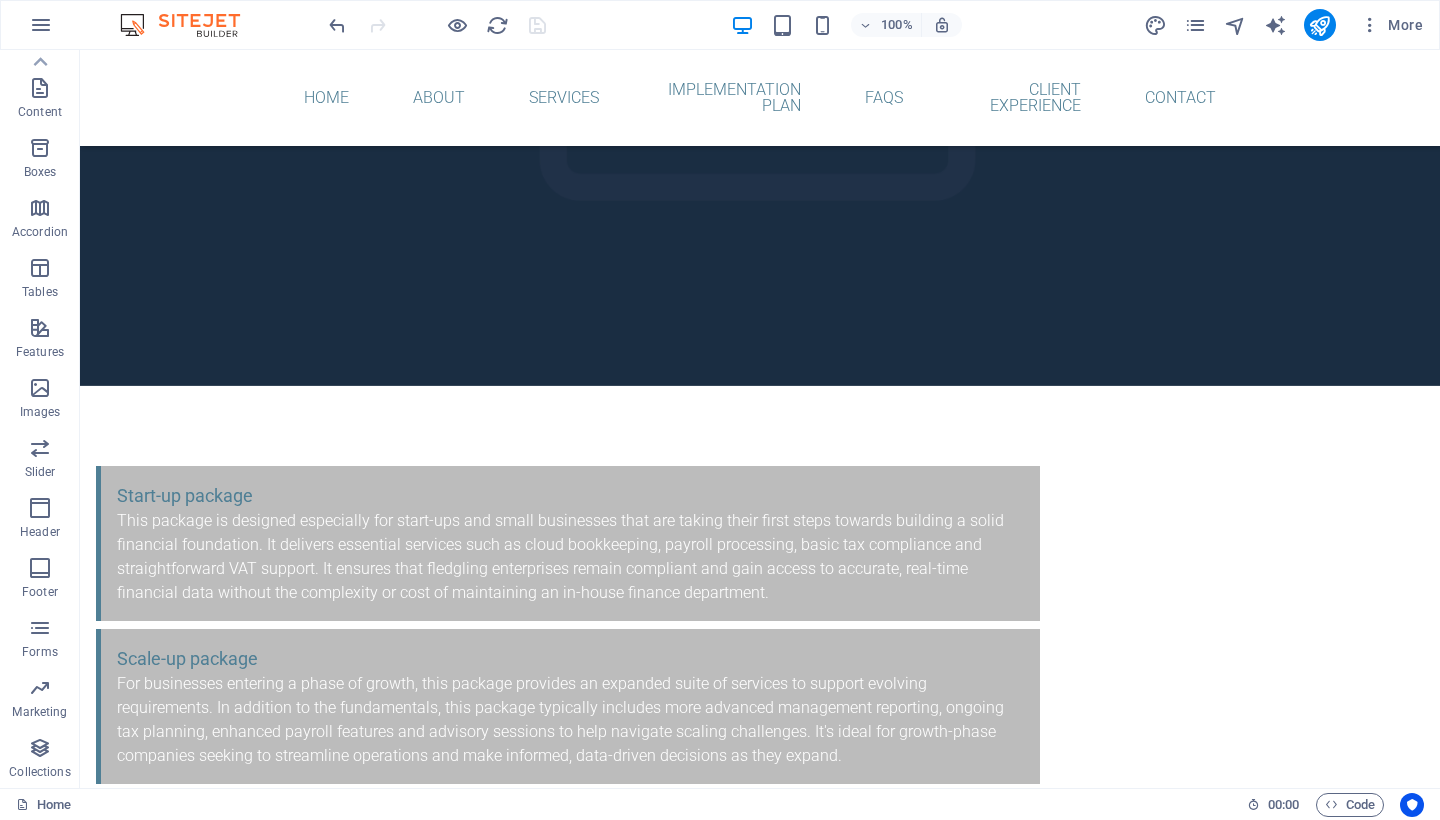 scroll, scrollTop: 7051, scrollLeft: 0, axis: vertical 